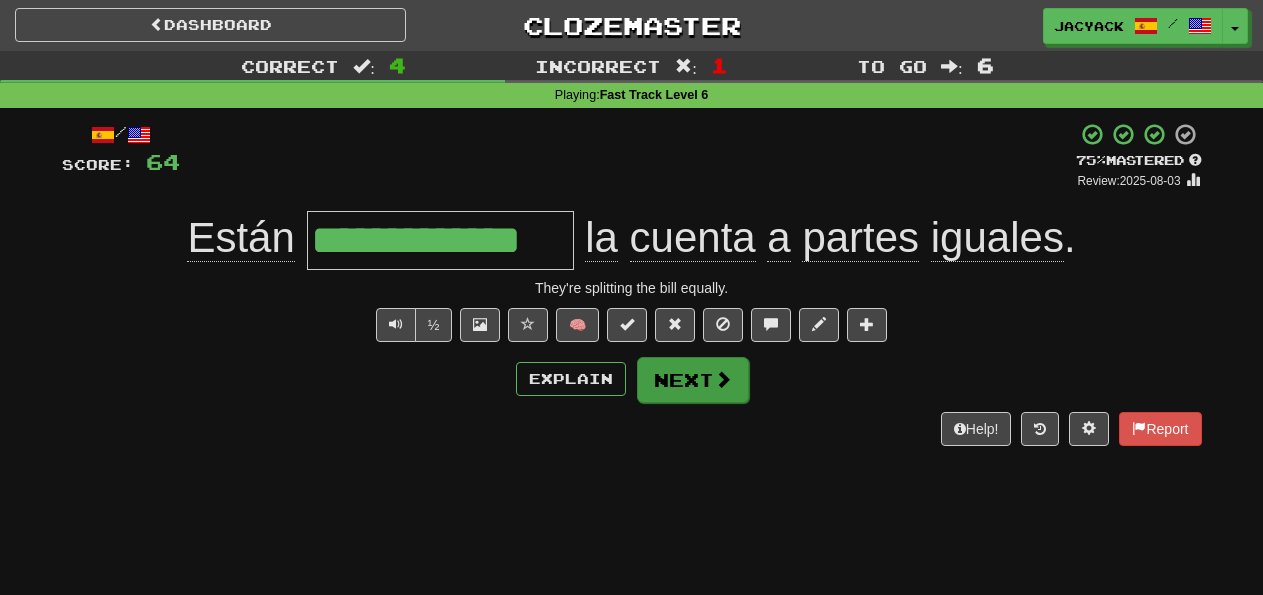 scroll, scrollTop: 0, scrollLeft: 0, axis: both 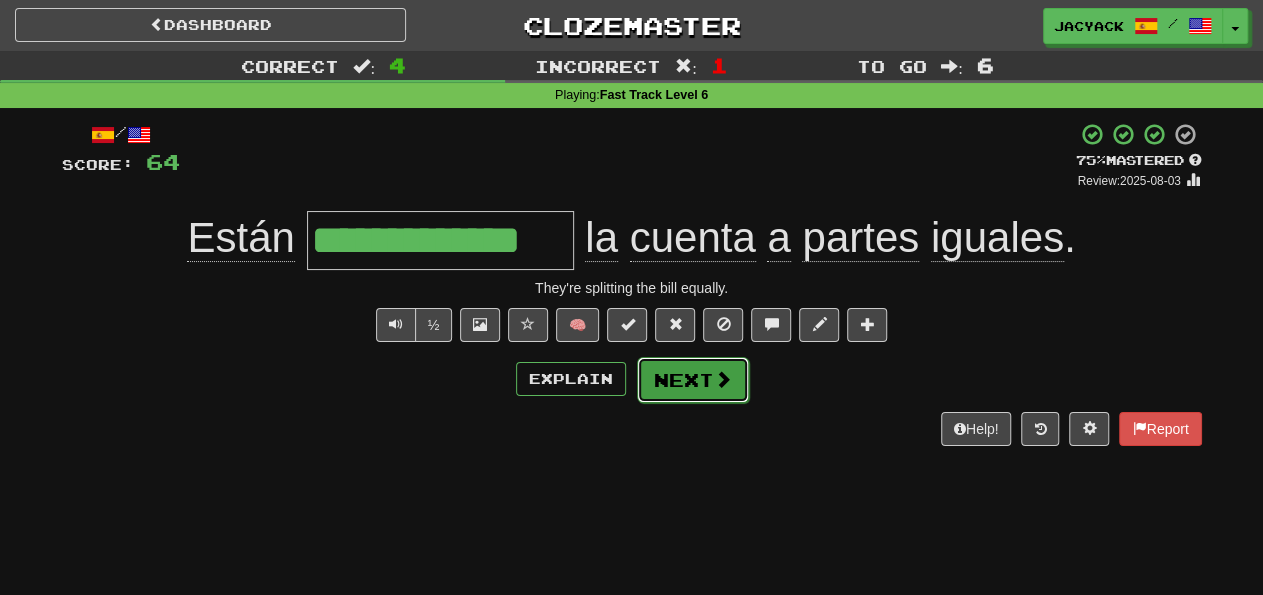 click on "Next" at bounding box center [693, 380] 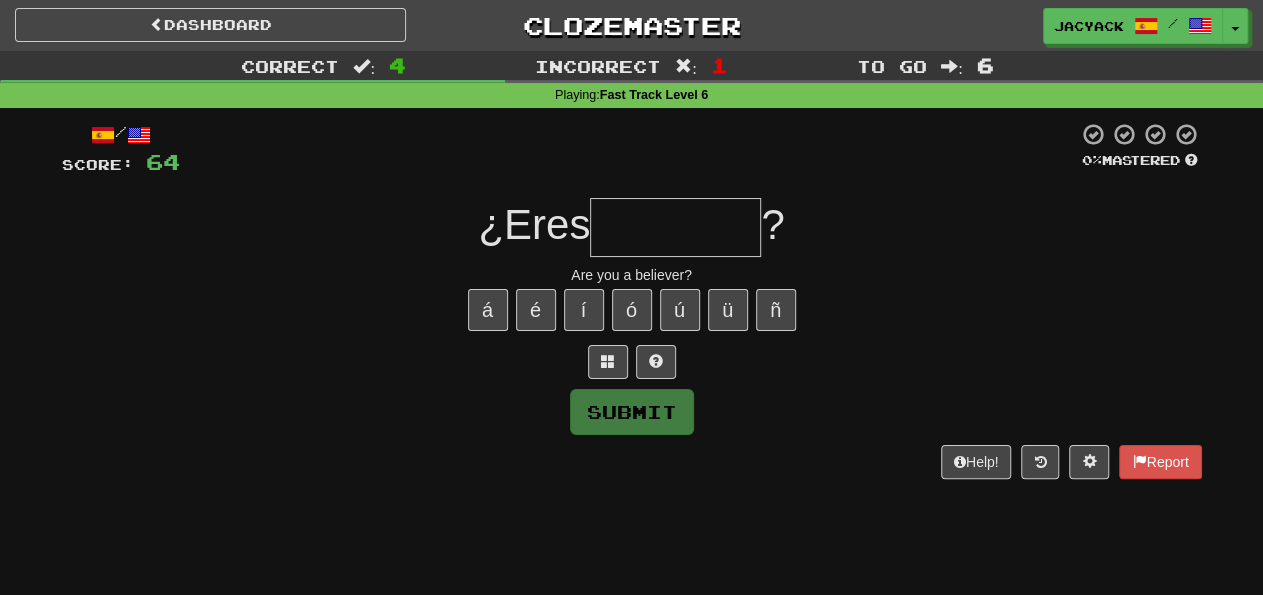 click at bounding box center (675, 227) 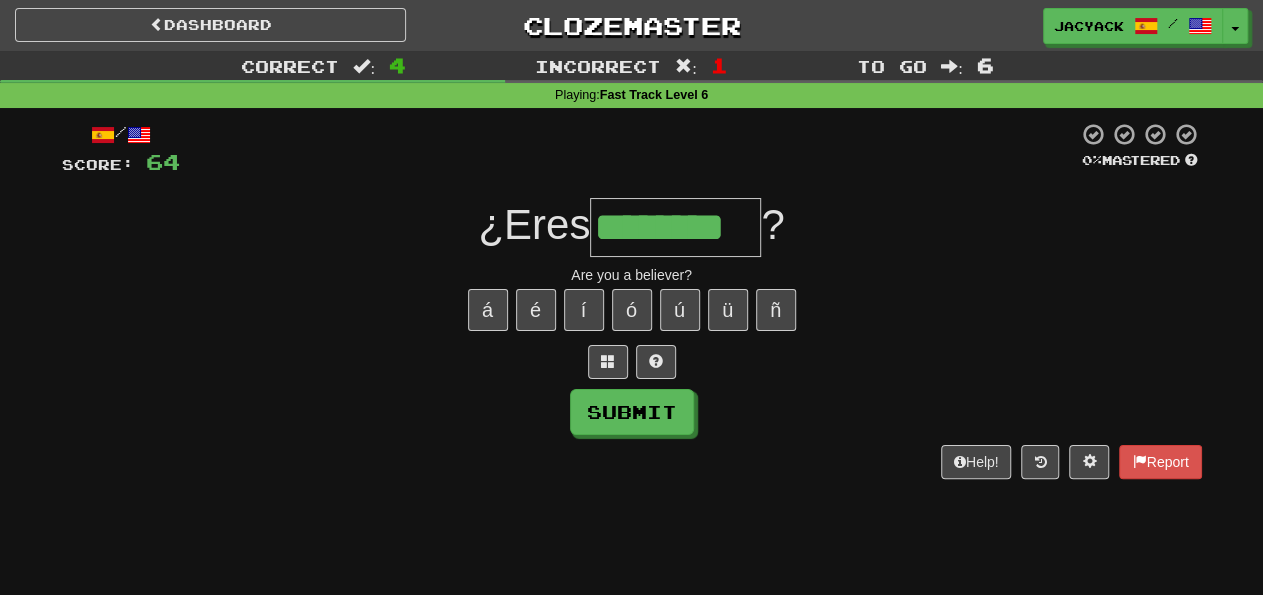 type on "********" 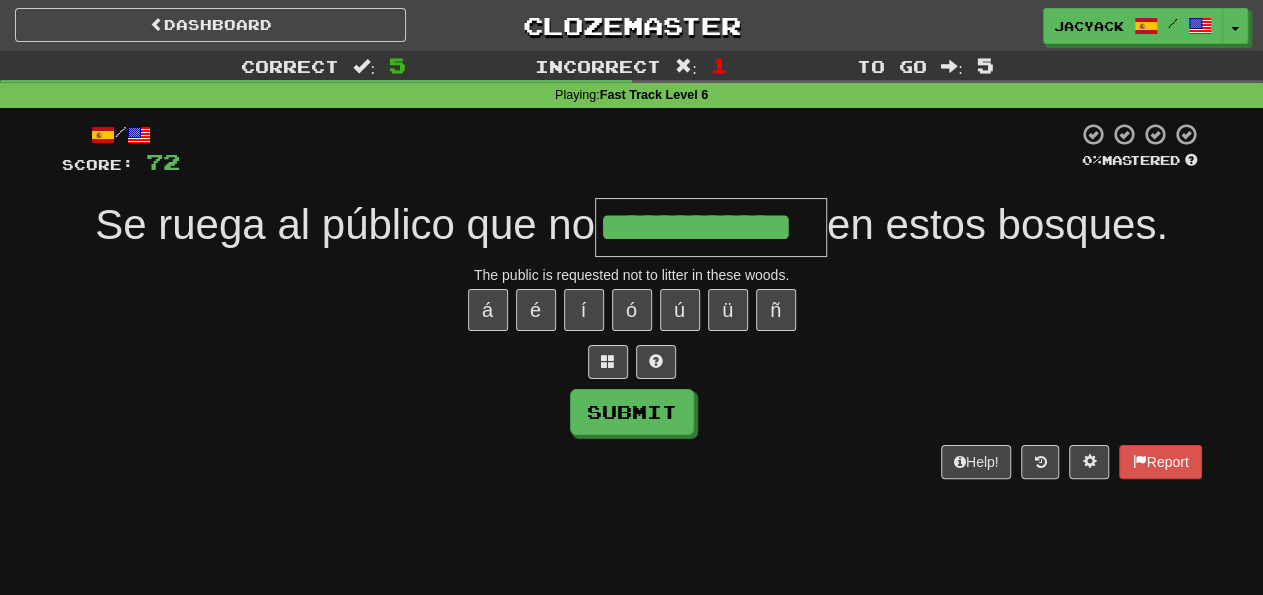 type on "**********" 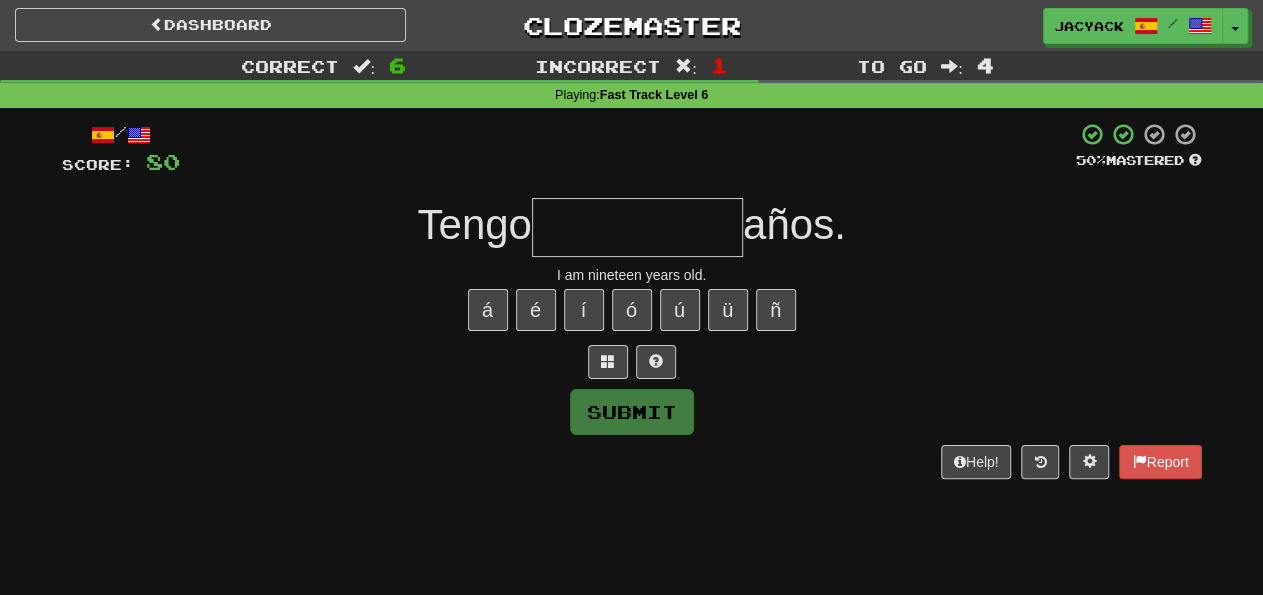 type on "*" 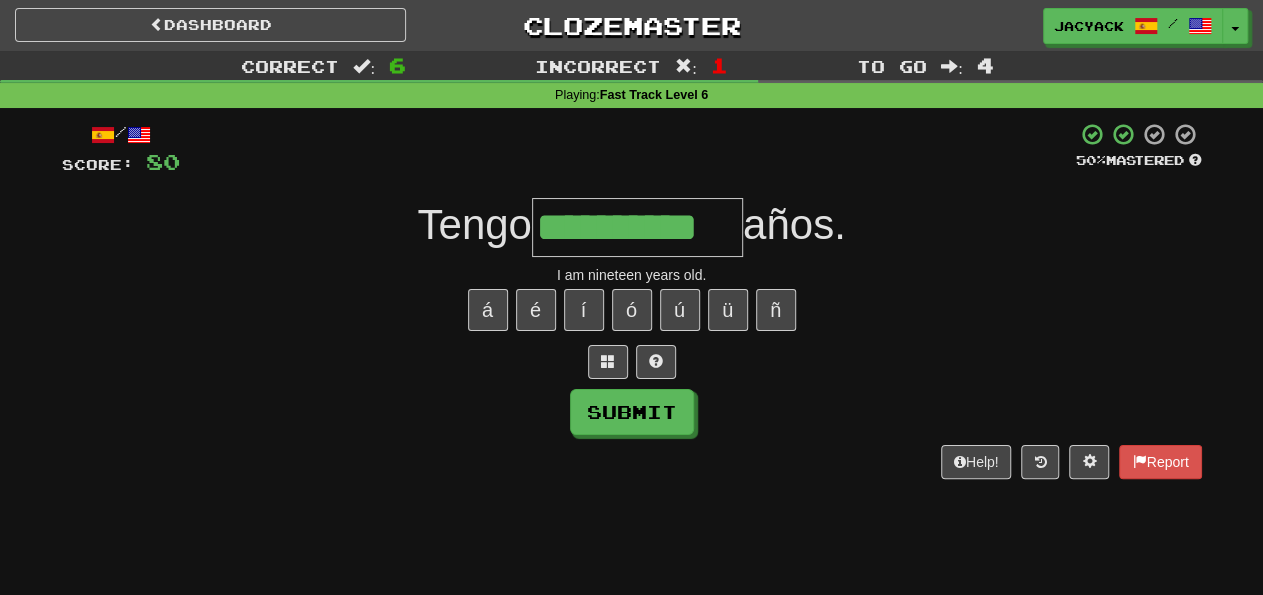 type on "**********" 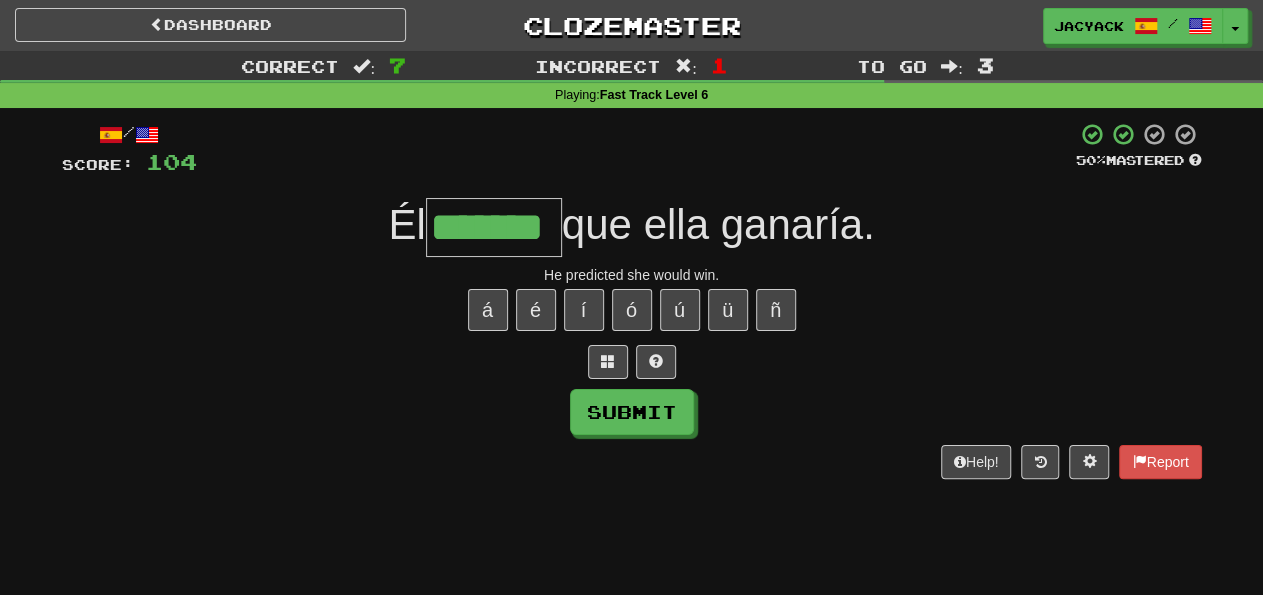 type on "*******" 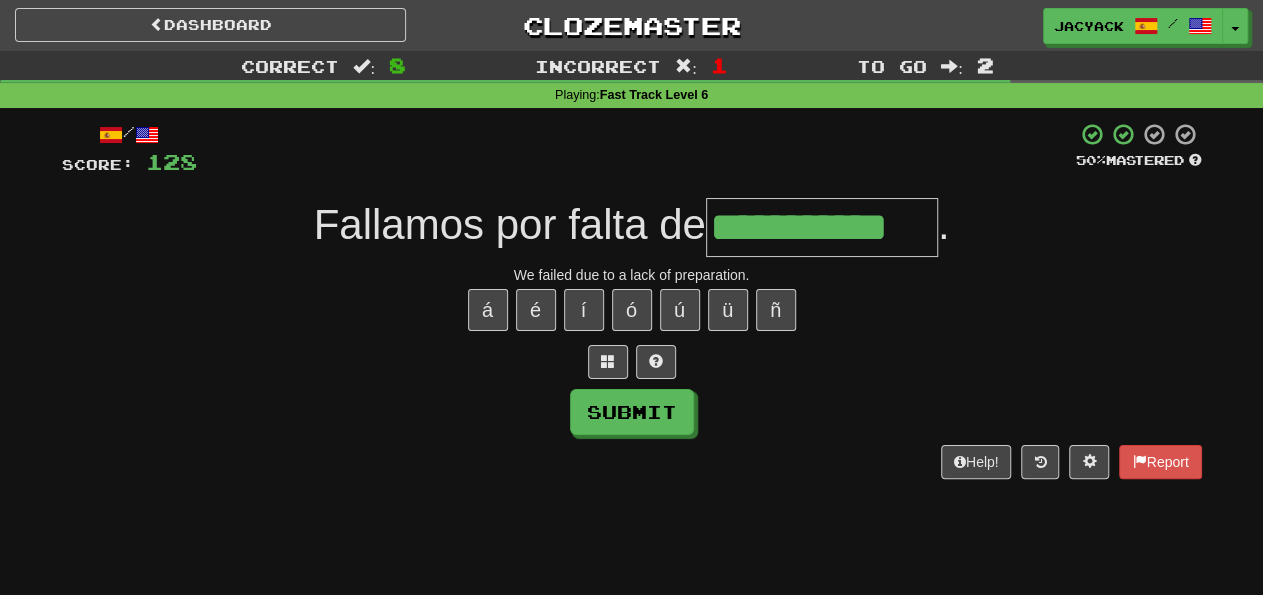 type on "**********" 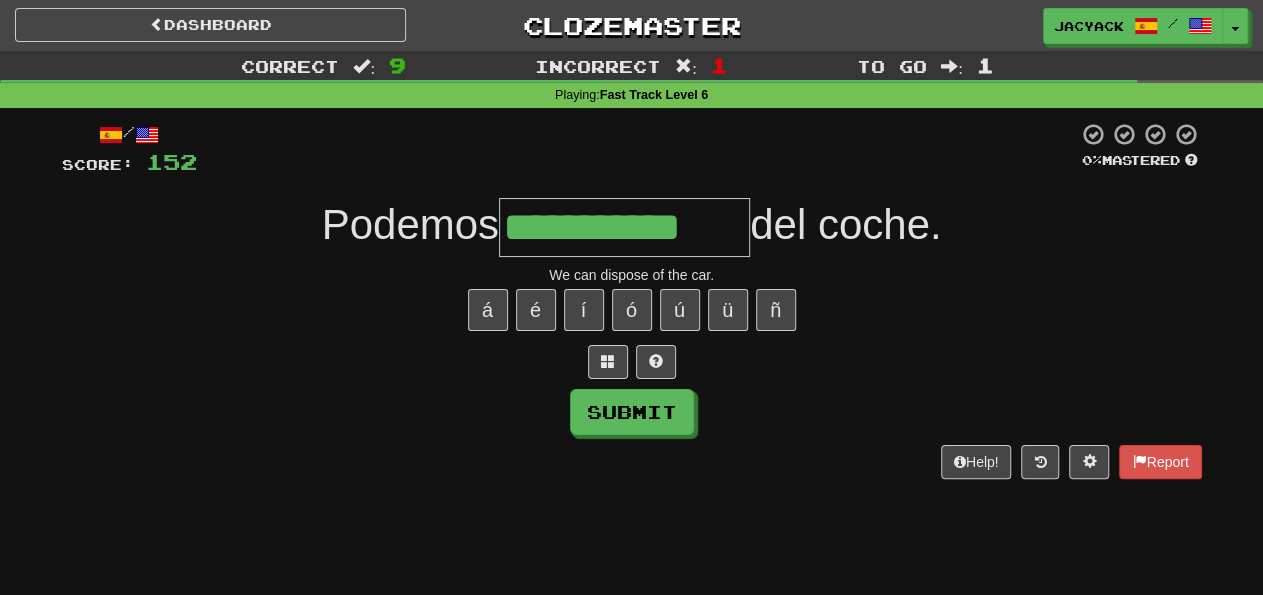 type on "**********" 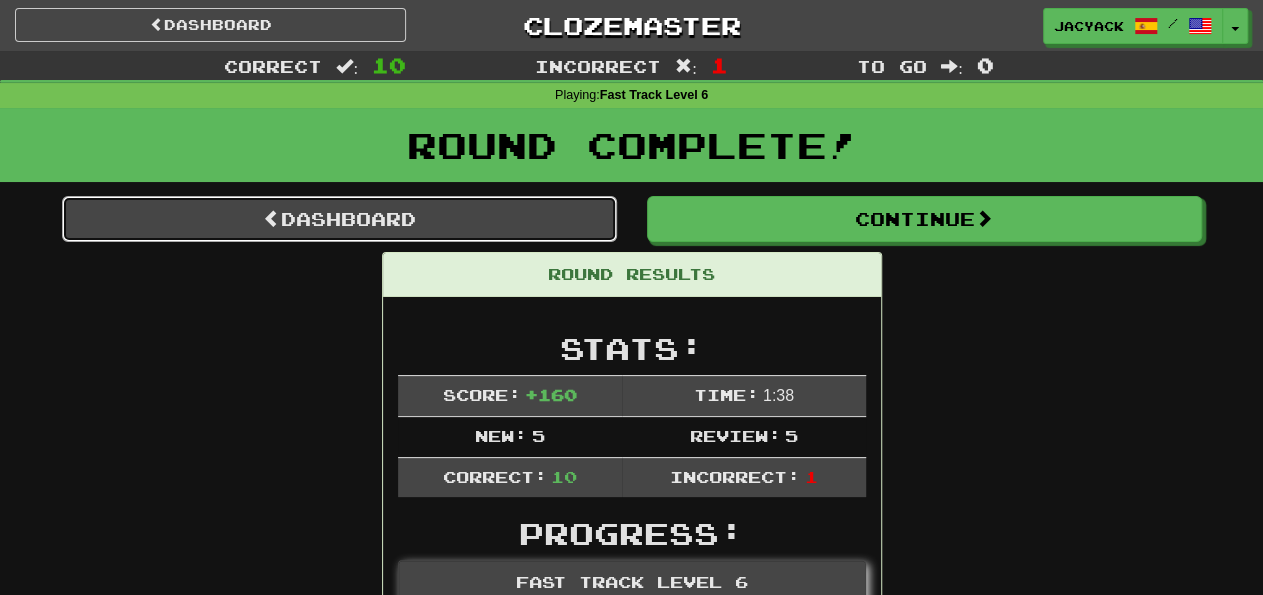 click on "Dashboard" at bounding box center (339, 219) 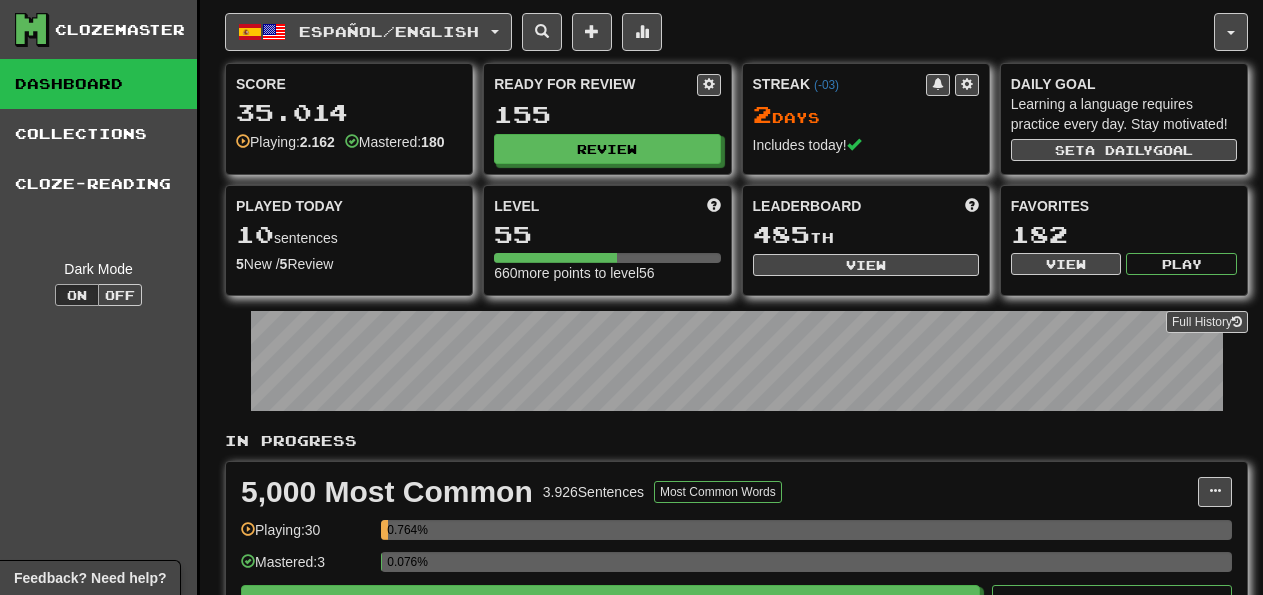 scroll, scrollTop: 0, scrollLeft: 0, axis: both 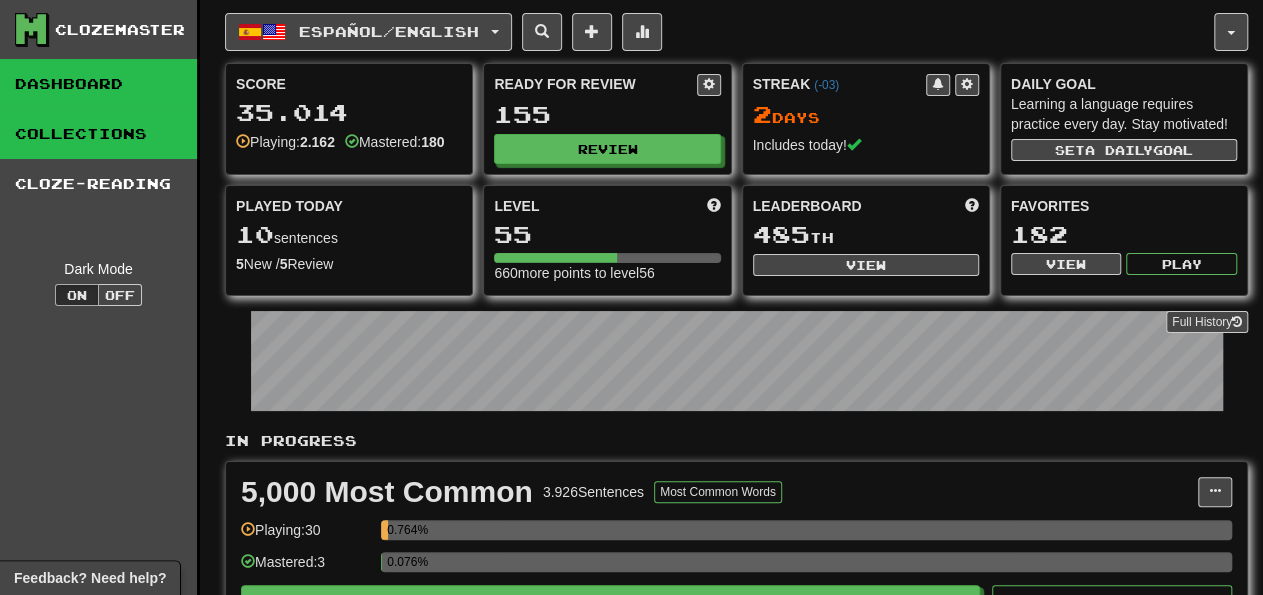 click on "Collections" at bounding box center (98, 134) 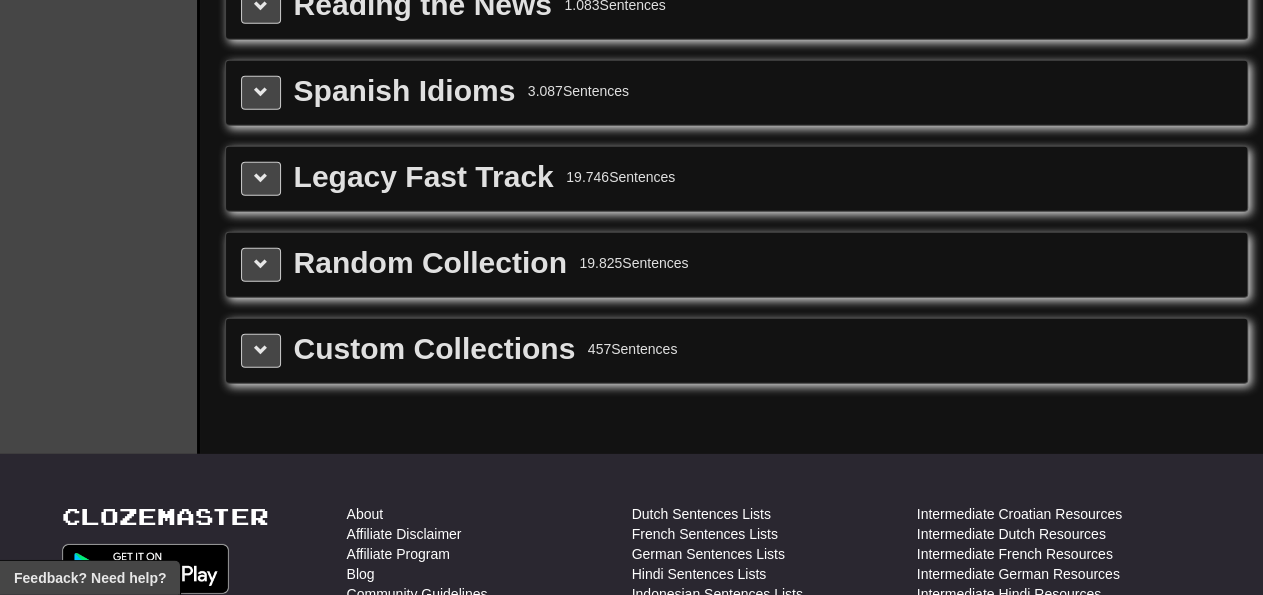 scroll, scrollTop: 2907, scrollLeft: 0, axis: vertical 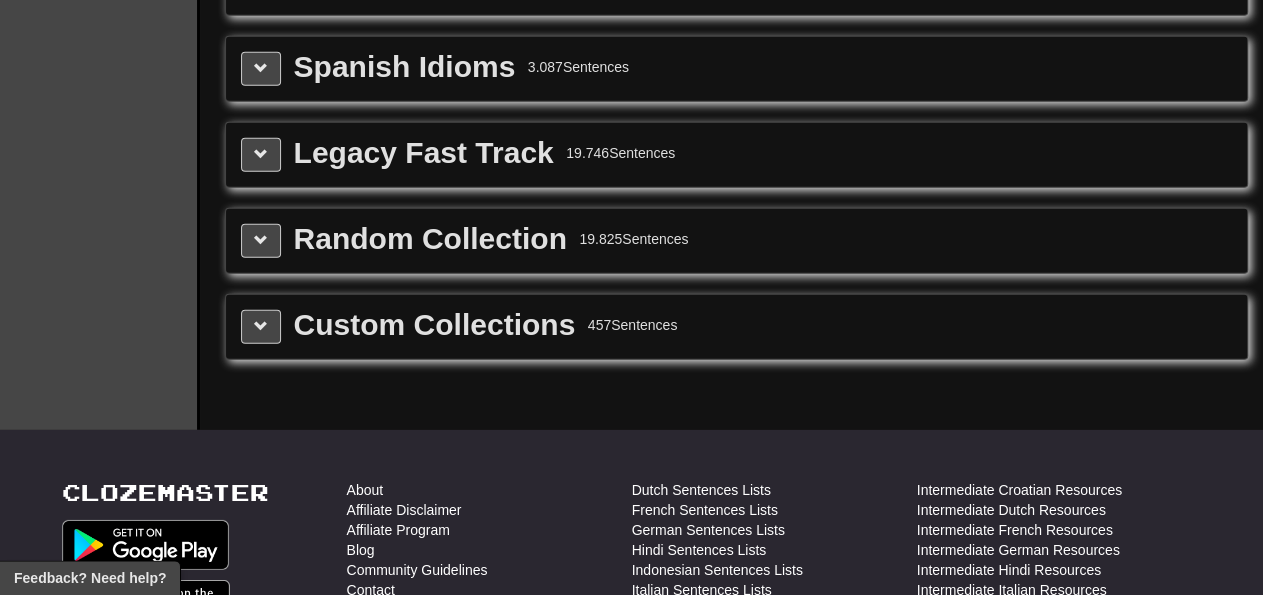 click on "Random Collection 19.825  Sentences" at bounding box center [736, 241] 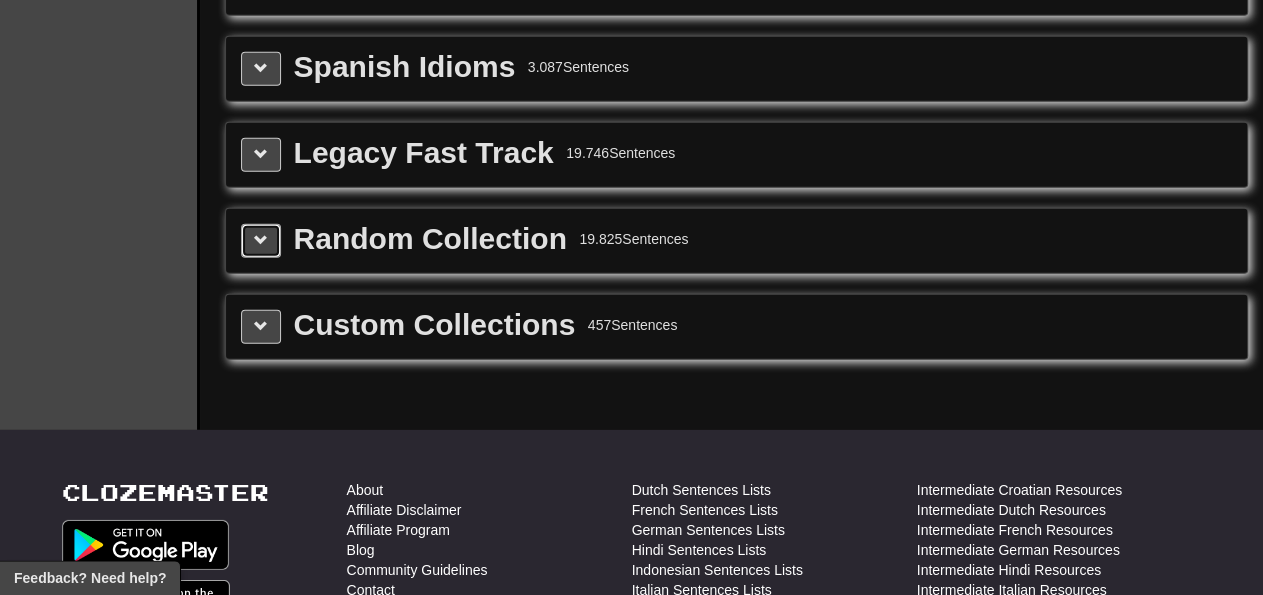 click at bounding box center [261, 241] 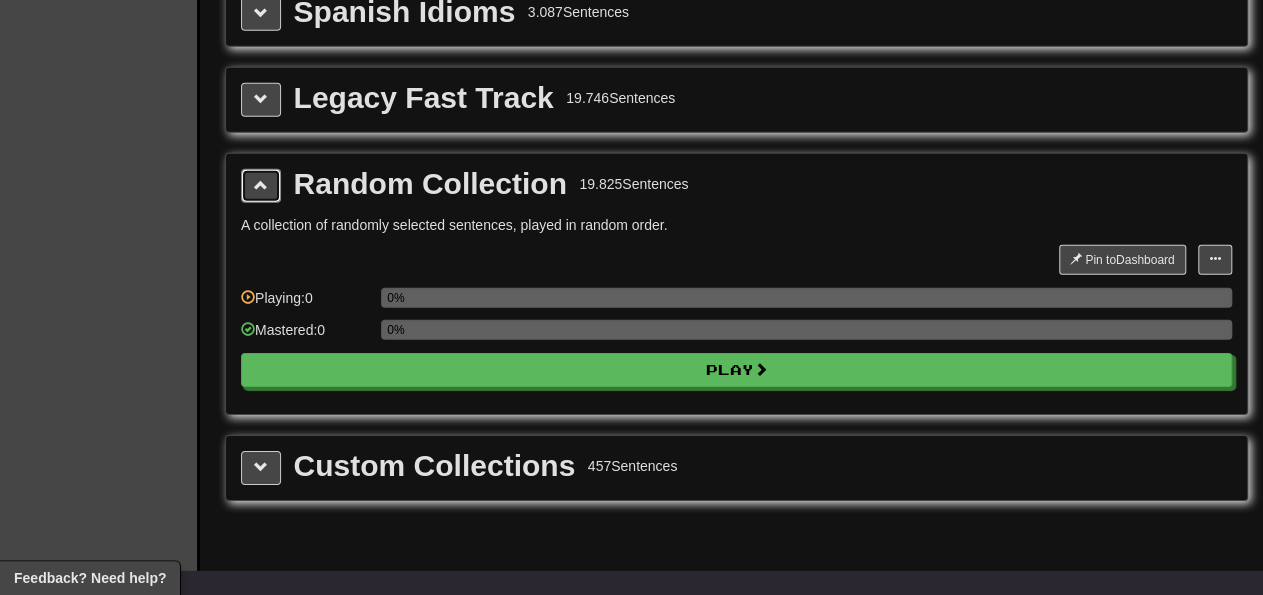 scroll, scrollTop: 2965, scrollLeft: 0, axis: vertical 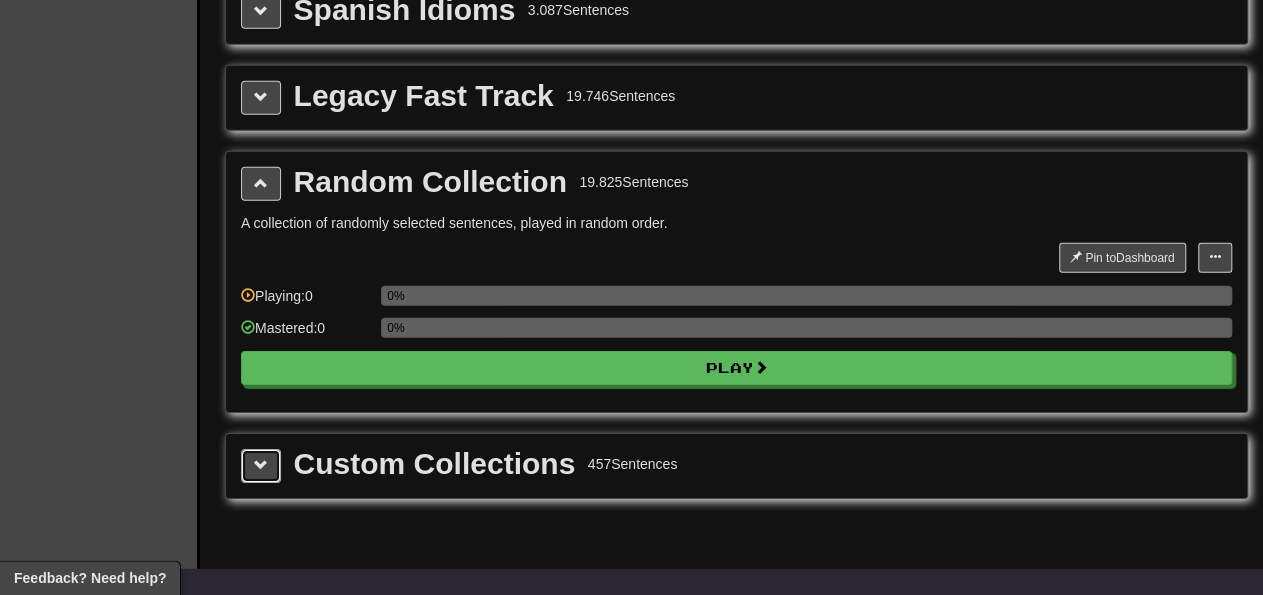 click at bounding box center (261, 465) 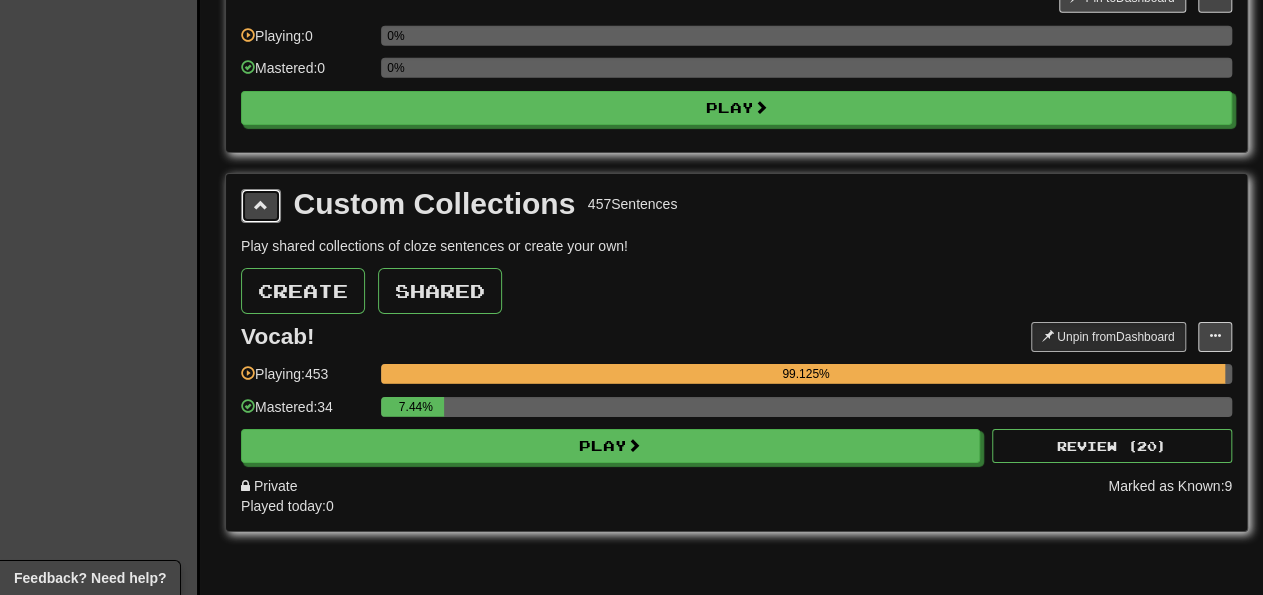 scroll, scrollTop: 3226, scrollLeft: 0, axis: vertical 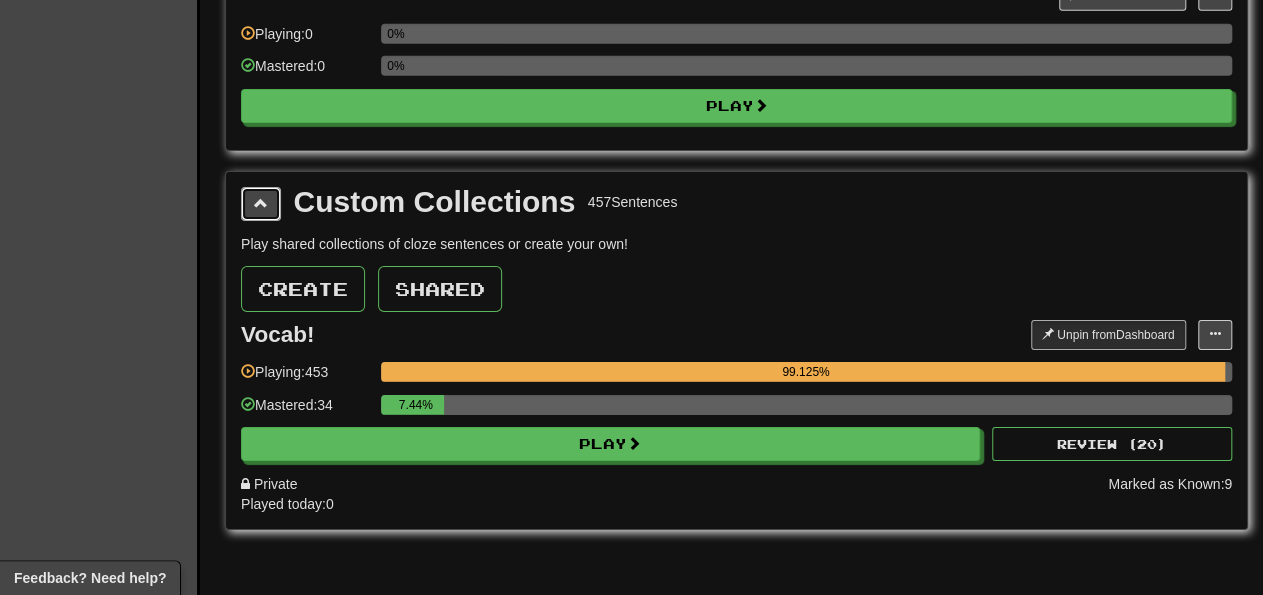 click at bounding box center [261, 203] 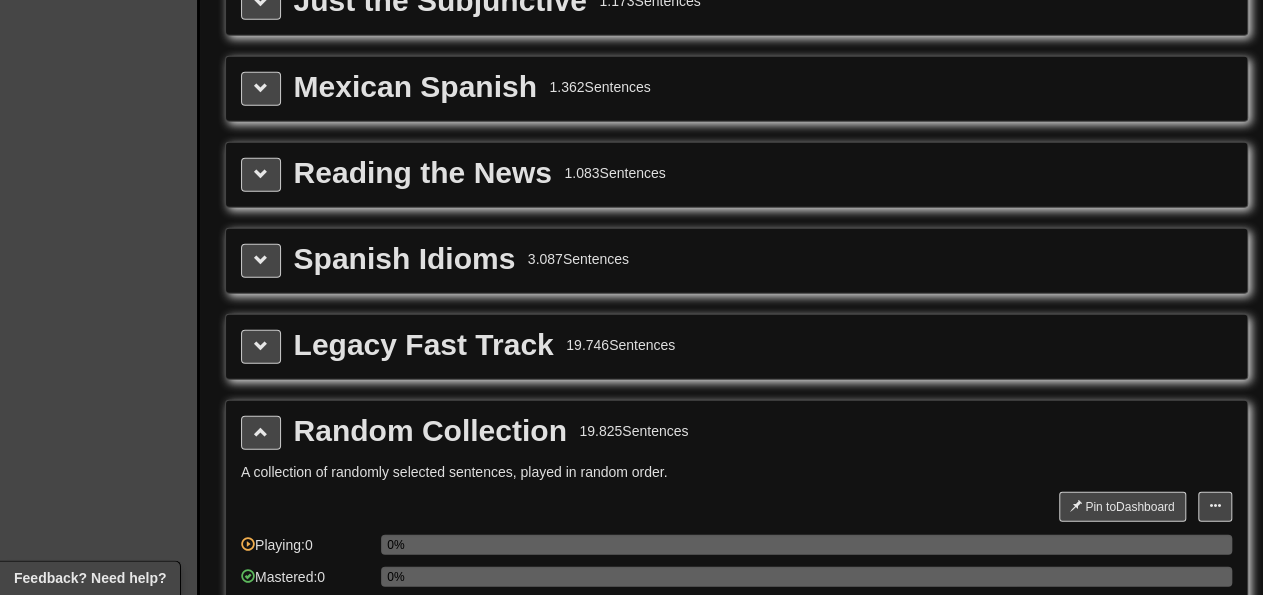 scroll, scrollTop: 2714, scrollLeft: 0, axis: vertical 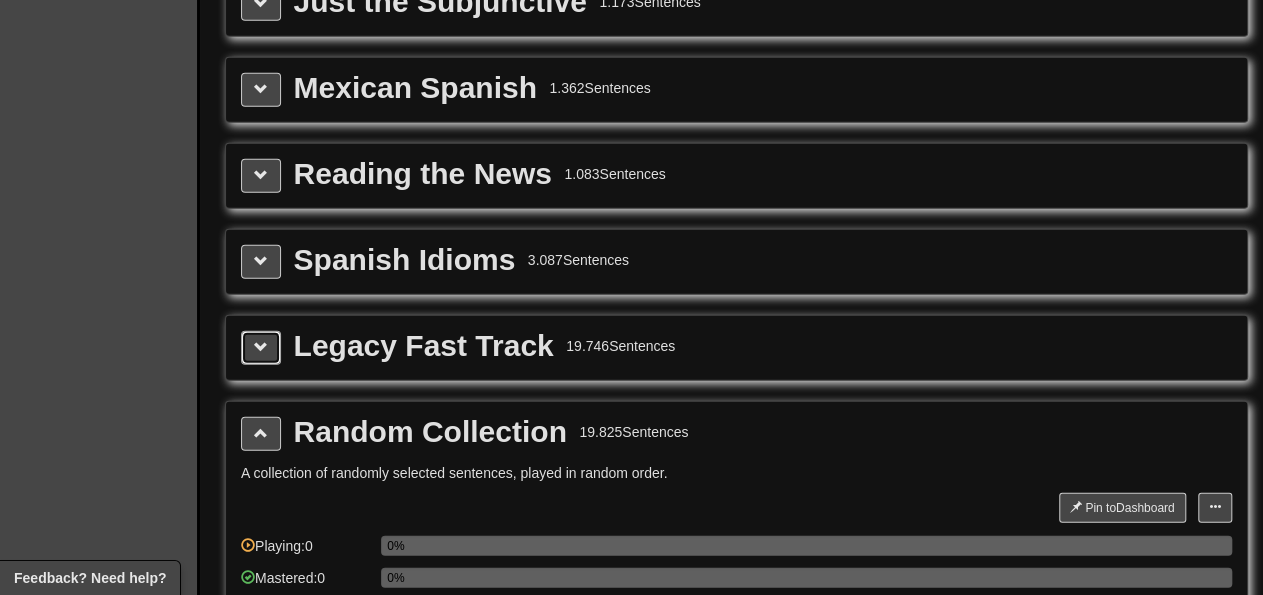 click at bounding box center [261, 347] 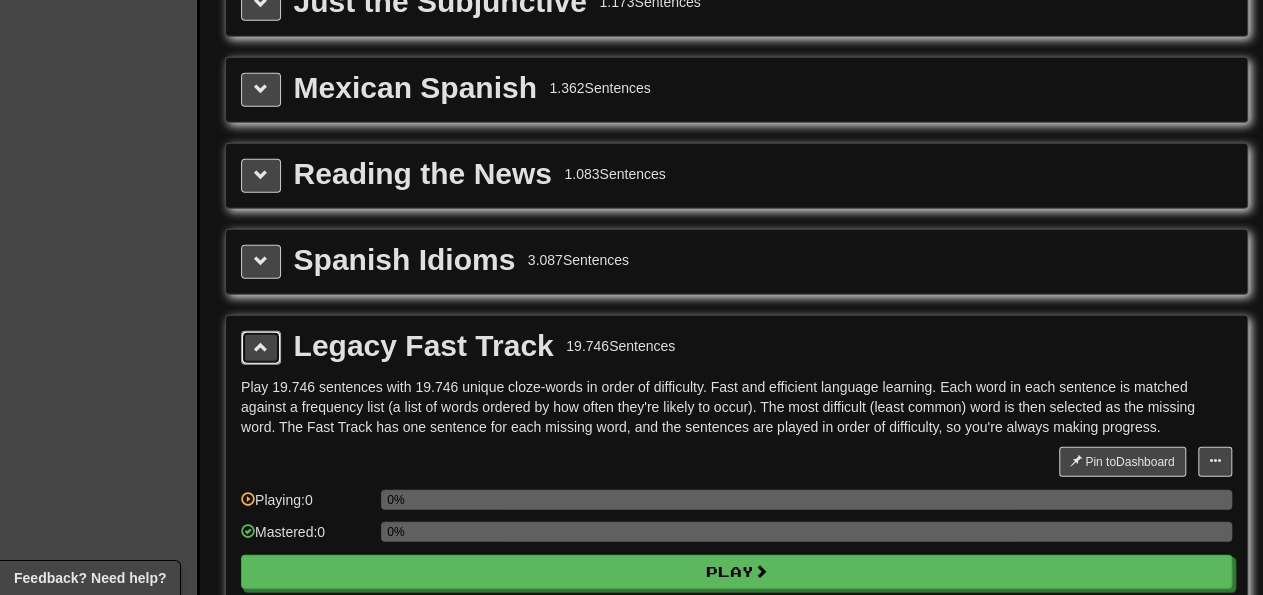 click at bounding box center [261, 348] 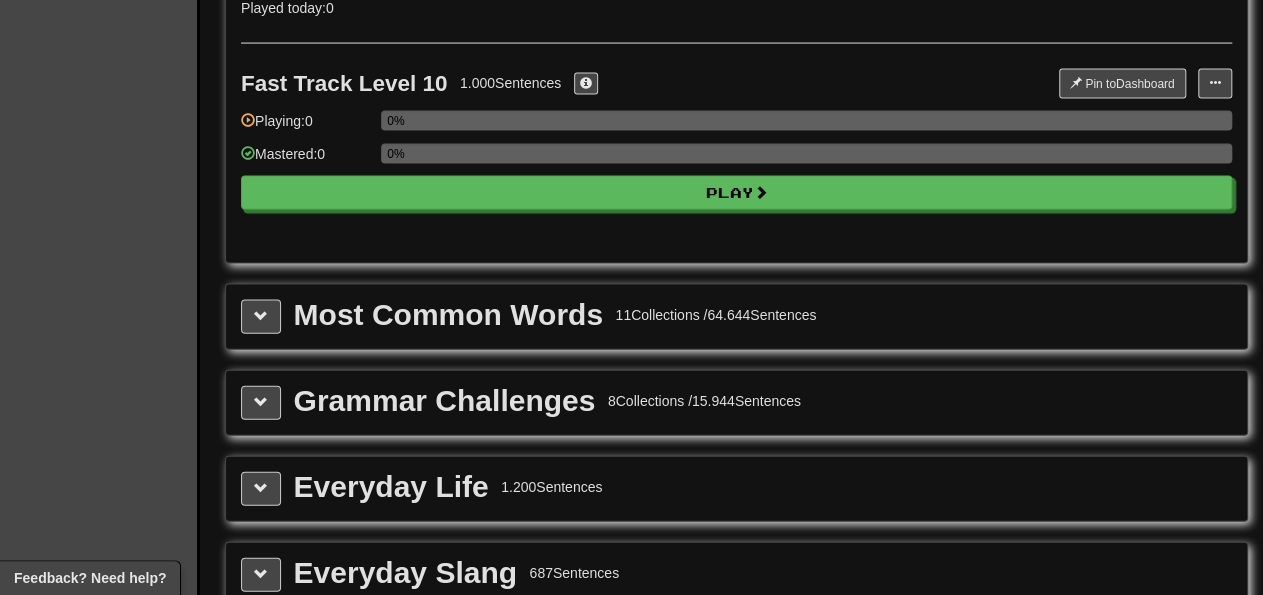 scroll, scrollTop: 2059, scrollLeft: 0, axis: vertical 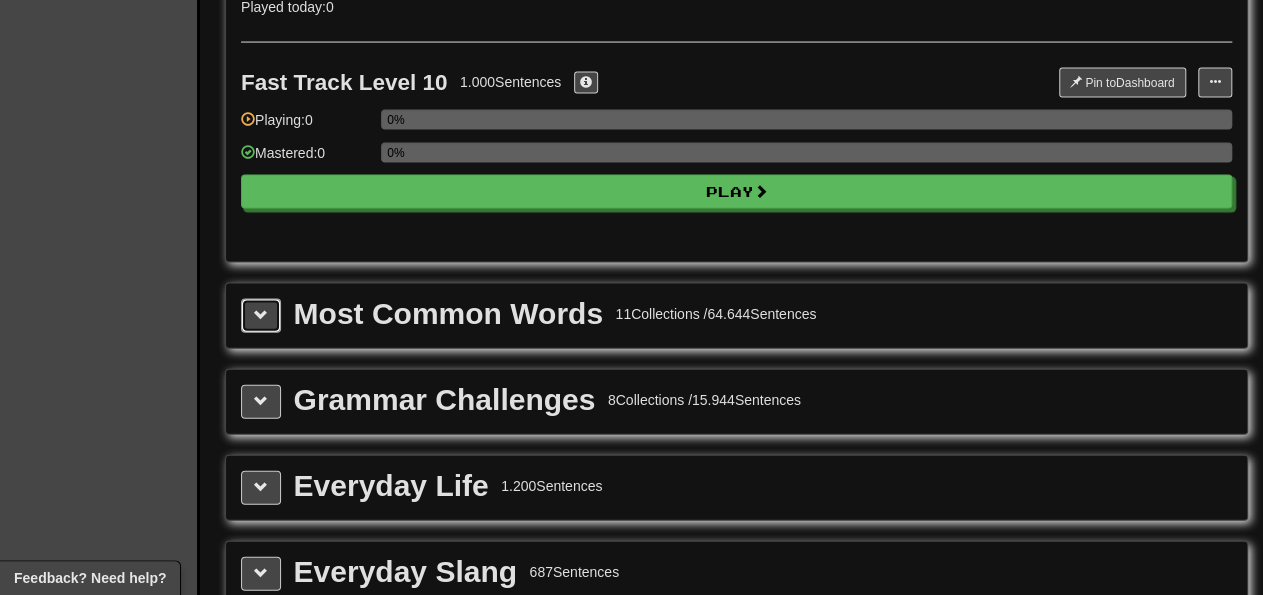 click at bounding box center [261, 314] 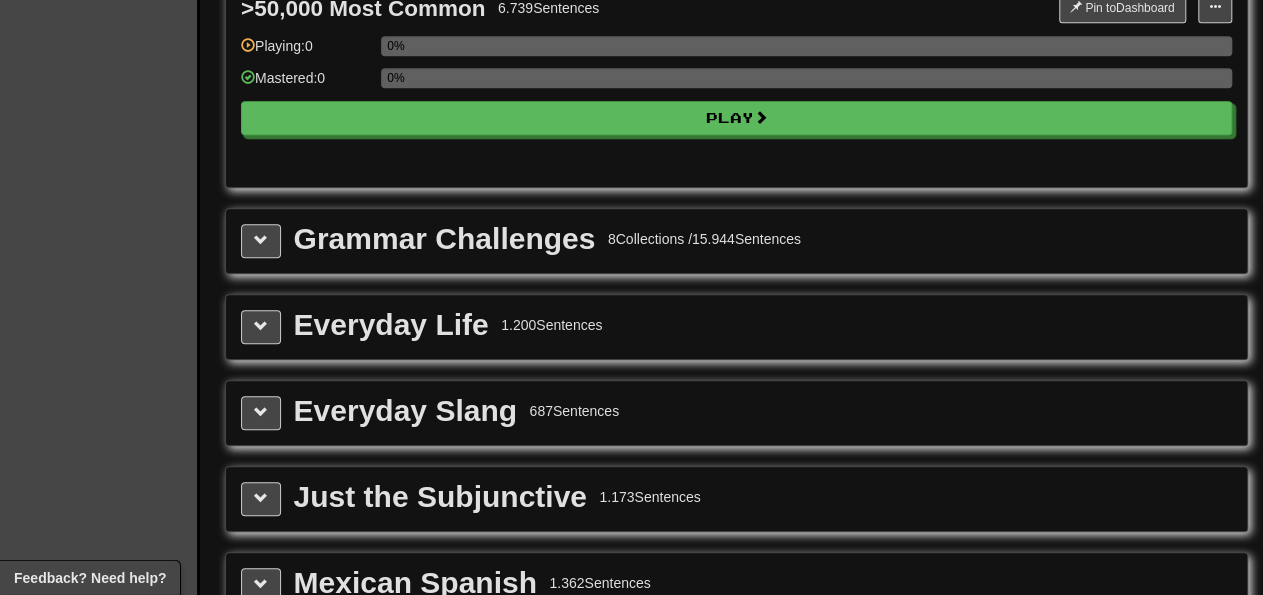 scroll, scrollTop: 4506, scrollLeft: 0, axis: vertical 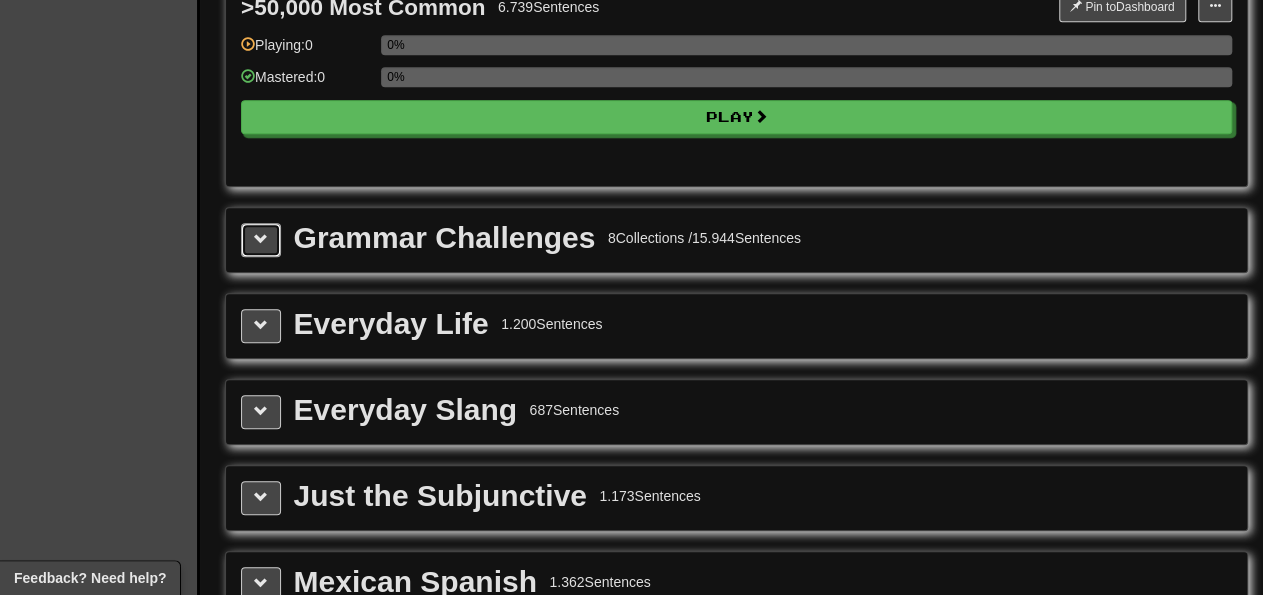 click at bounding box center (261, 240) 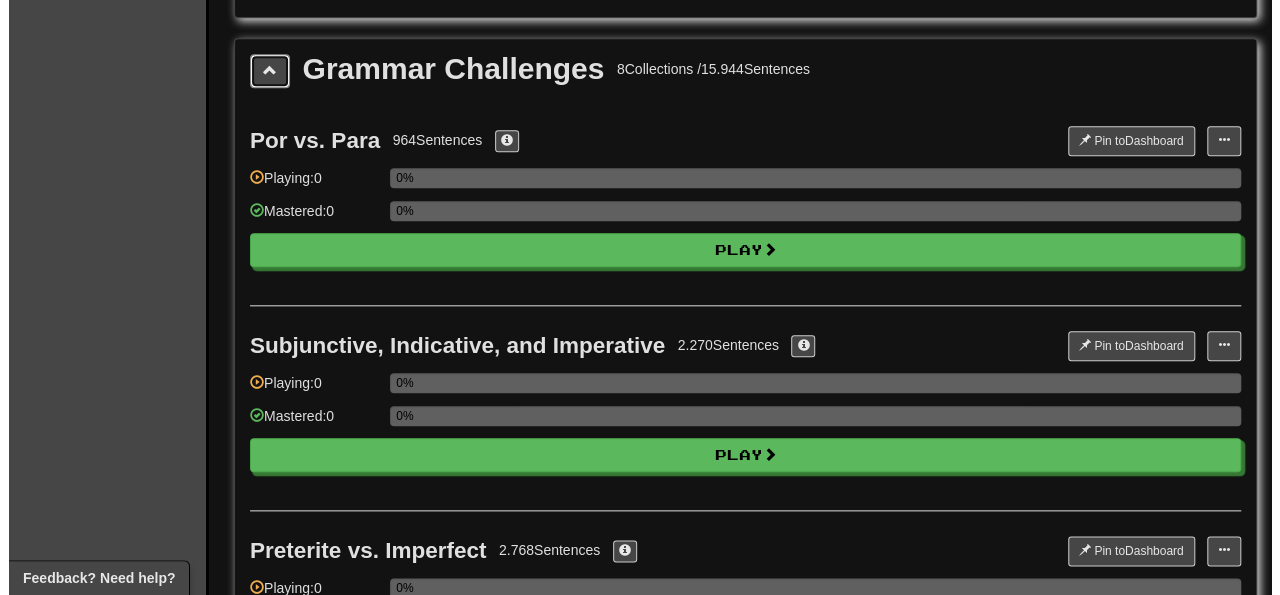 scroll, scrollTop: 4672, scrollLeft: 0, axis: vertical 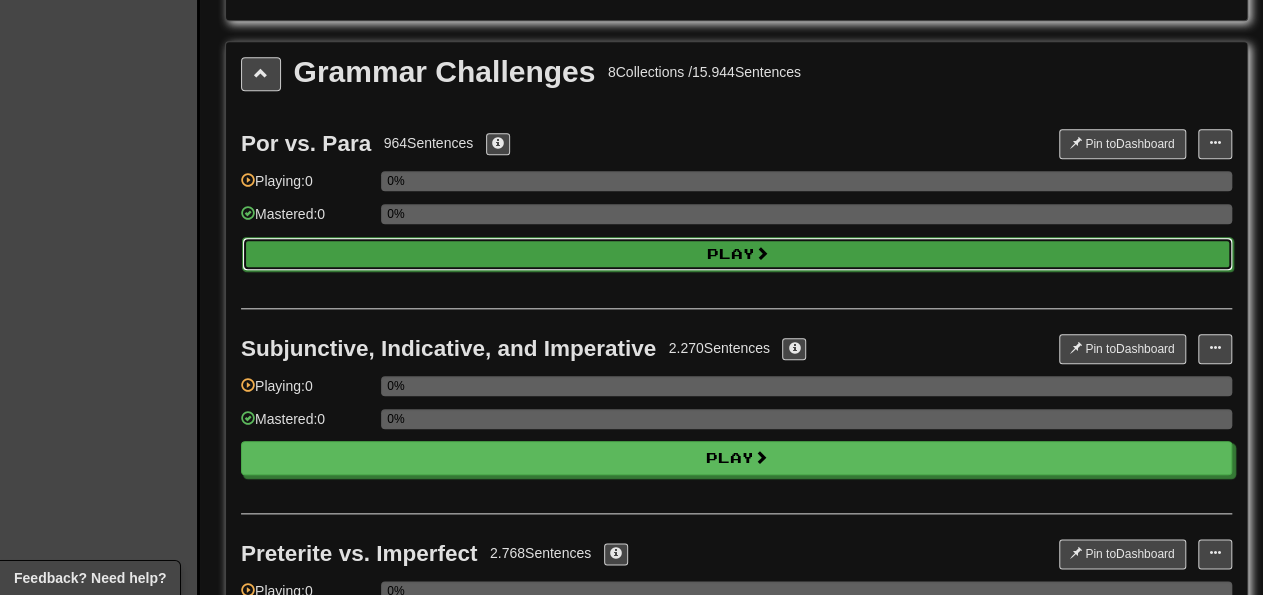 click on "Play" at bounding box center (737, 254) 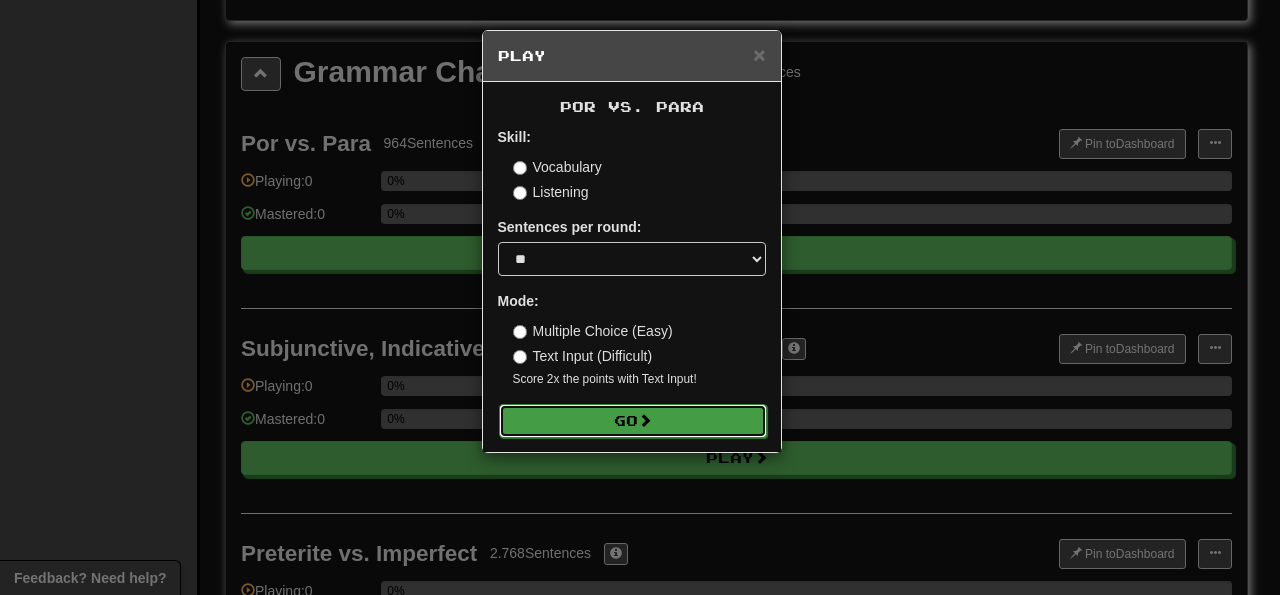 click on "Go" at bounding box center (633, 421) 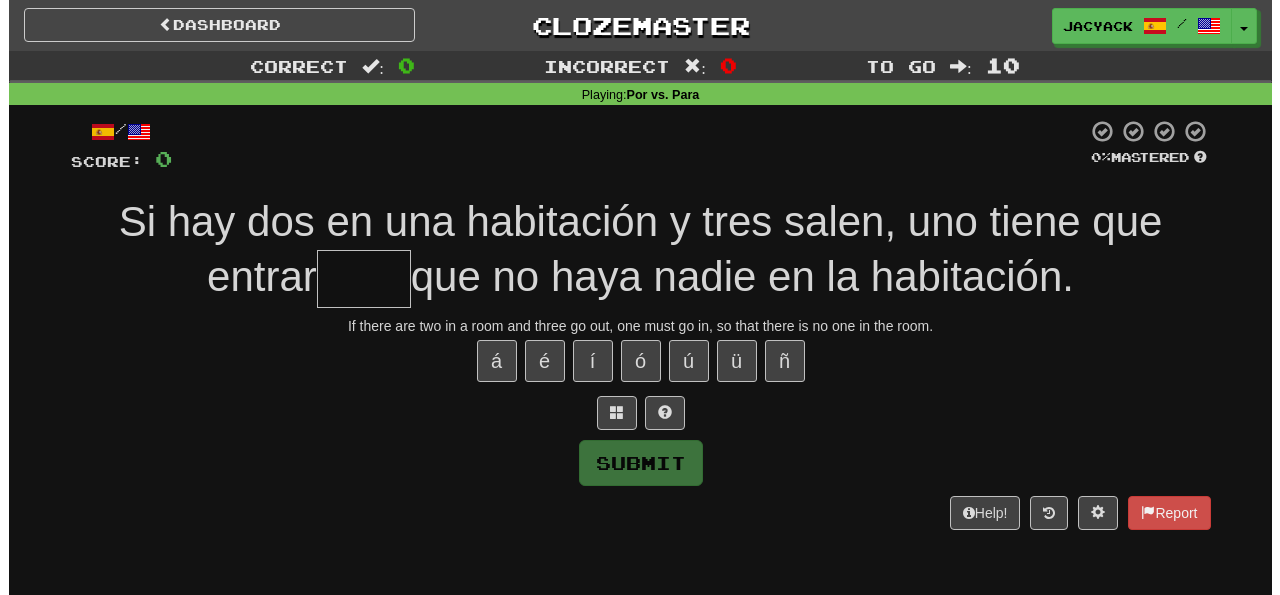 scroll, scrollTop: 0, scrollLeft: 0, axis: both 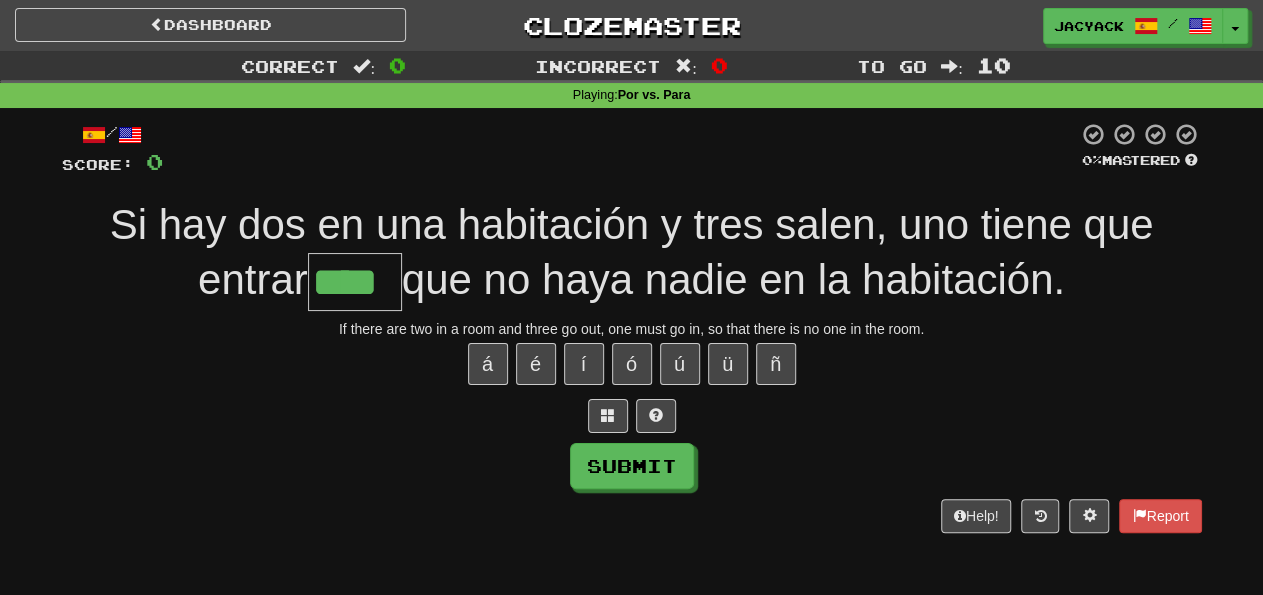 type on "****" 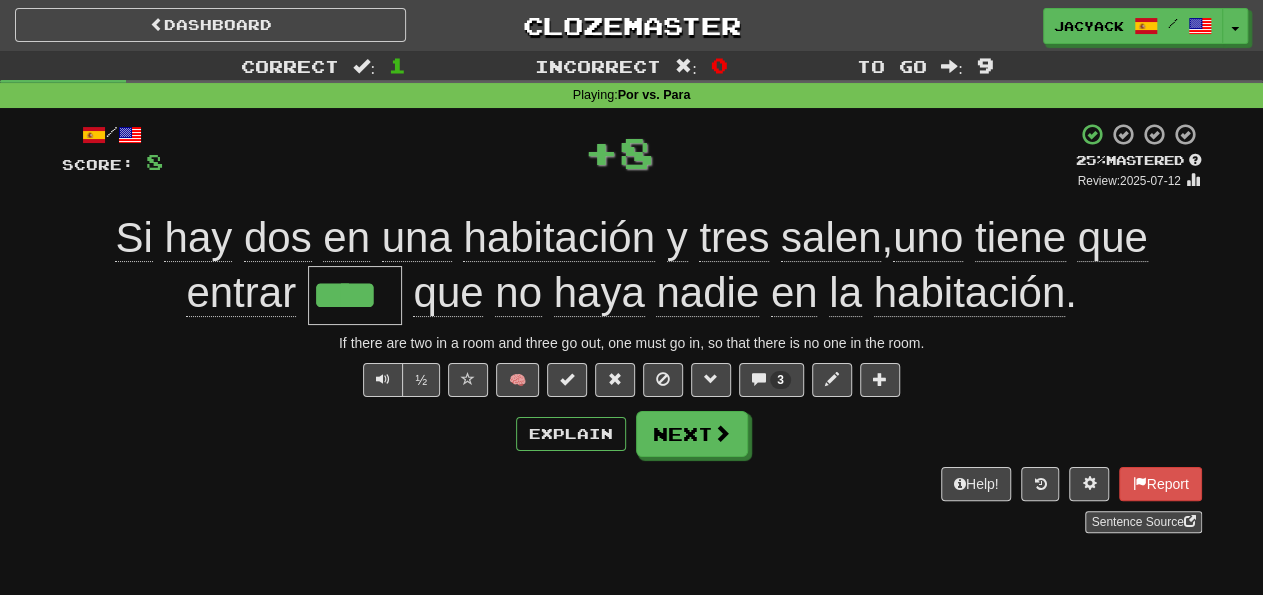 type 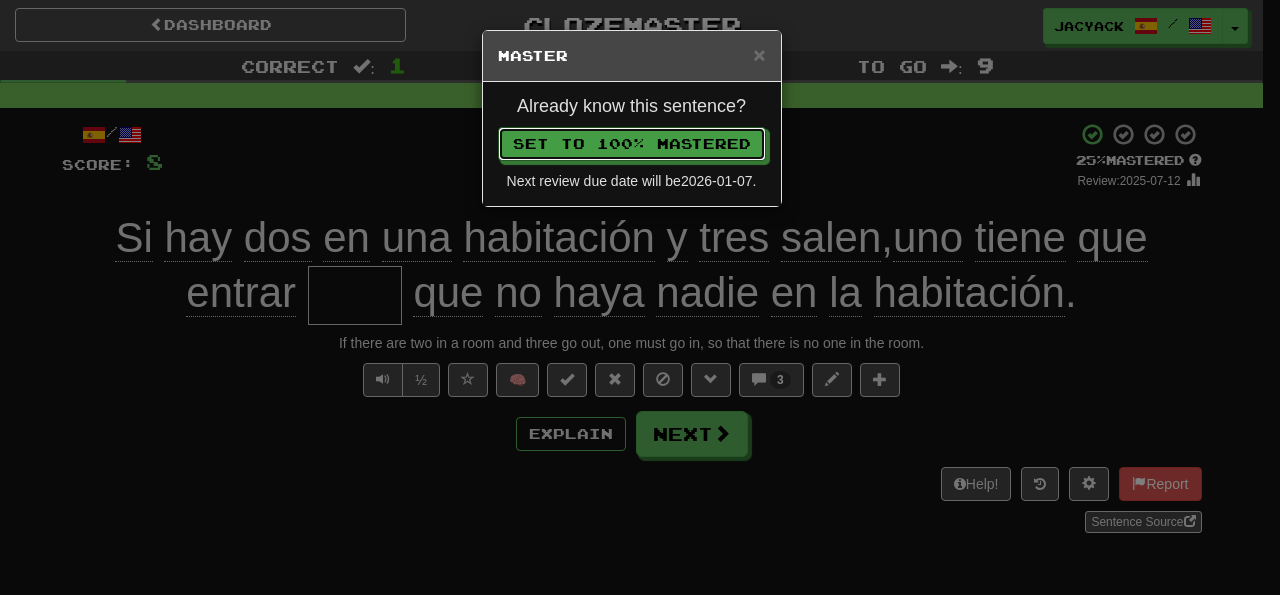 type 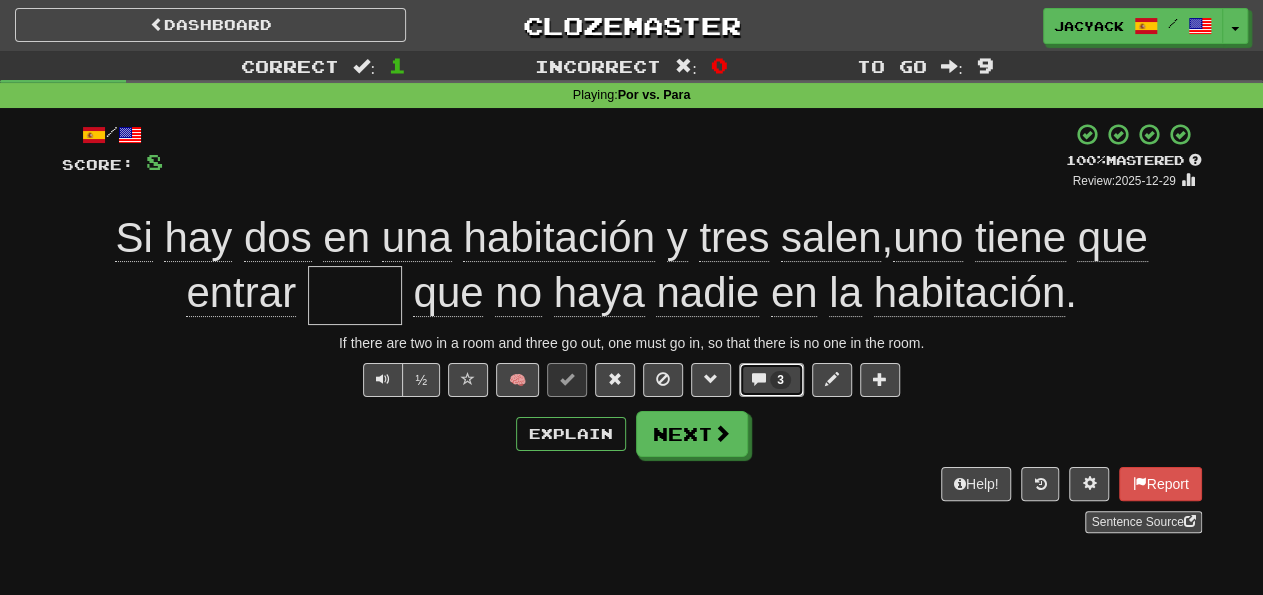 click on "3" at bounding box center [771, 380] 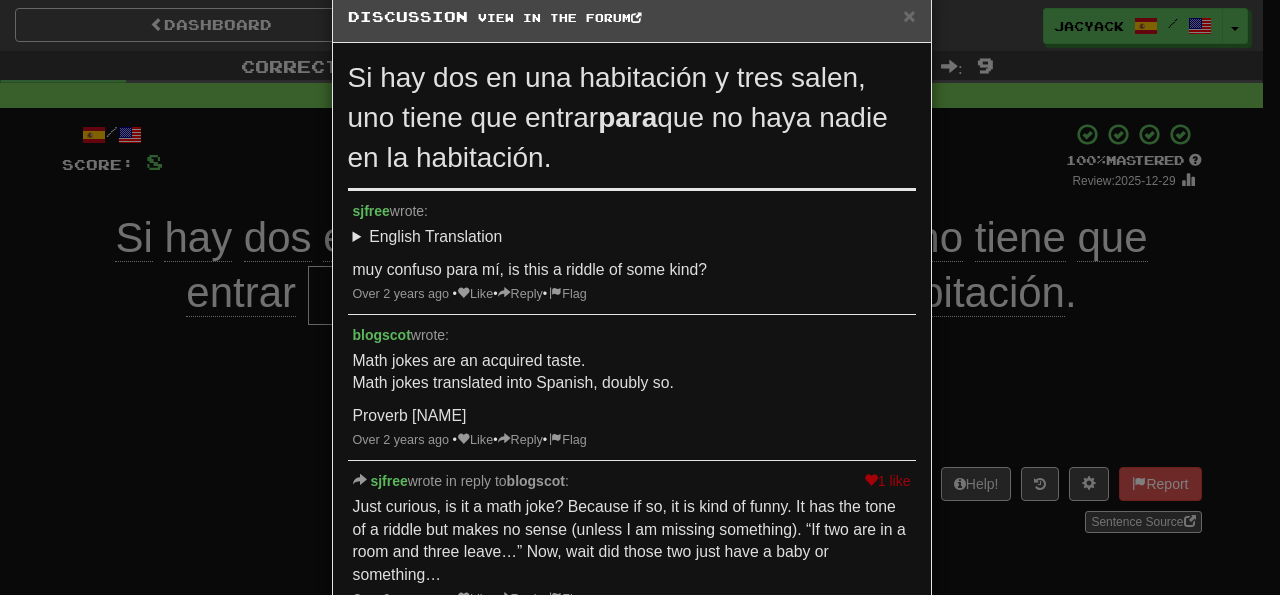 scroll, scrollTop: 0, scrollLeft: 0, axis: both 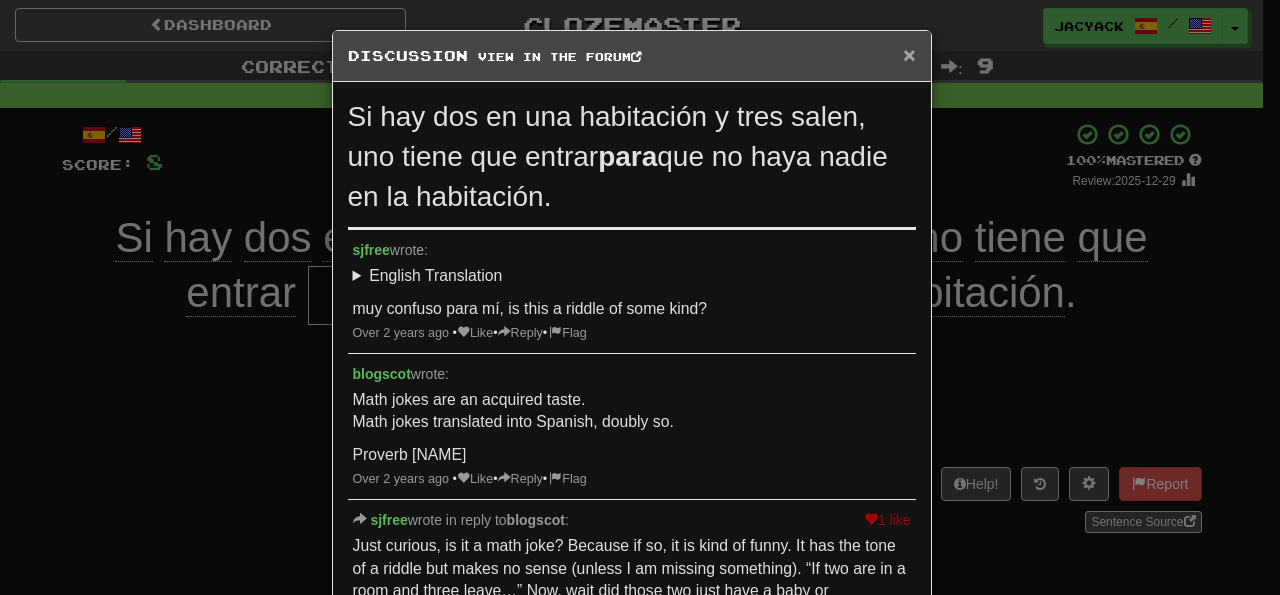 click on "×" at bounding box center [909, 54] 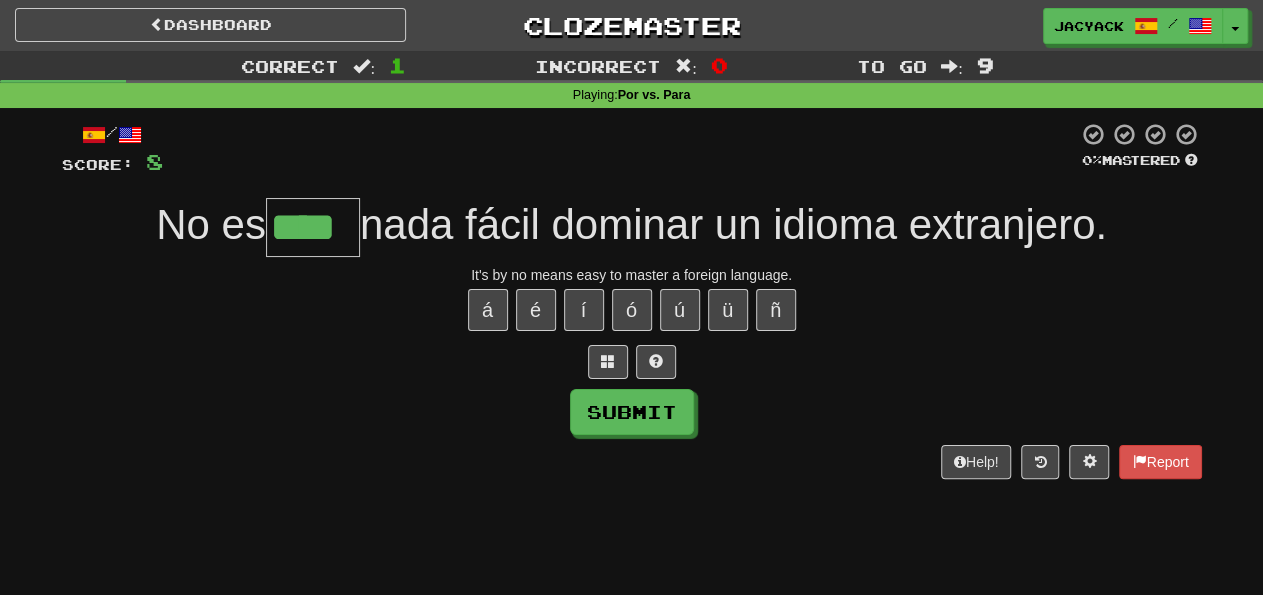 type on "****" 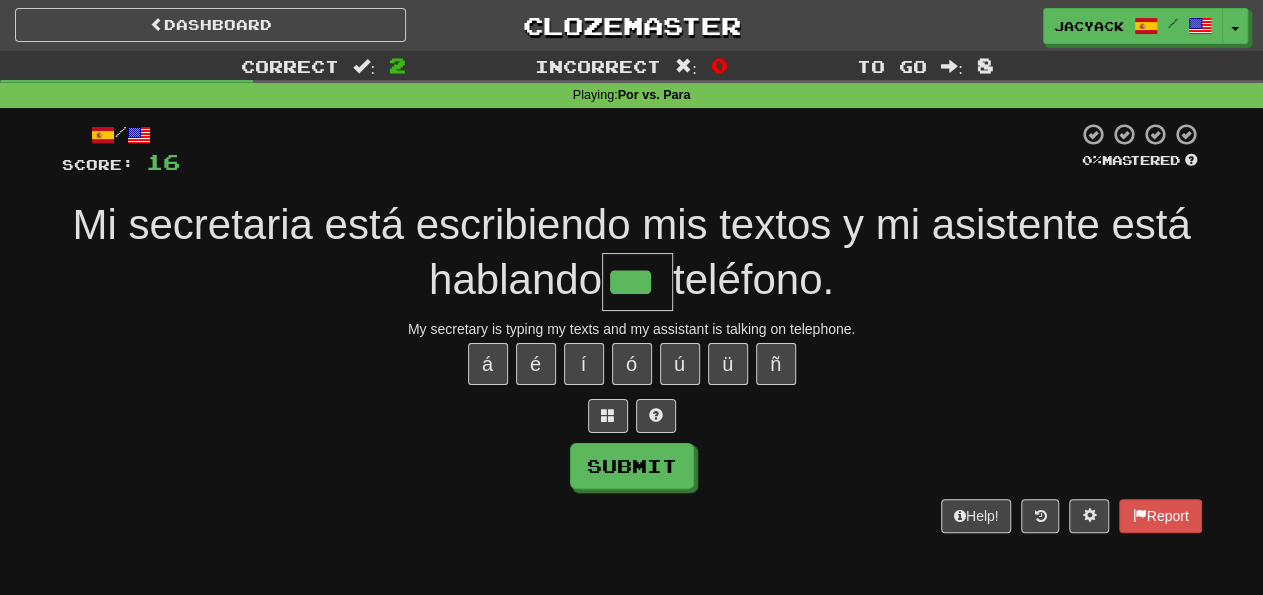 type on "***" 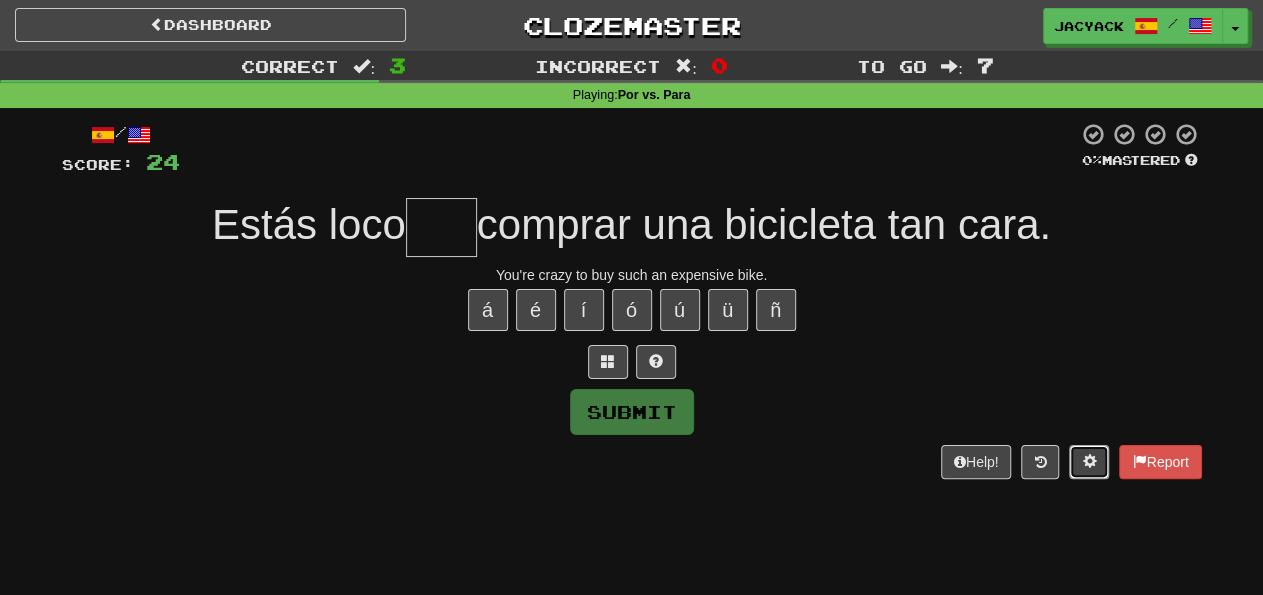 click at bounding box center [1089, 461] 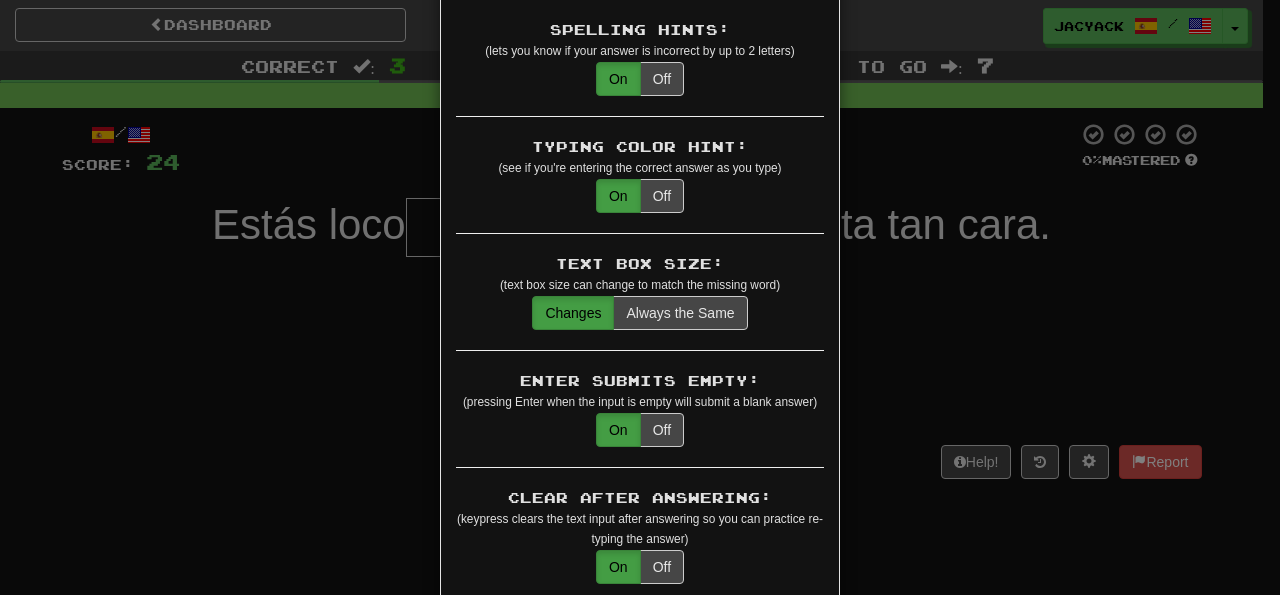 scroll, scrollTop: 429, scrollLeft: 0, axis: vertical 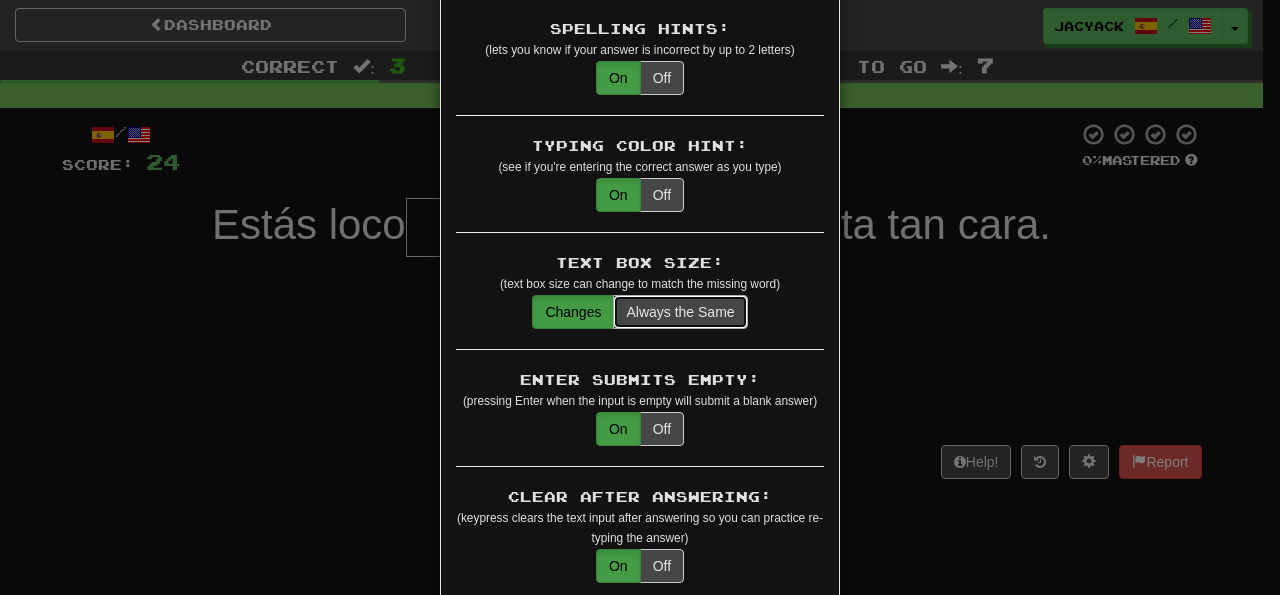 click on "Always the Same" at bounding box center [680, 312] 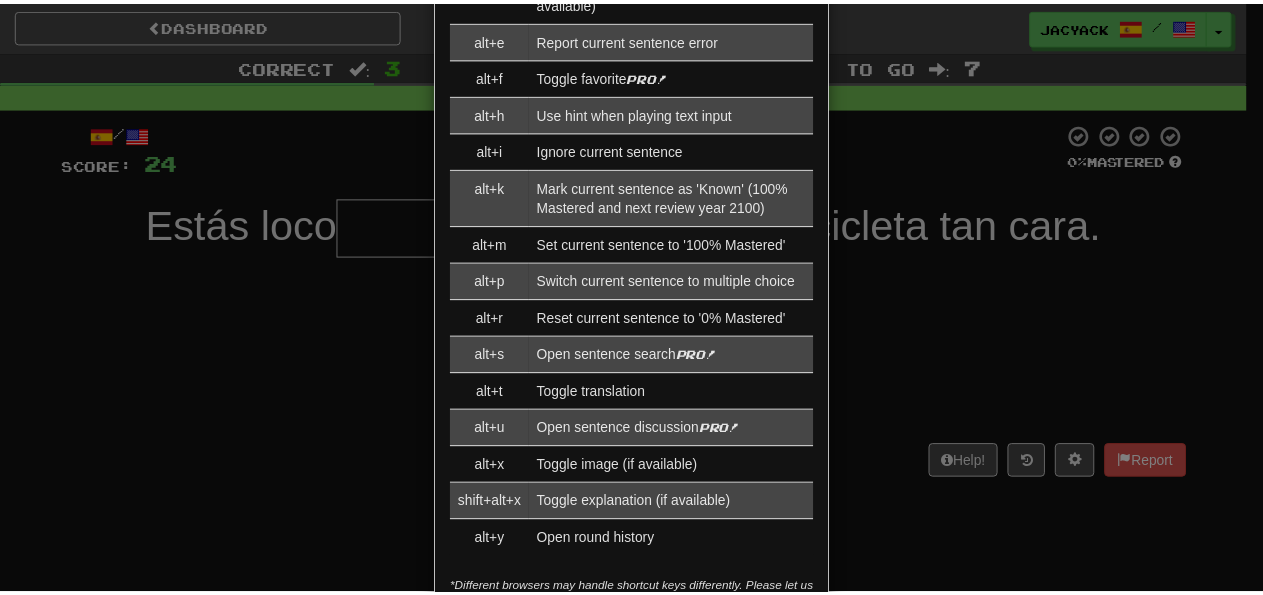 scroll, scrollTop: 3035, scrollLeft: 0, axis: vertical 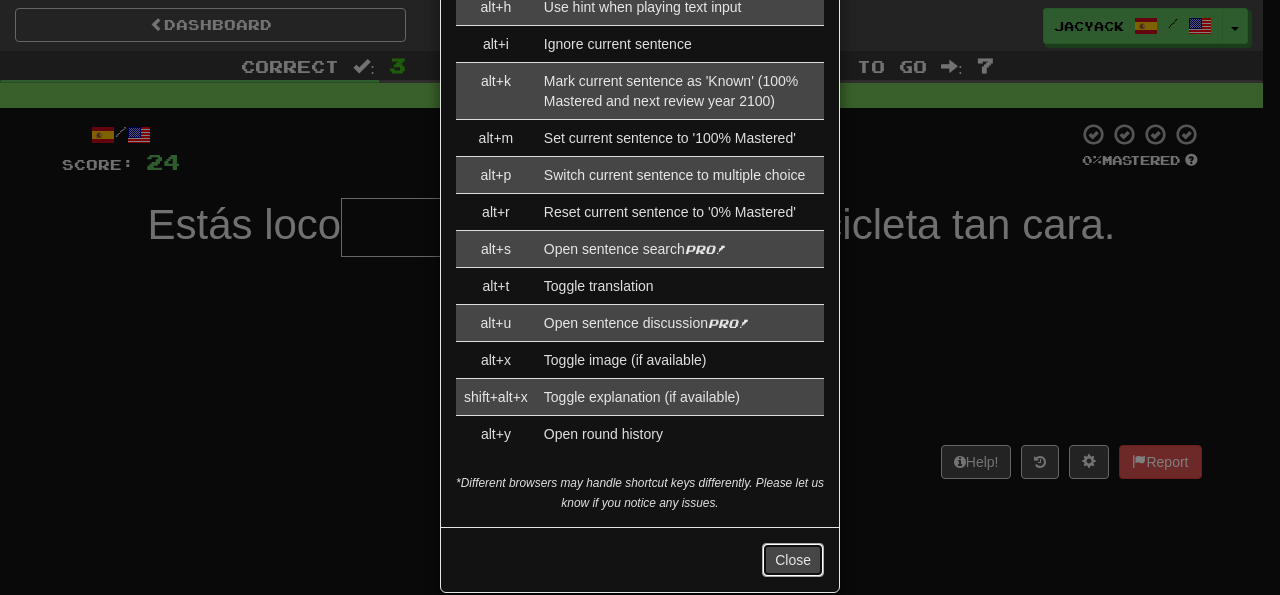 click on "Close" at bounding box center [793, 560] 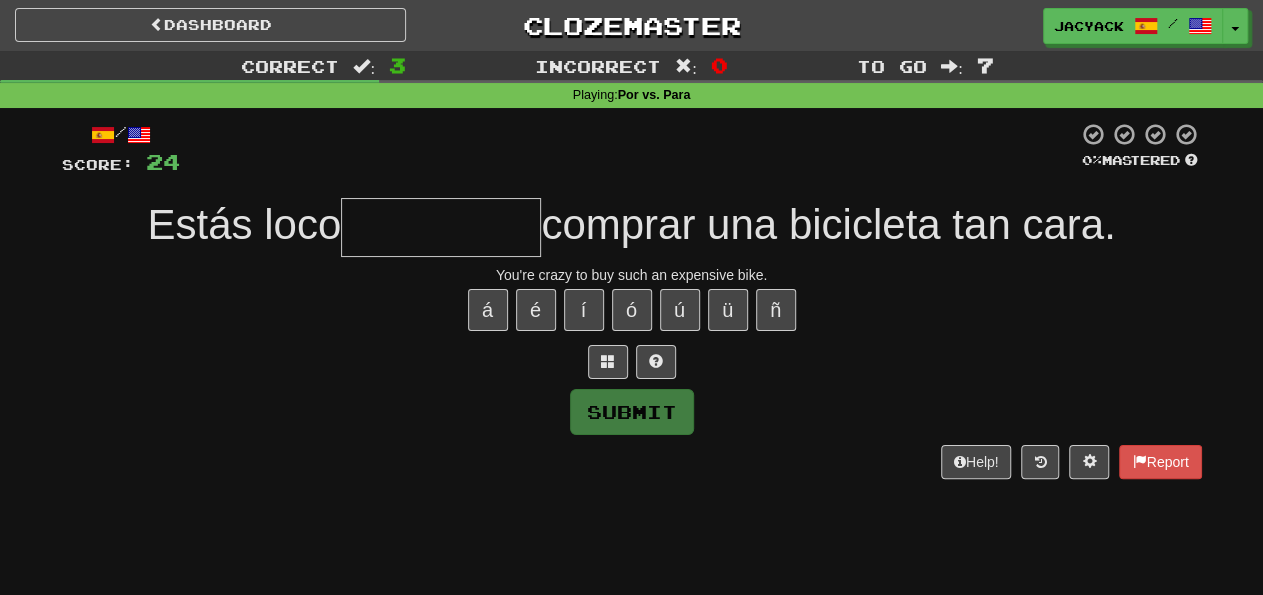 click at bounding box center [441, 227] 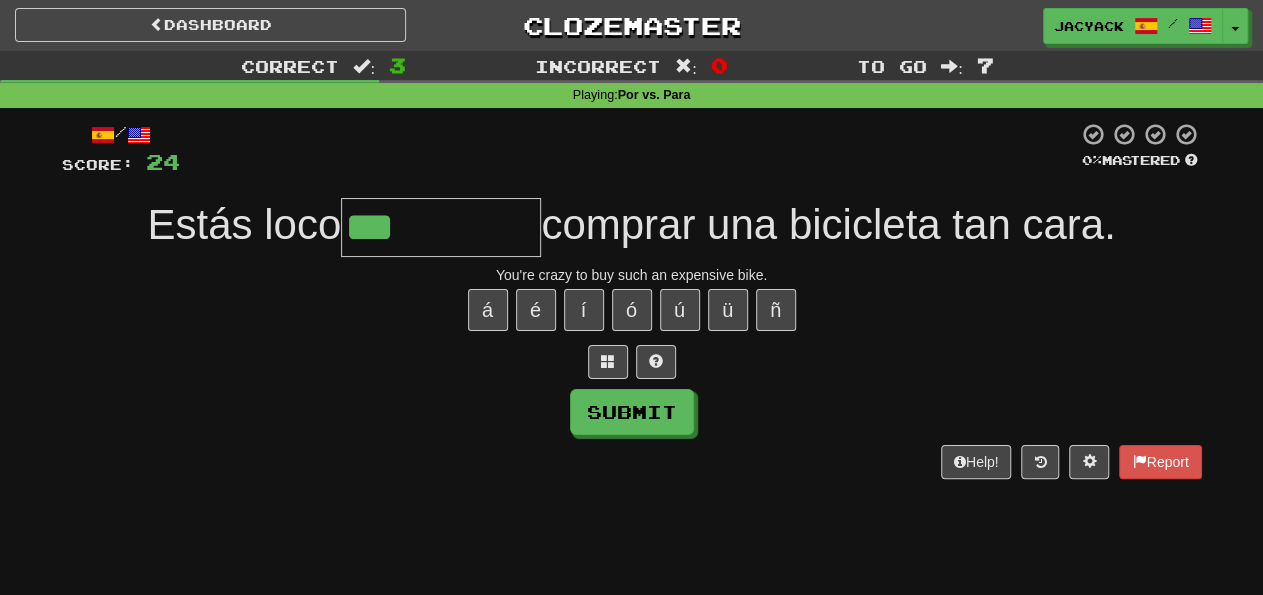 type on "***" 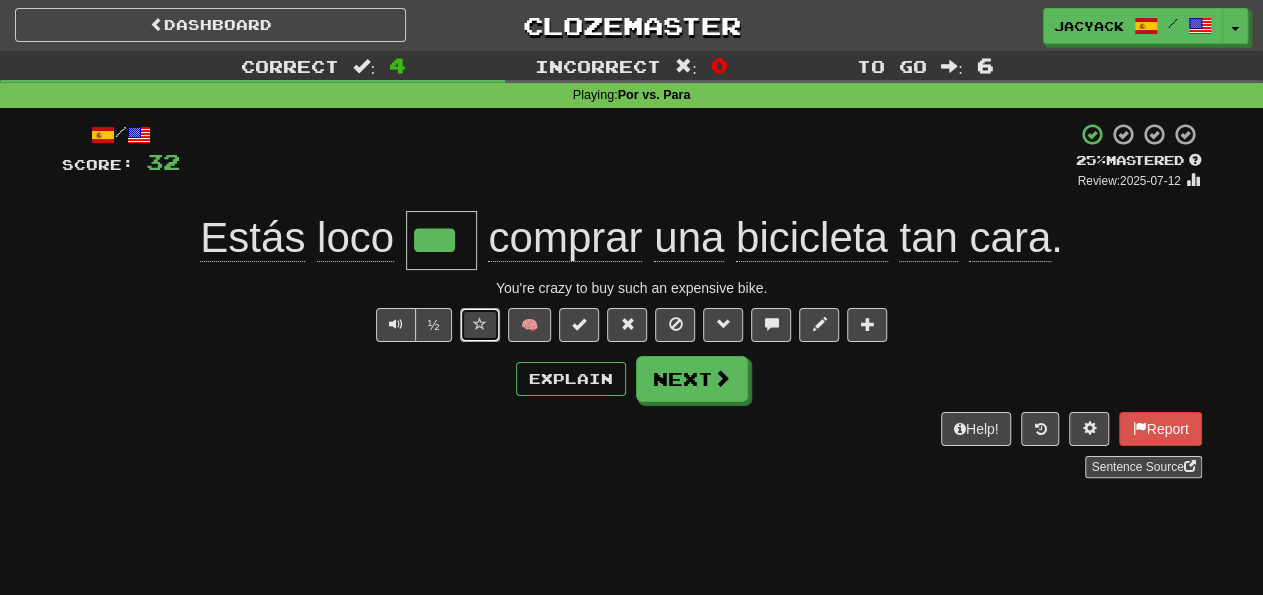 click at bounding box center [480, 325] 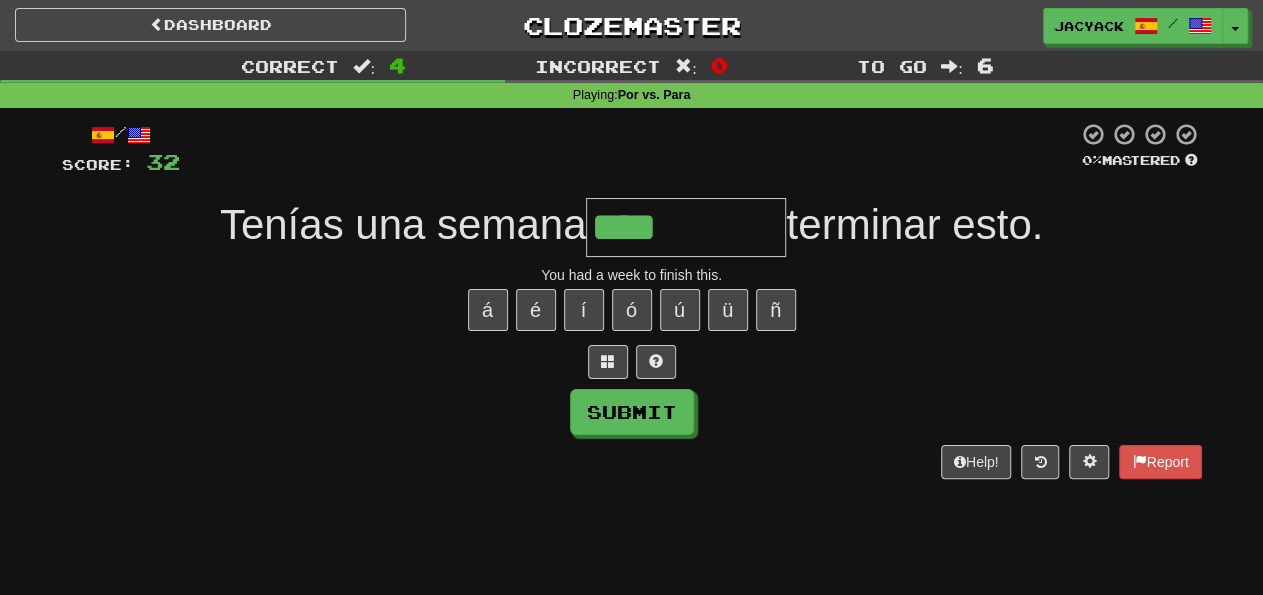 type on "****" 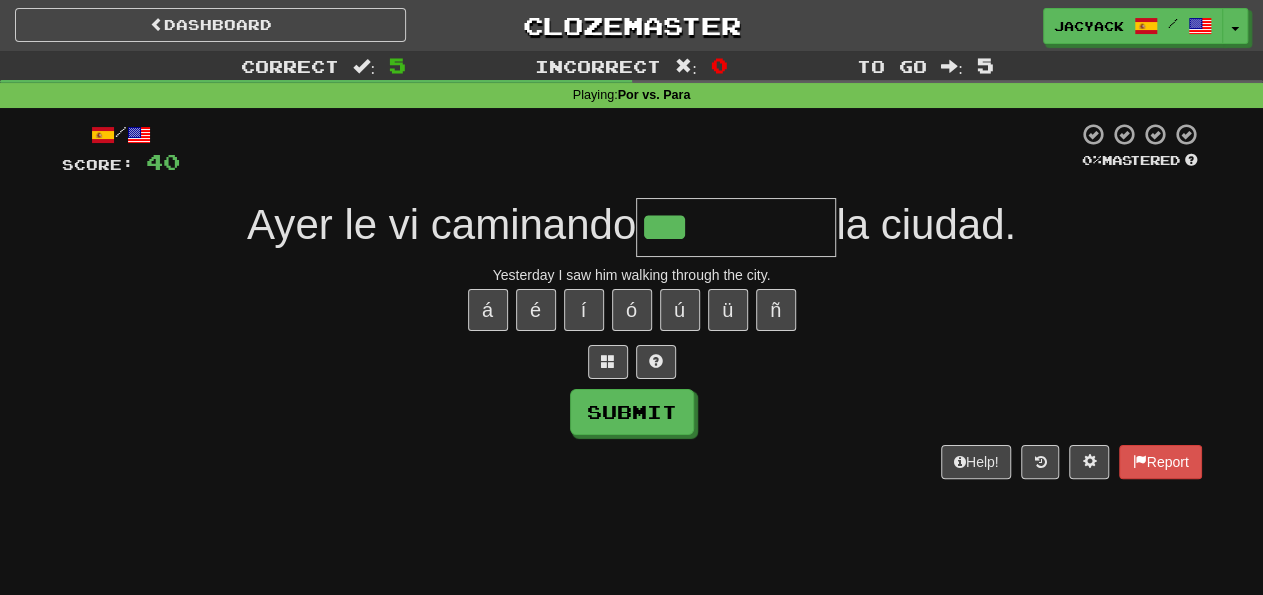 type on "***" 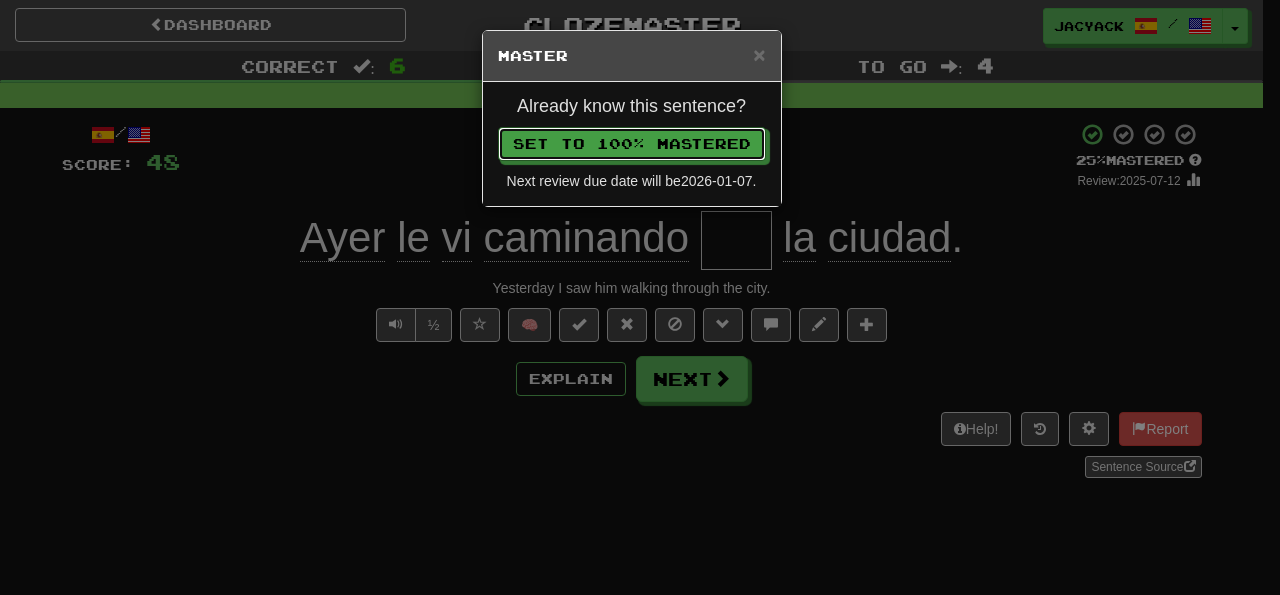 click on "Set to 100% Mastered" at bounding box center [632, 144] 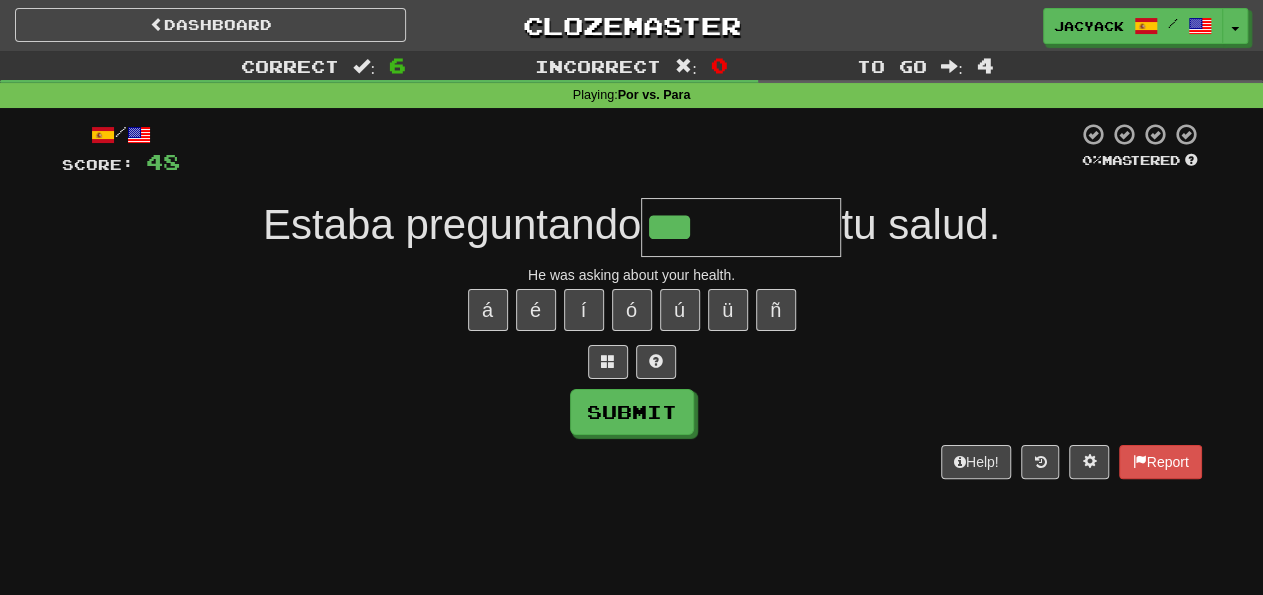 type on "***" 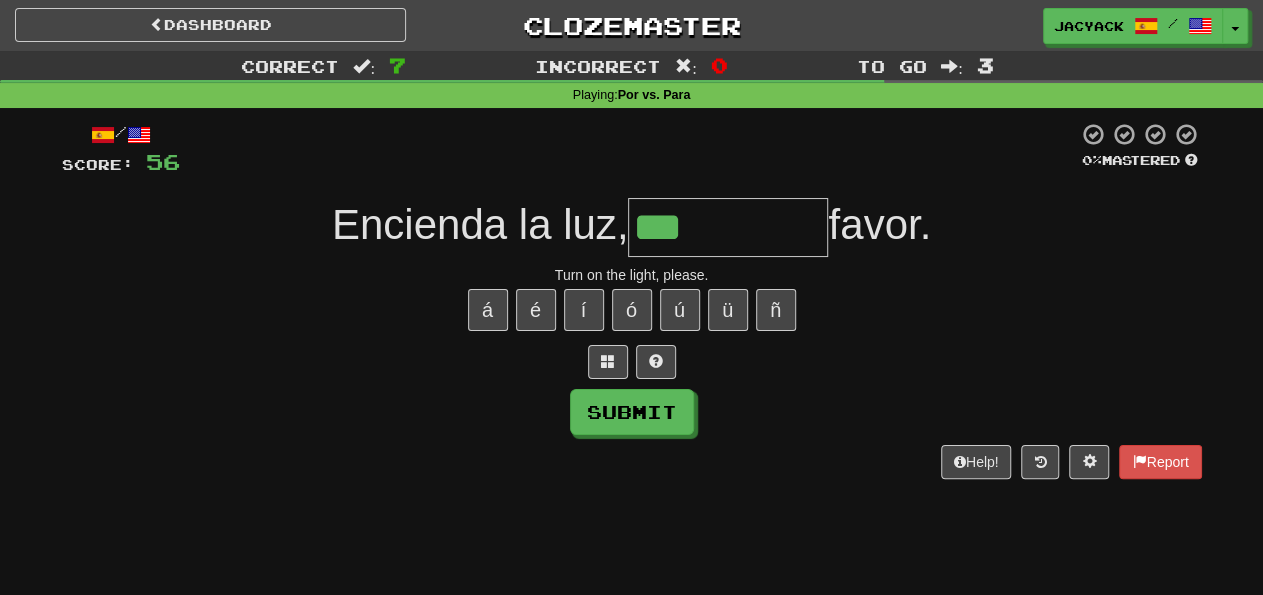 type on "***" 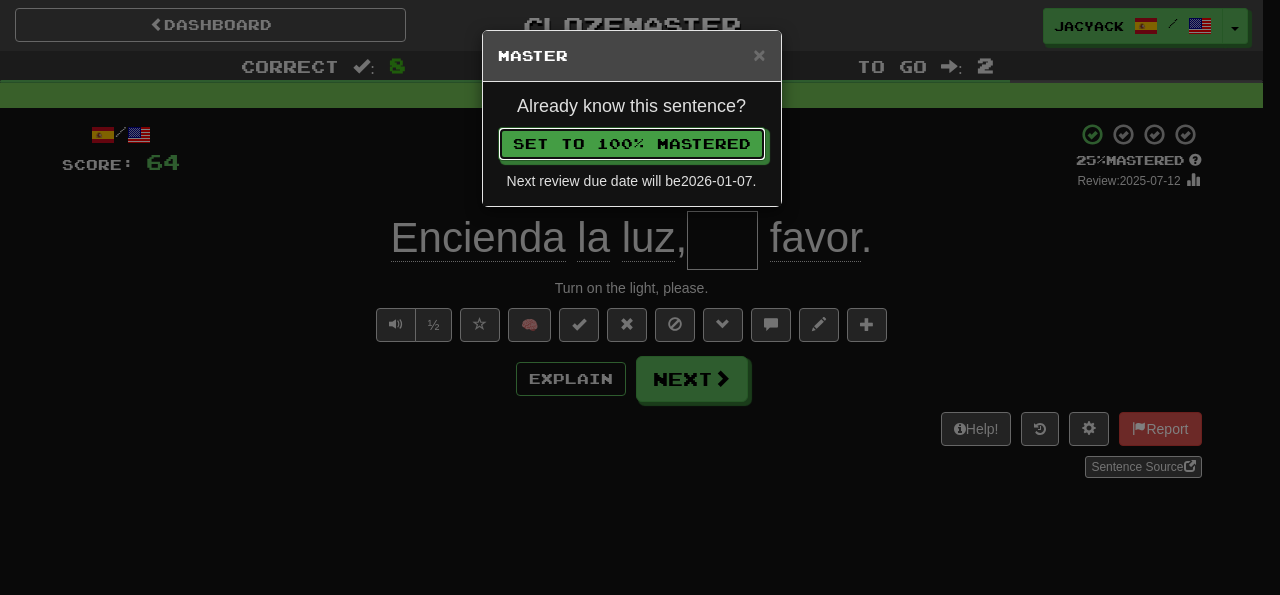click on "Set to 100% Mastered" at bounding box center (632, 144) 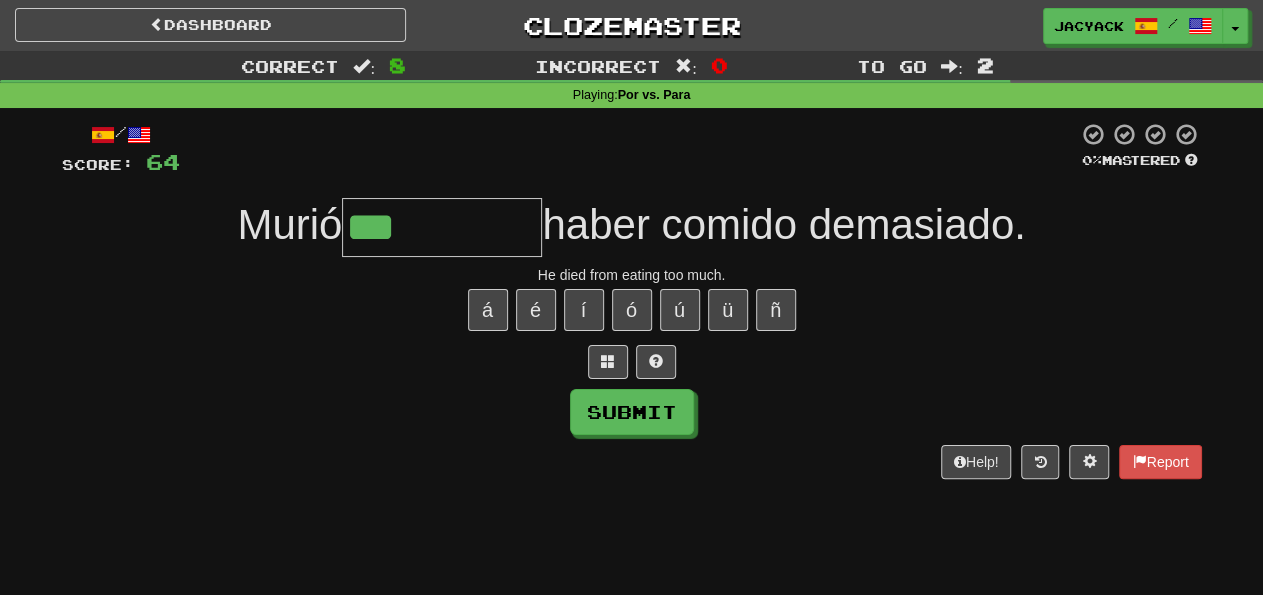 type on "***" 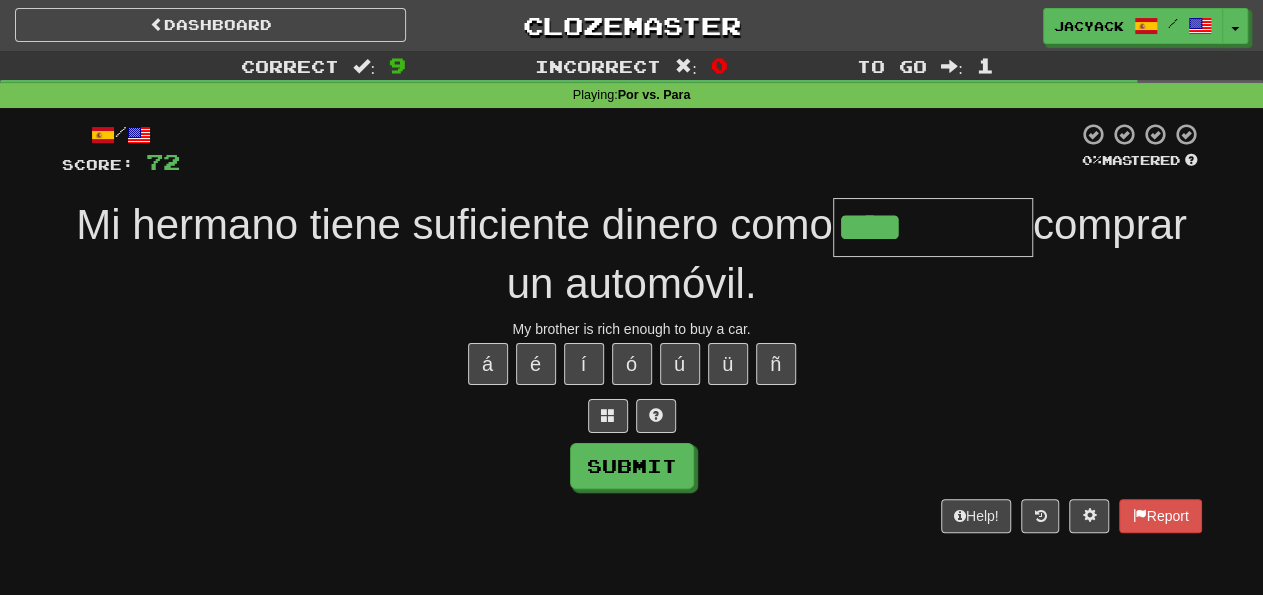 type on "****" 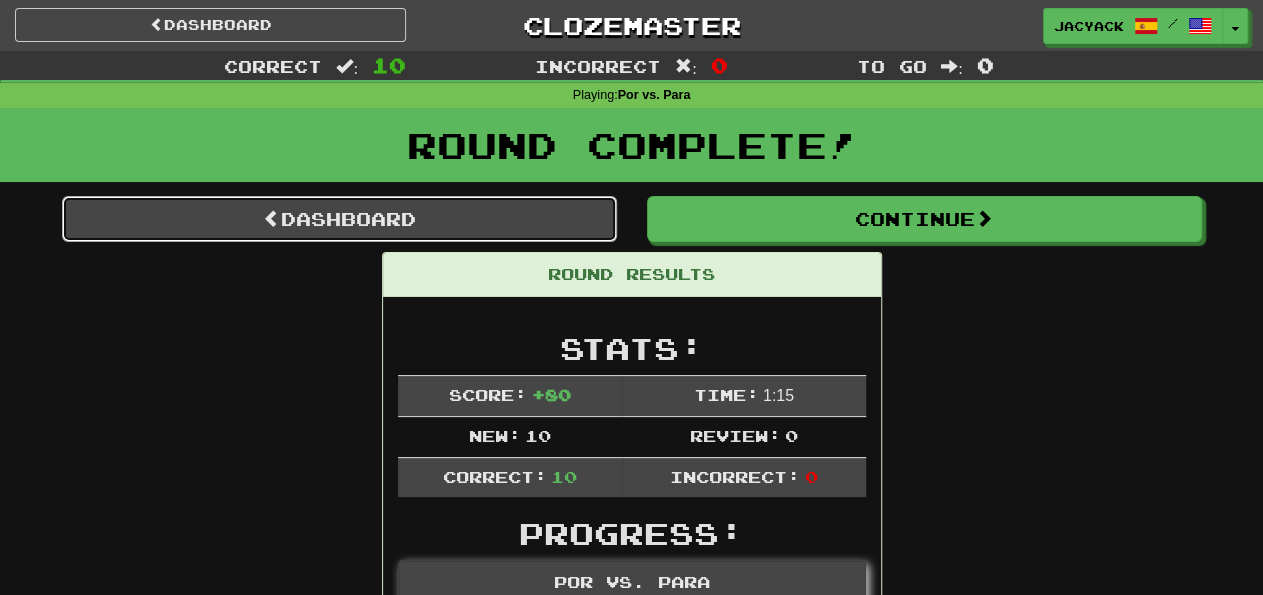 click on "Dashboard" at bounding box center [339, 219] 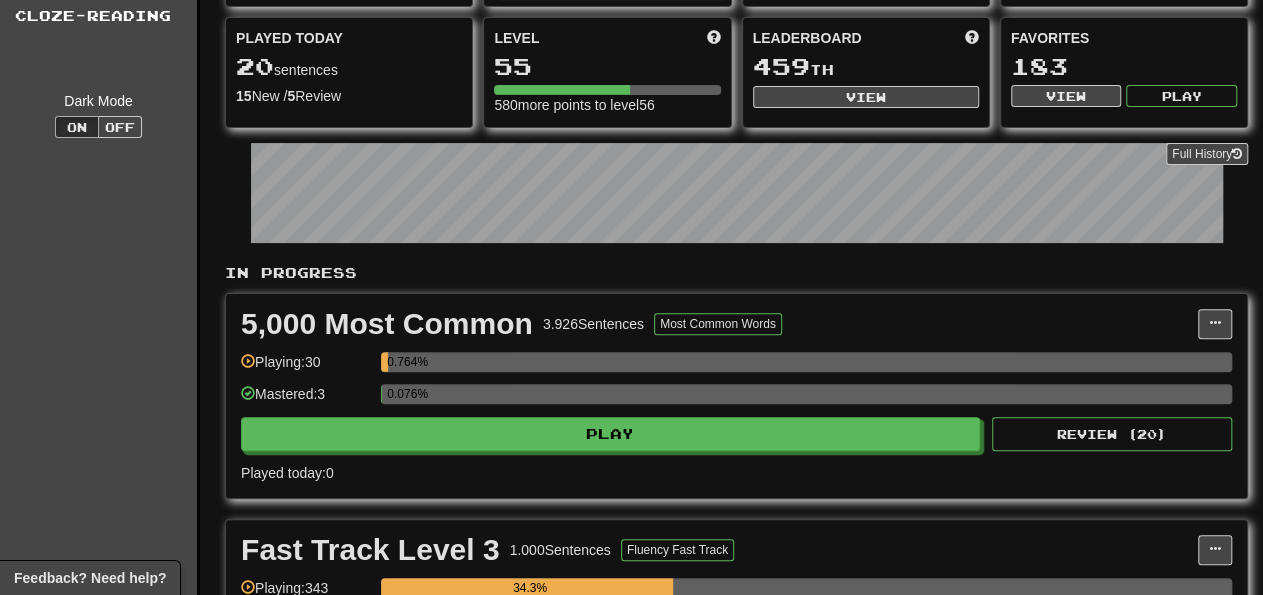scroll, scrollTop: 0, scrollLeft: 0, axis: both 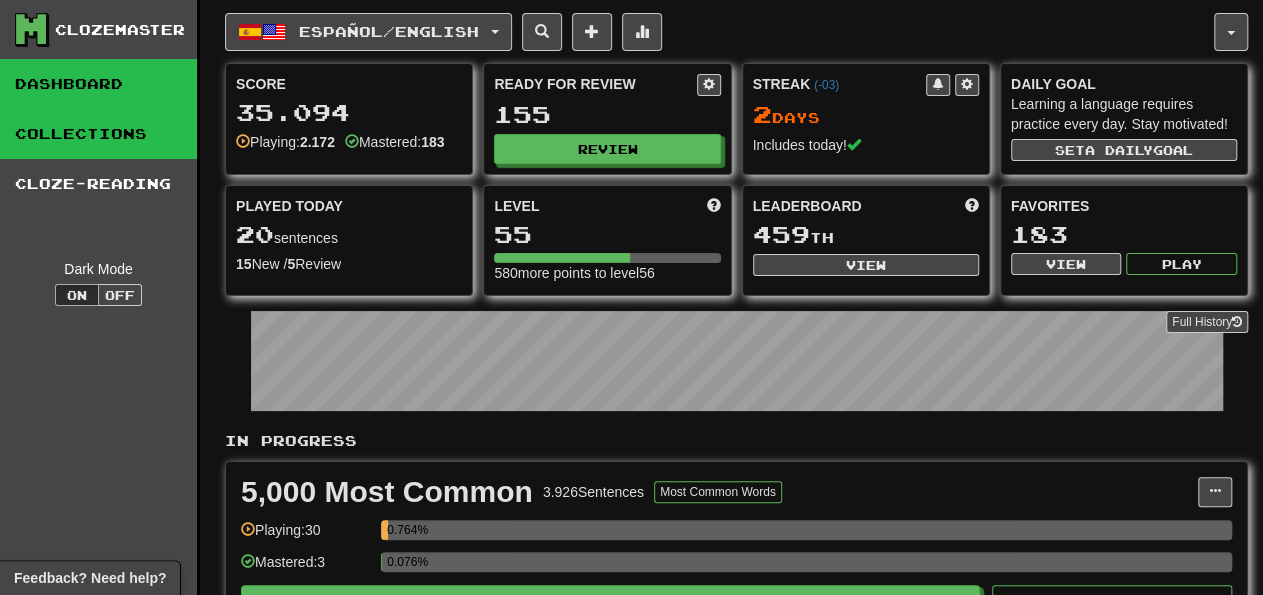 click on "Collections" at bounding box center (98, 134) 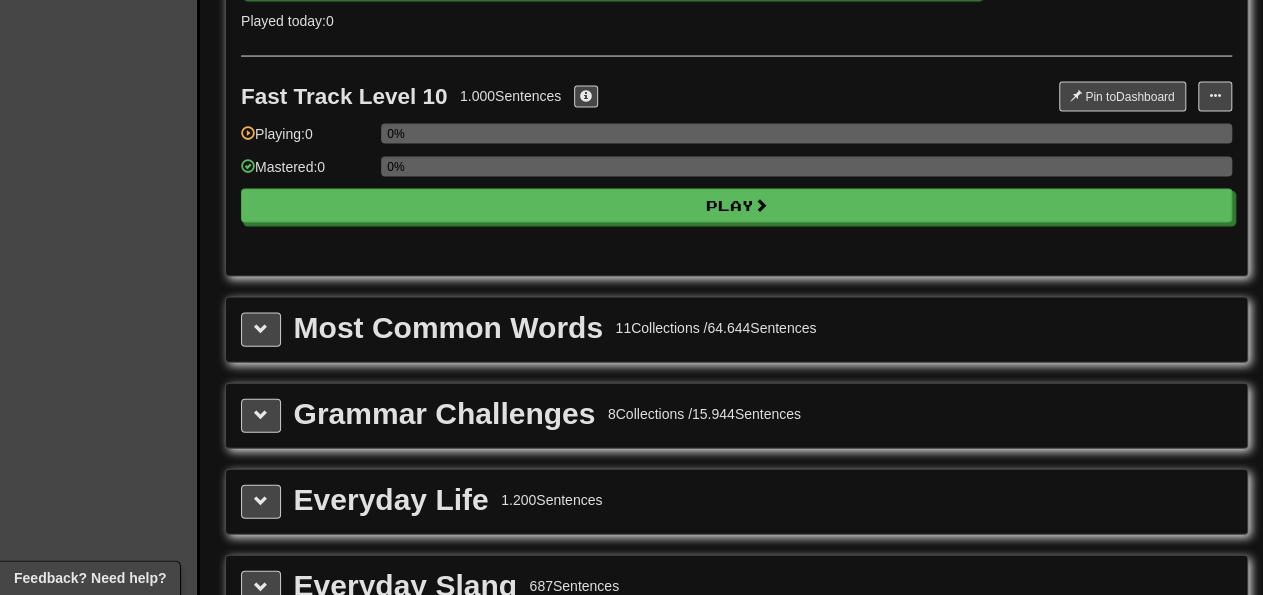 scroll, scrollTop: 2240, scrollLeft: 0, axis: vertical 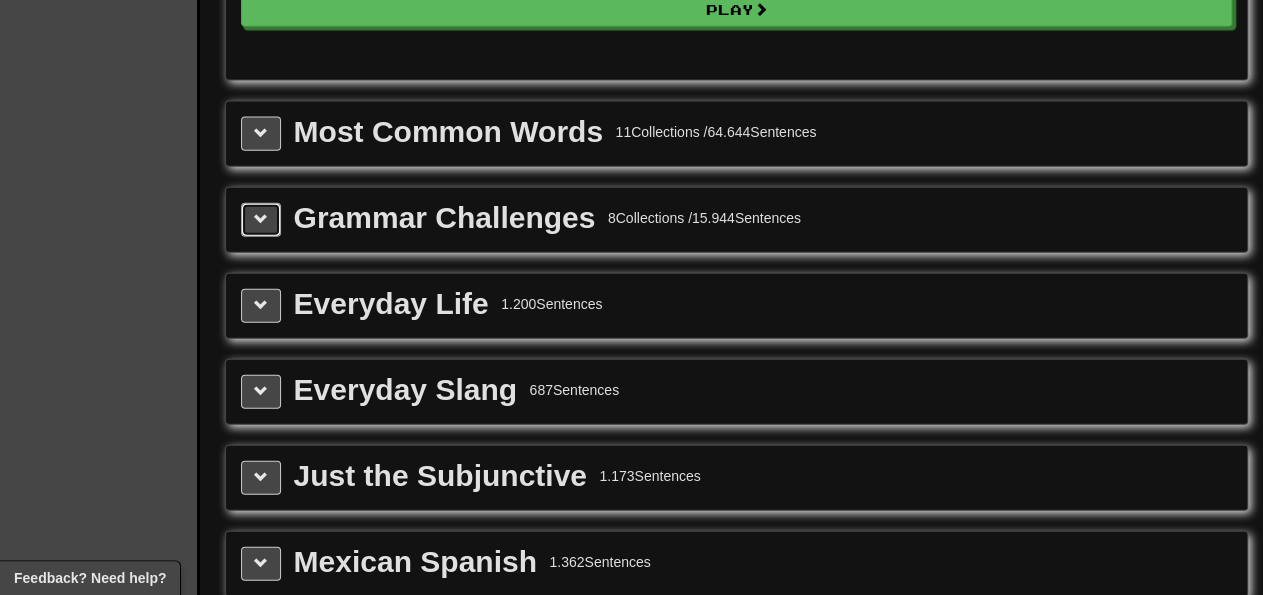 click at bounding box center (261, 219) 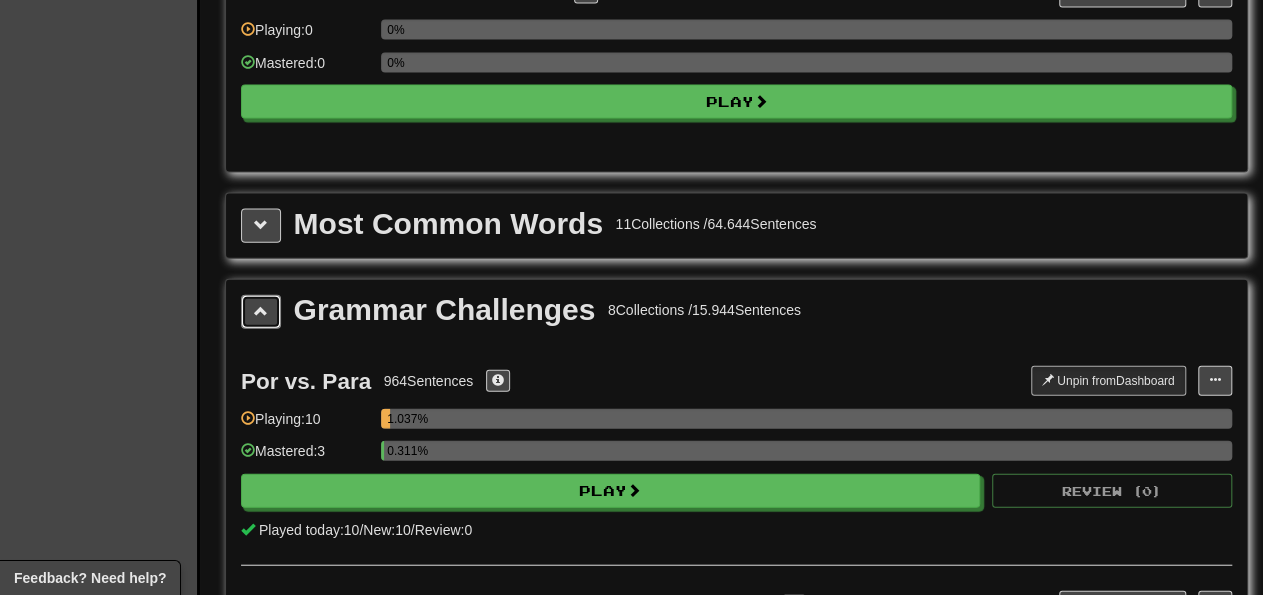 scroll, scrollTop: 2154, scrollLeft: 0, axis: vertical 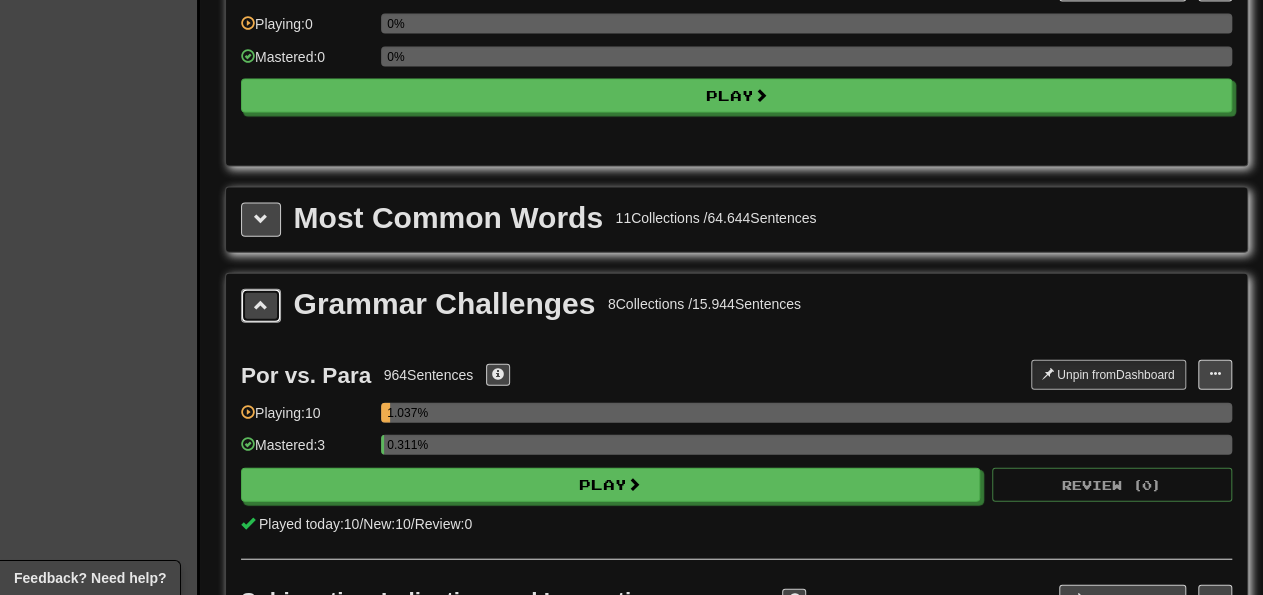 click at bounding box center [261, 306] 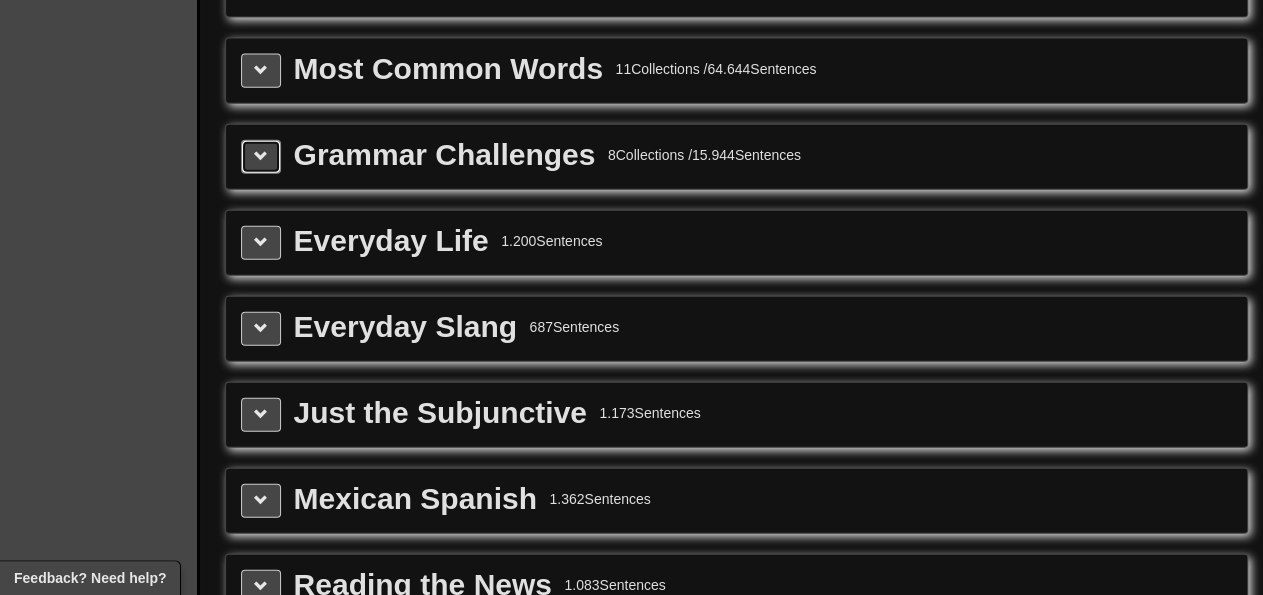 scroll, scrollTop: 2304, scrollLeft: 0, axis: vertical 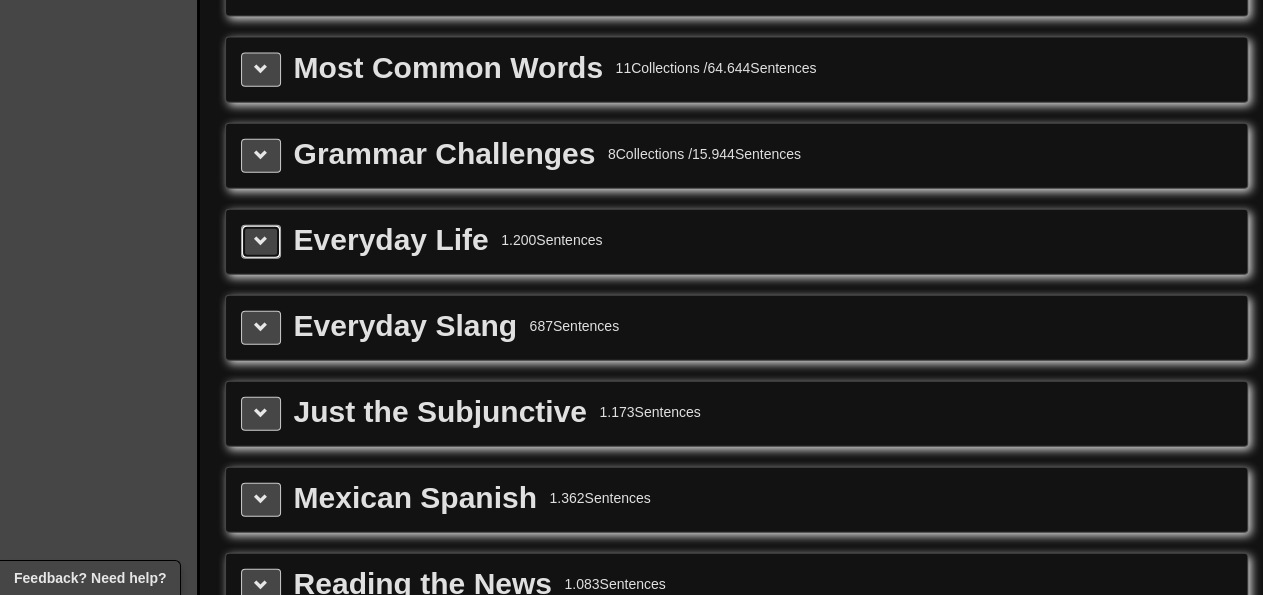 click at bounding box center [261, 241] 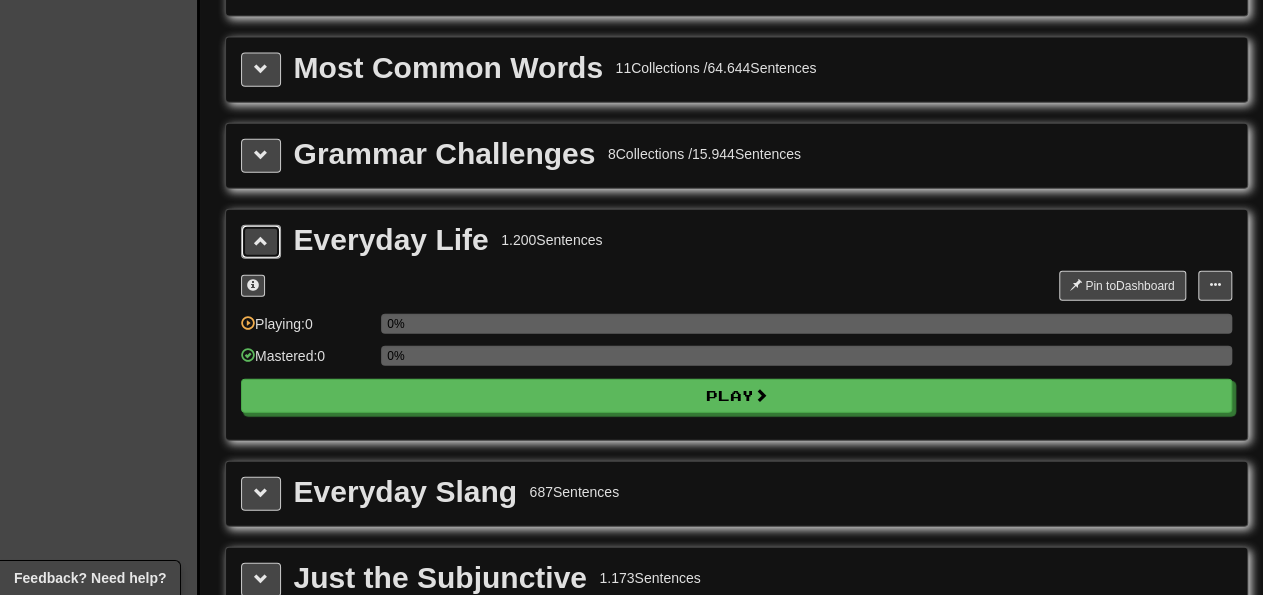click at bounding box center (261, 241) 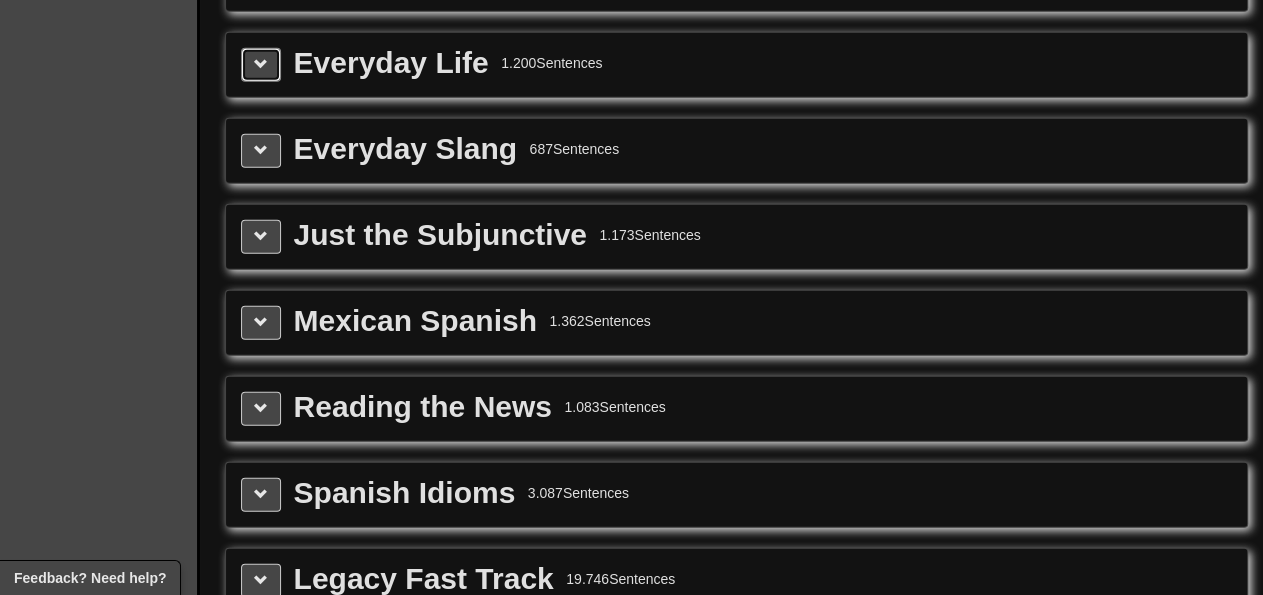 scroll, scrollTop: 2482, scrollLeft: 0, axis: vertical 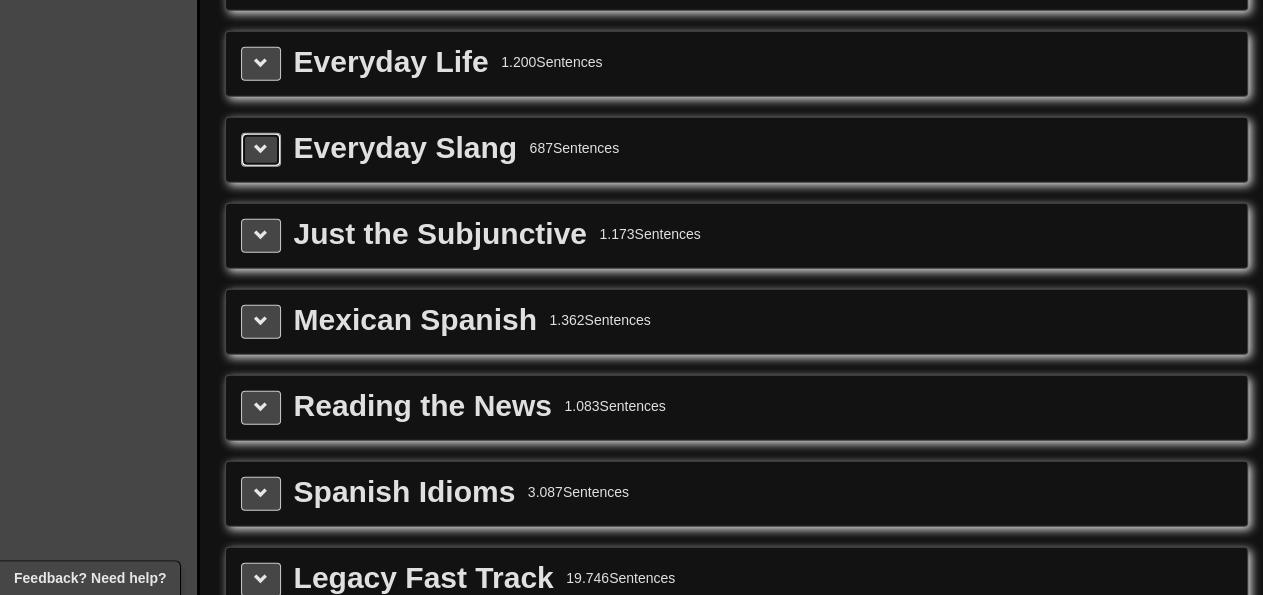 click at bounding box center [261, 149] 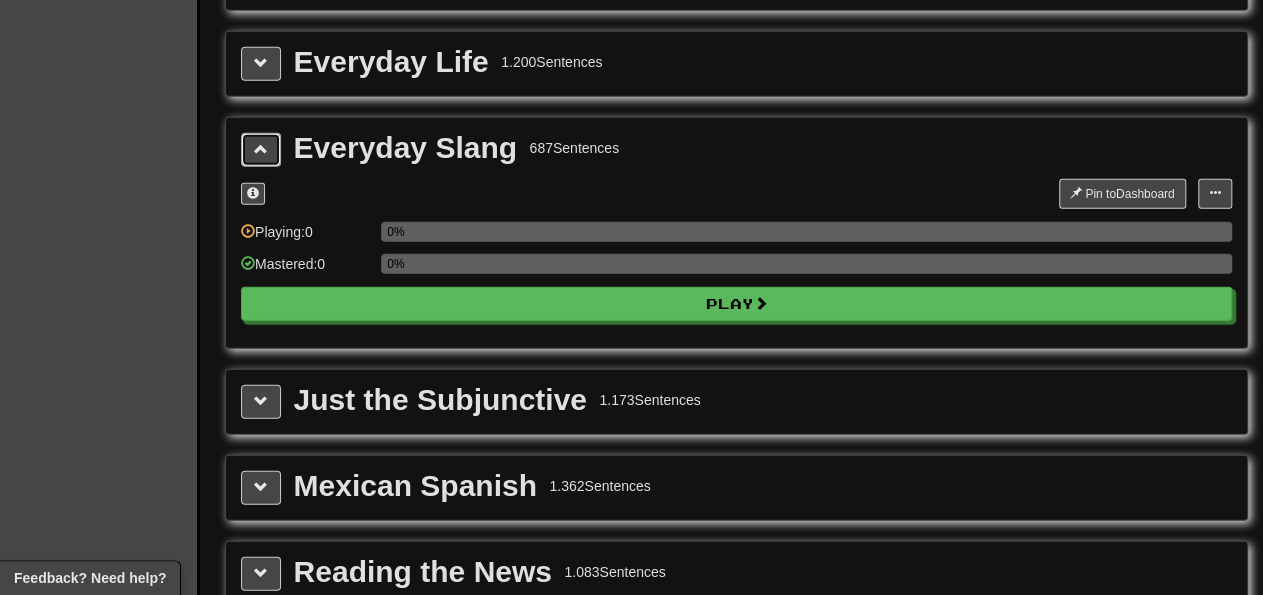 click at bounding box center [261, 149] 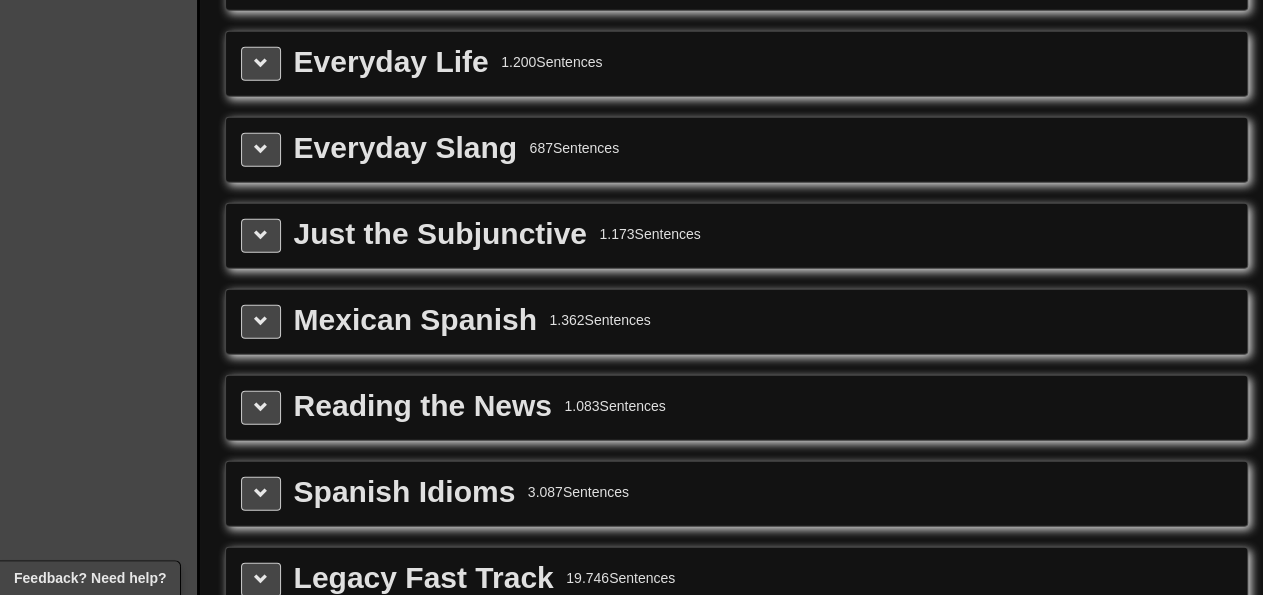 click on "Mexican Spanish 1.362  Sentences" at bounding box center (736, 322) 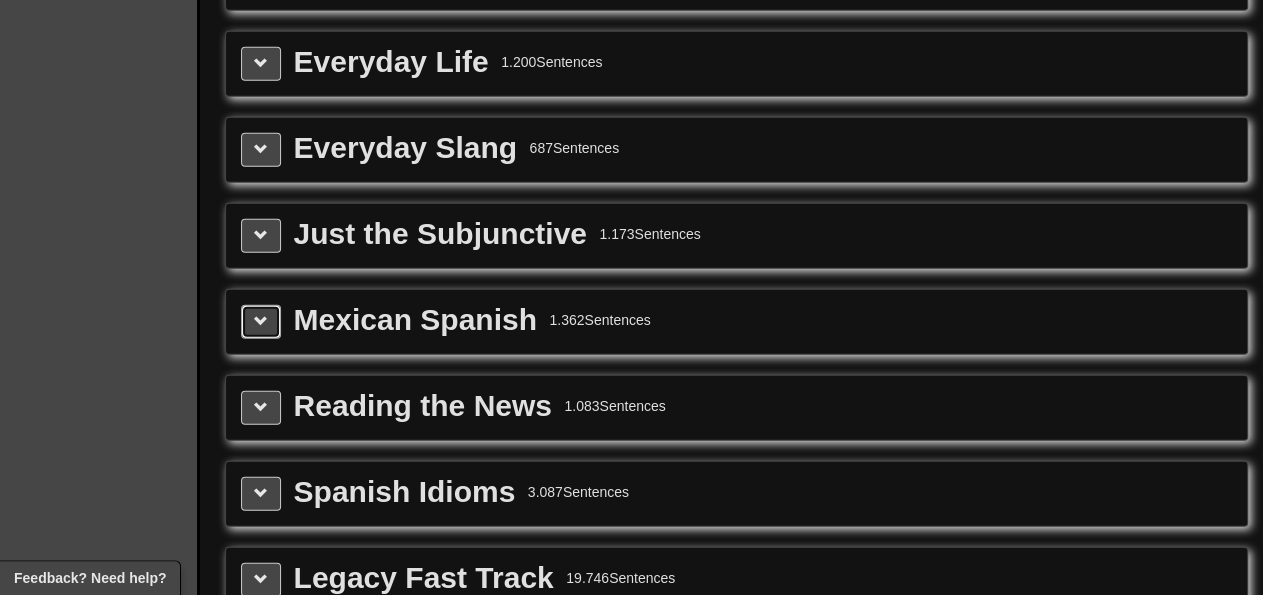 click at bounding box center [261, 322] 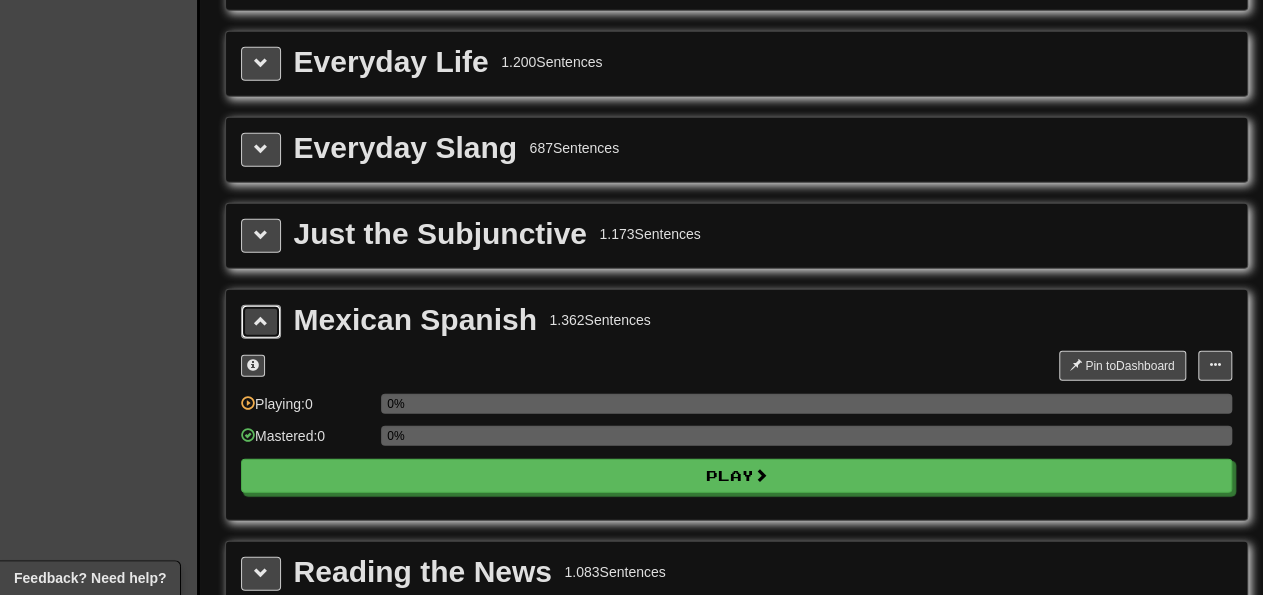 click at bounding box center [261, 321] 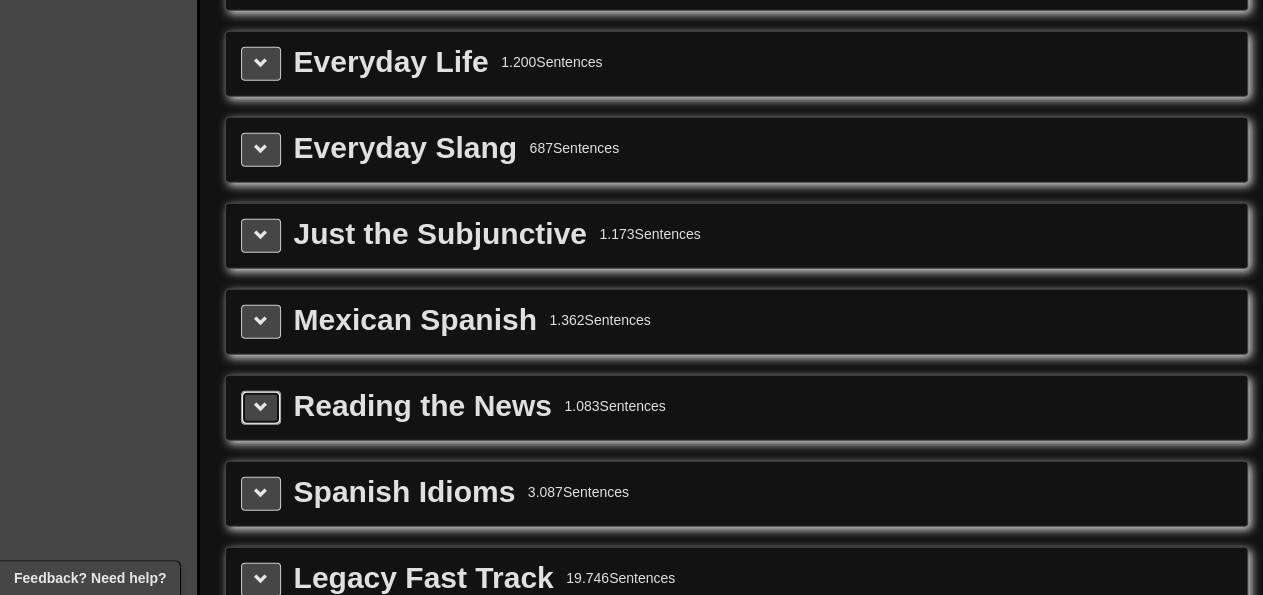 click at bounding box center [261, 407] 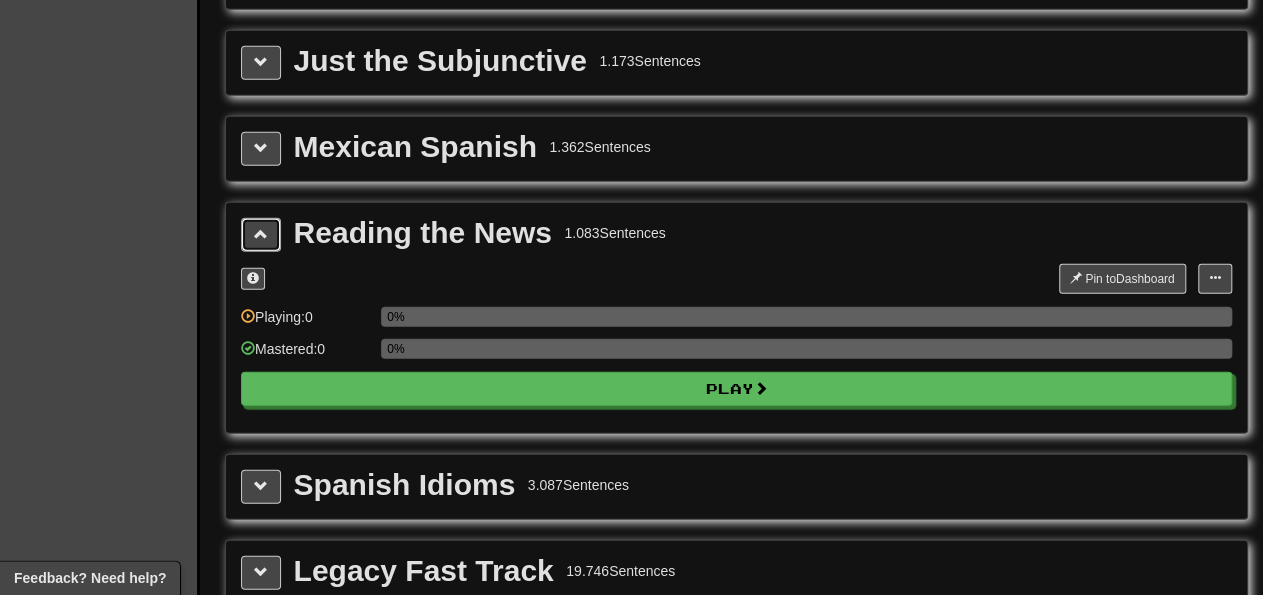 scroll, scrollTop: 2661, scrollLeft: 0, axis: vertical 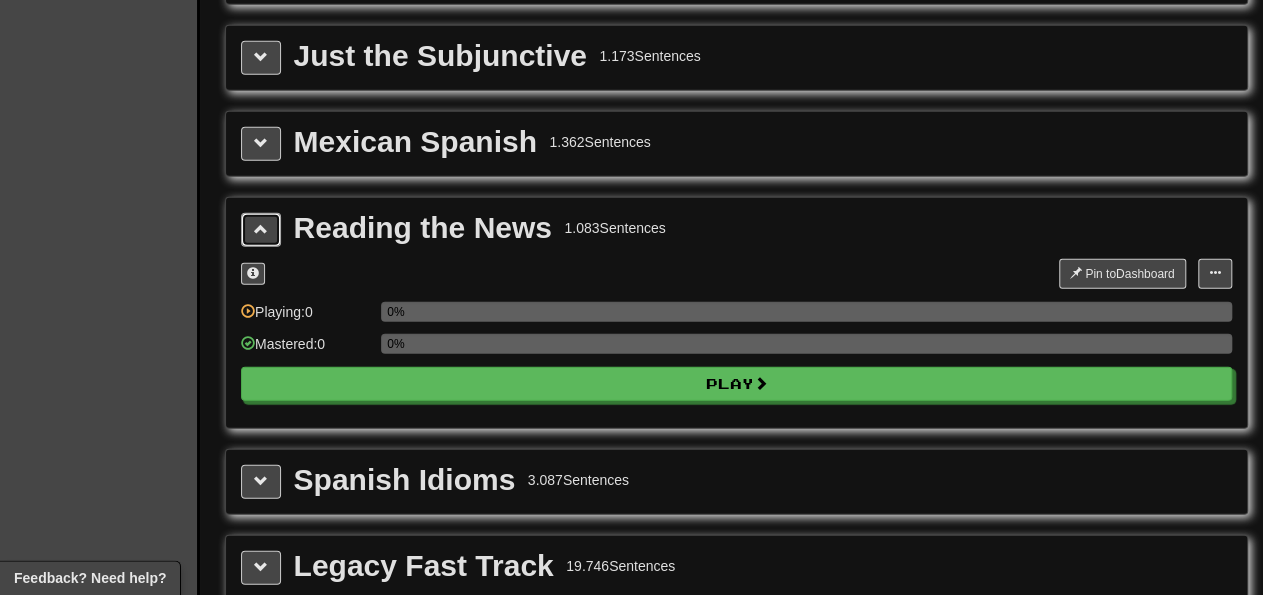 click at bounding box center (261, 229) 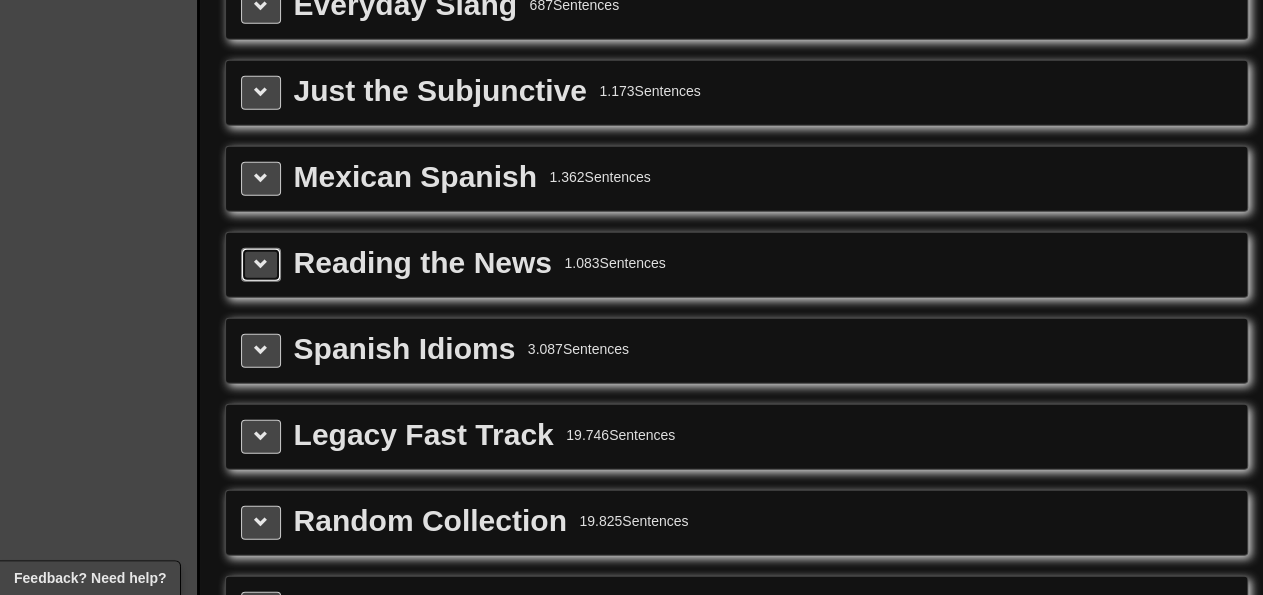 scroll, scrollTop: 2622, scrollLeft: 0, axis: vertical 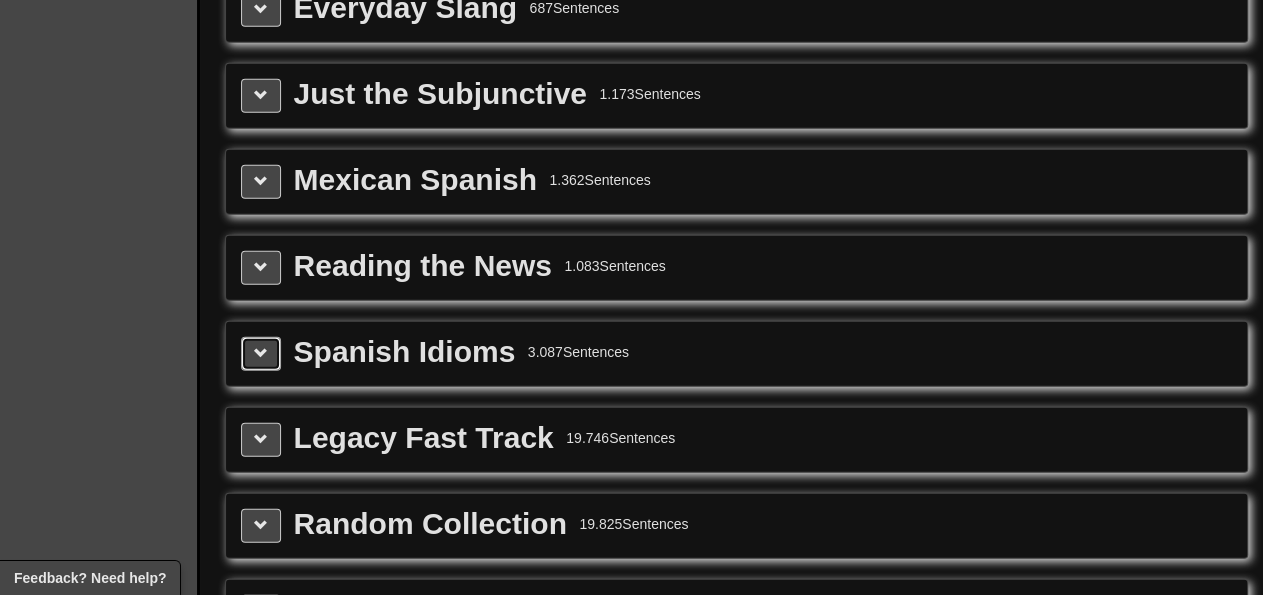 click at bounding box center (261, 353) 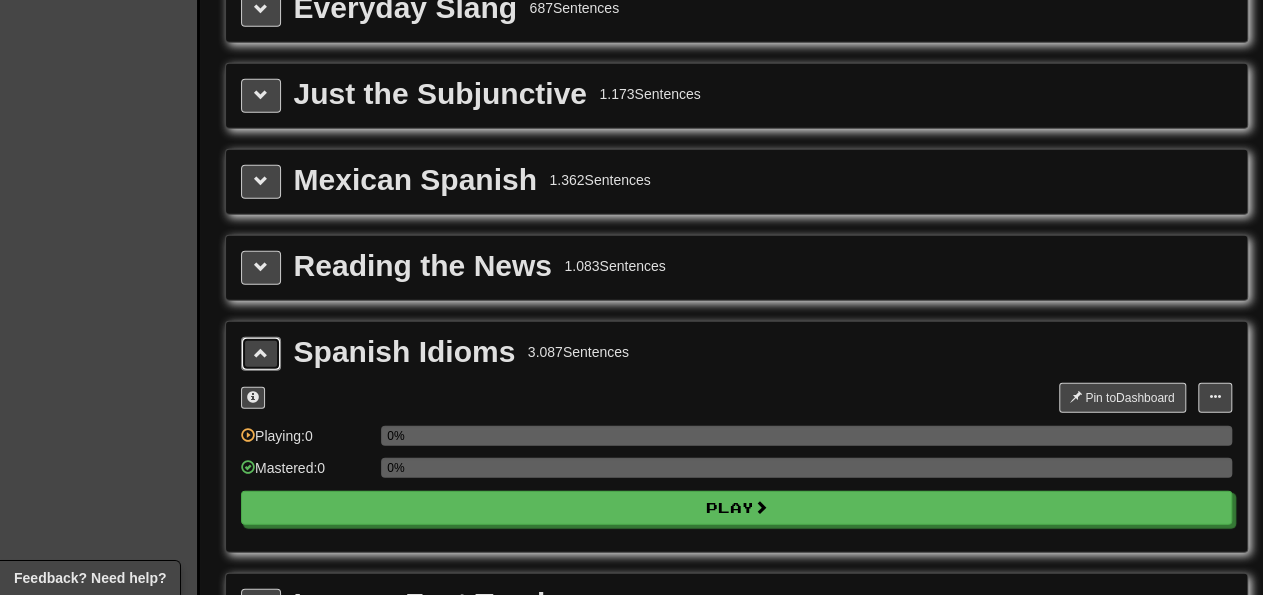 scroll, scrollTop: 2673, scrollLeft: 0, axis: vertical 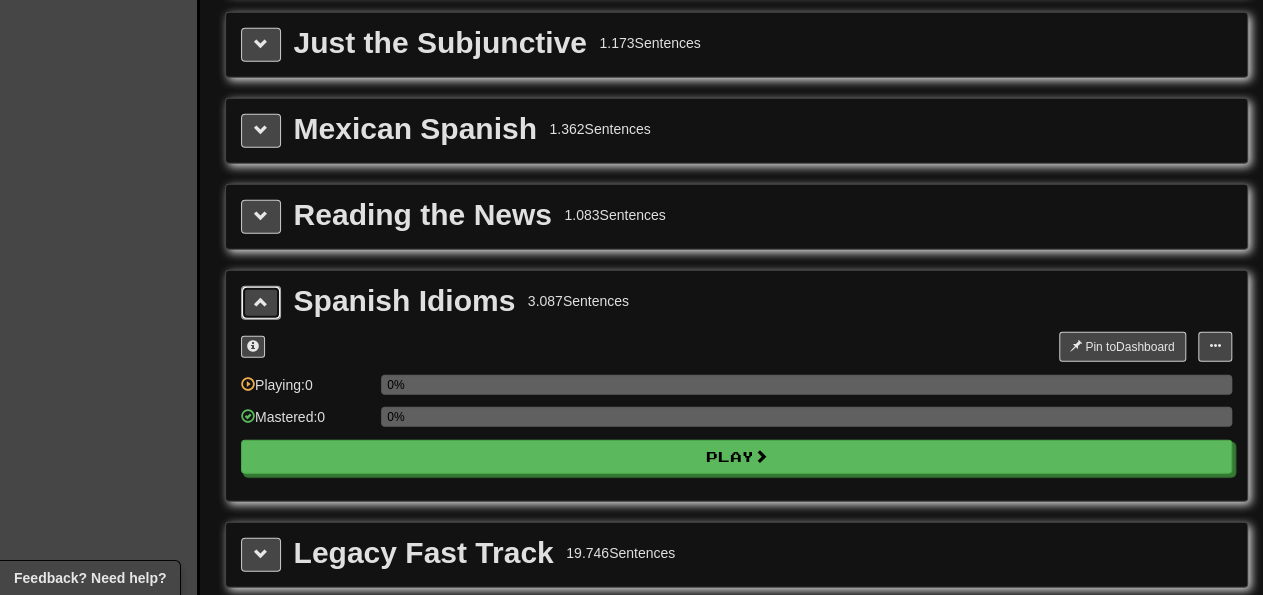 click at bounding box center (261, 303) 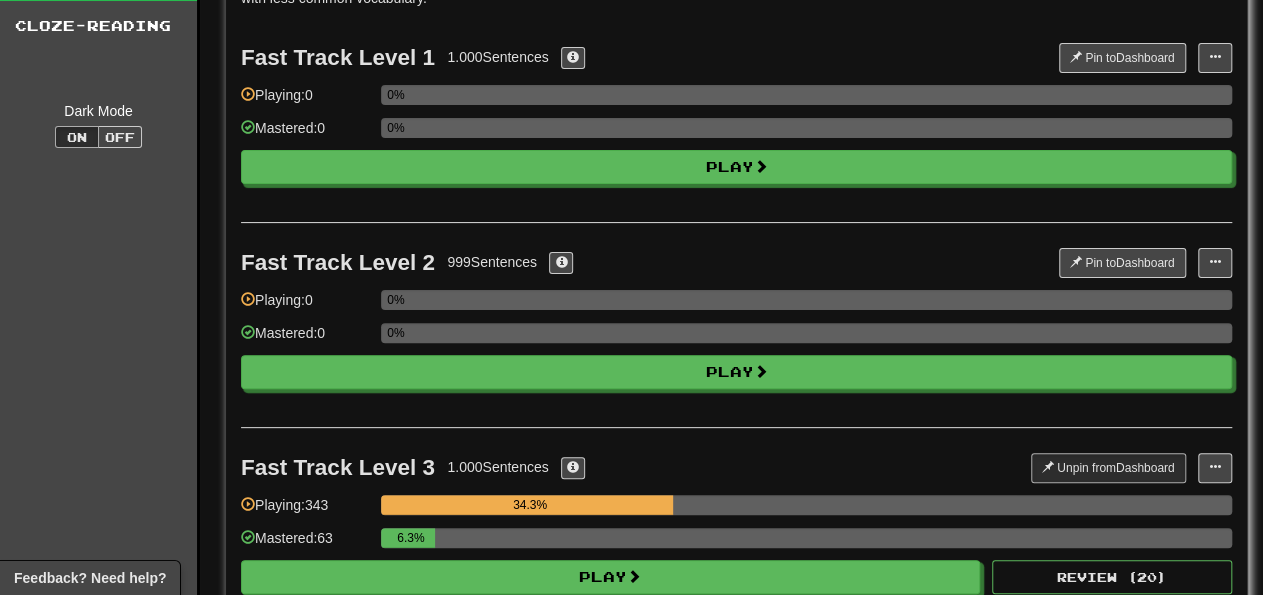 scroll, scrollTop: 0, scrollLeft: 0, axis: both 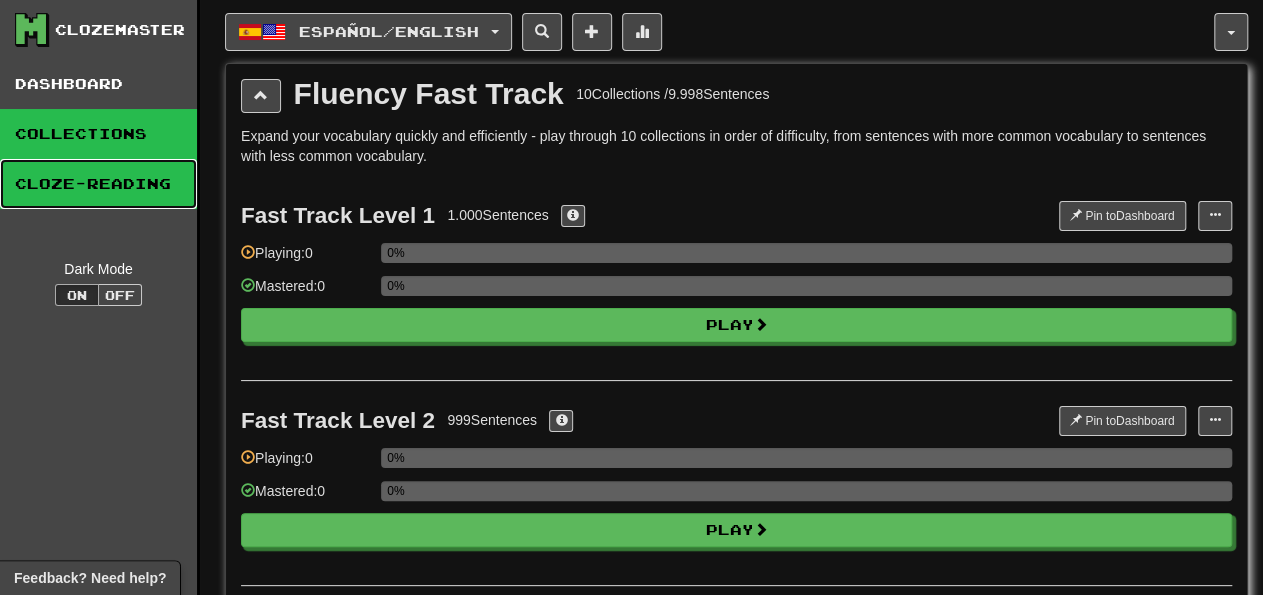 click on "Cloze-Reading" at bounding box center (98, 184) 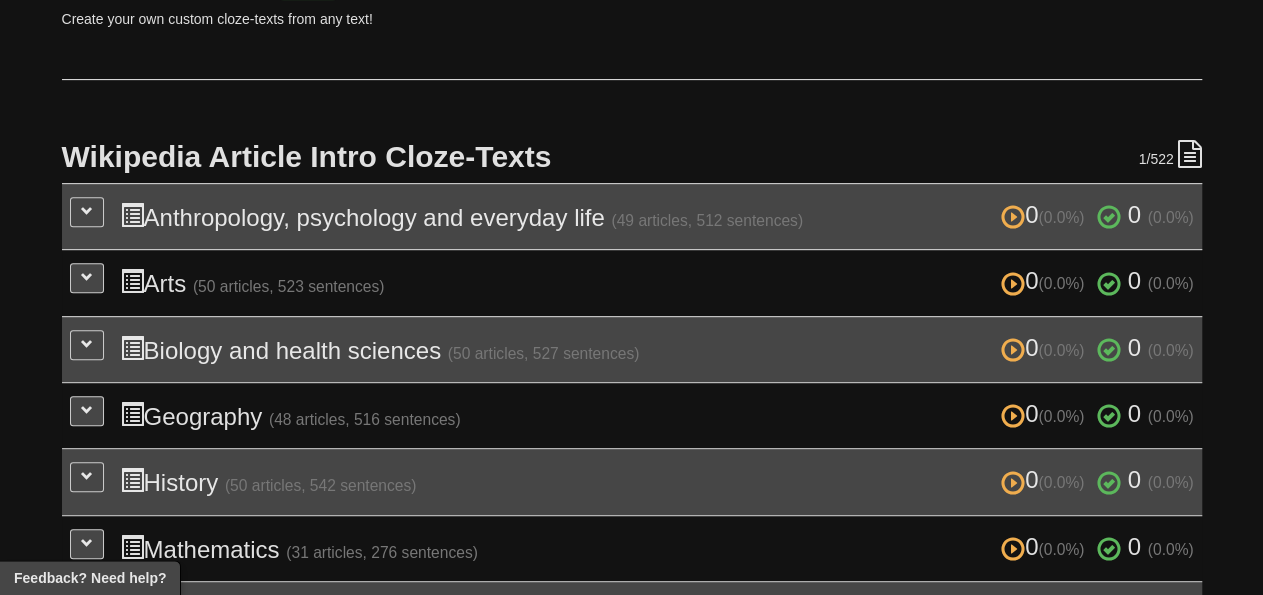 scroll, scrollTop: 342, scrollLeft: 0, axis: vertical 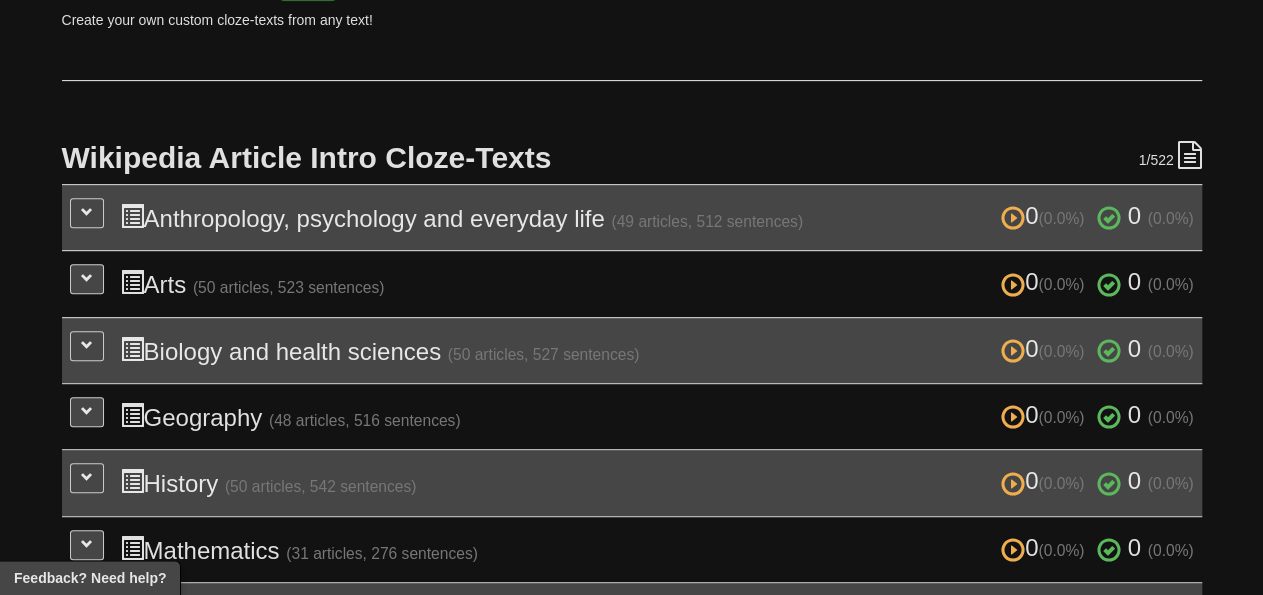 click on "0
(0.0%)
0
(0.0%)
Anthropology, psychology and everyday life
(49 articles, 512 sentences)
0
(0.0%)
0
(0.0%)" at bounding box center [657, 217] 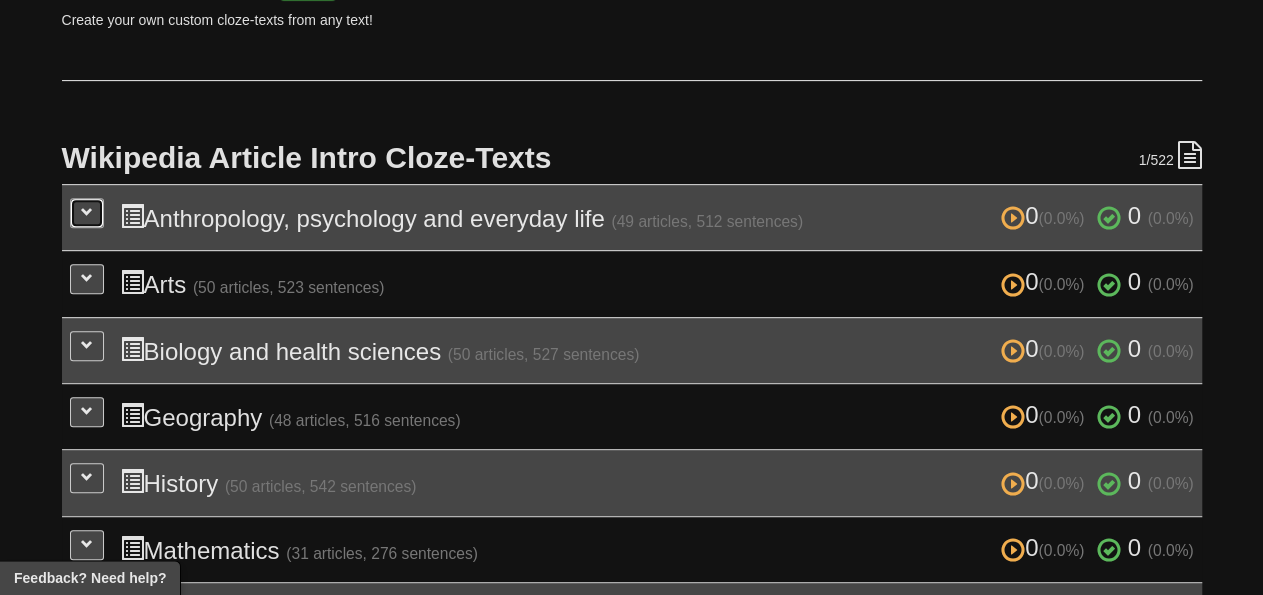 click at bounding box center (87, 212) 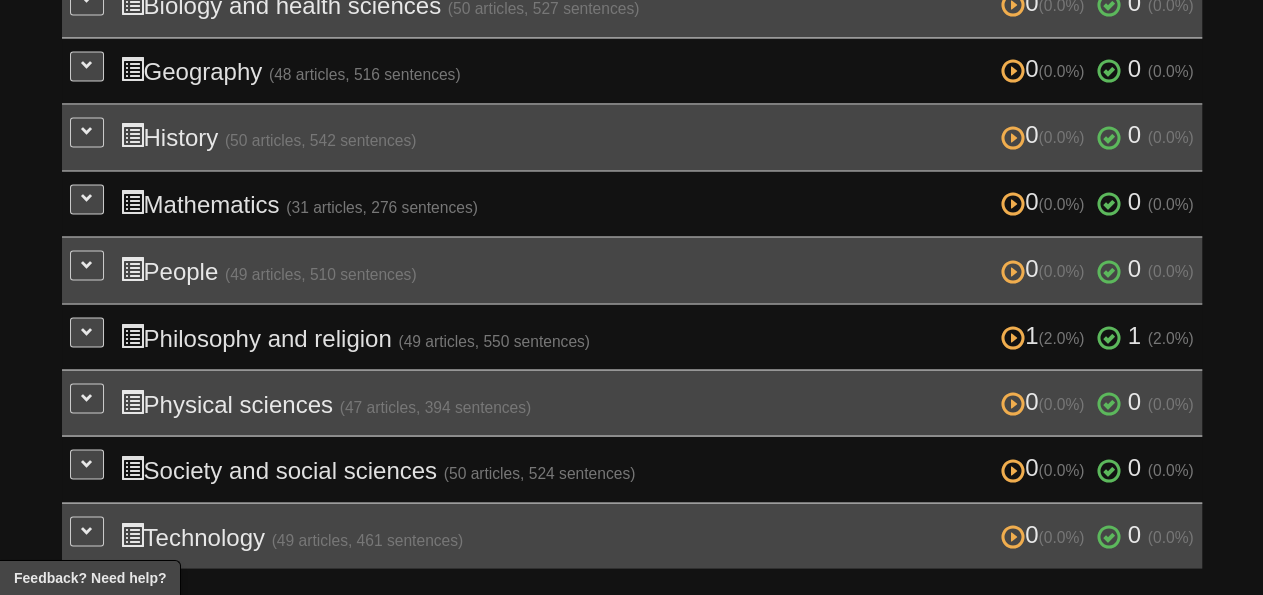 scroll, scrollTop: 5441, scrollLeft: 0, axis: vertical 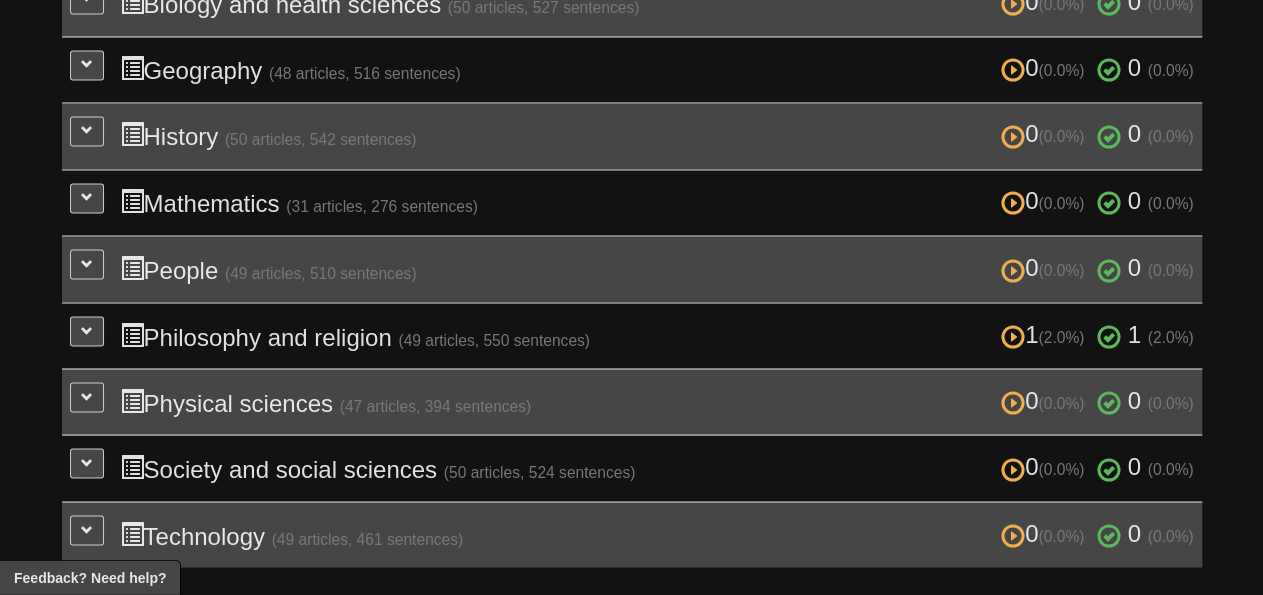 click on "1
(2.0%)
1
(2.0%)
Philosophy and religion
(49 articles, 550 sentences)
1
(2.0%)
1
(2.0%)
Loading..." at bounding box center [632, 336] 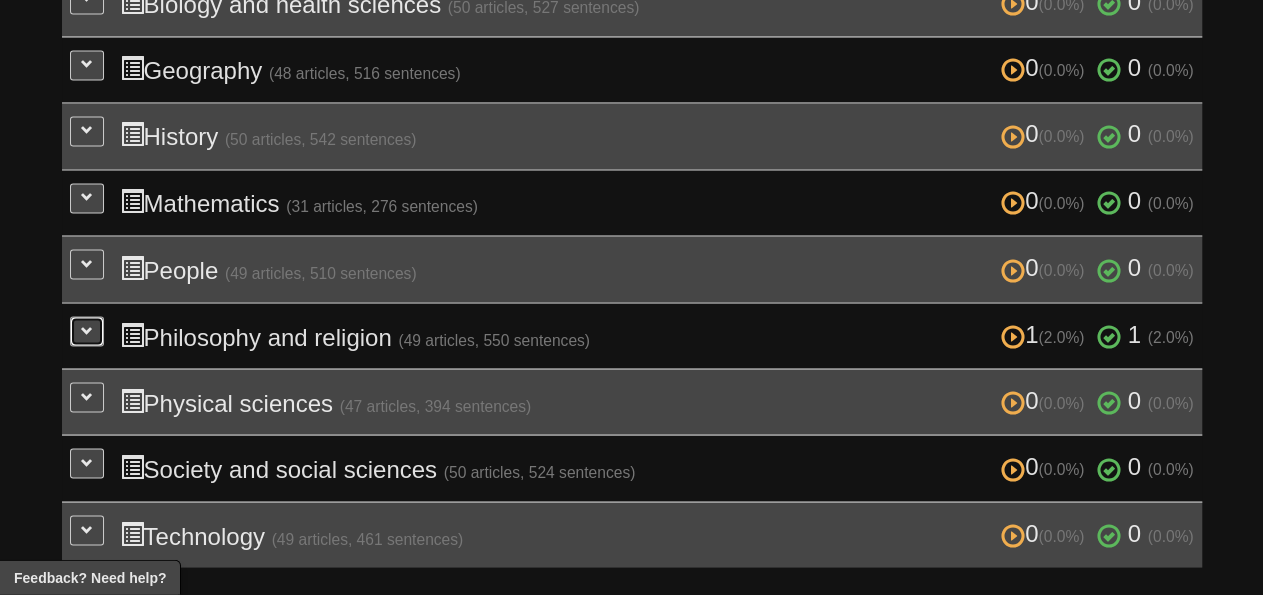 click at bounding box center [87, 331] 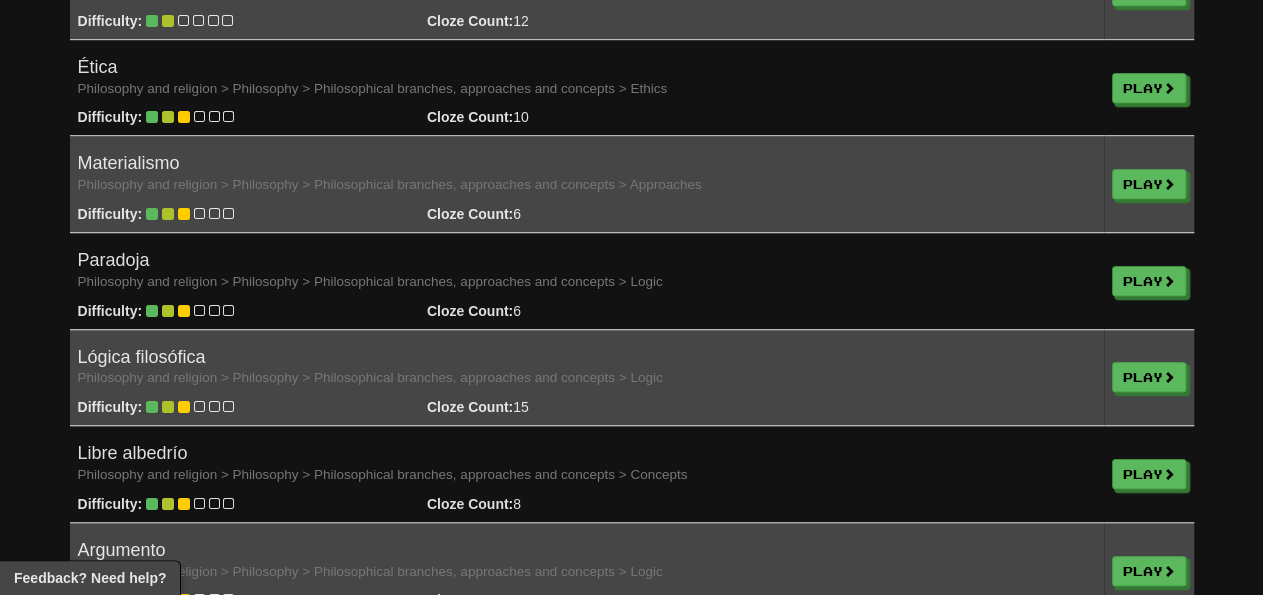 scroll, scrollTop: 8188, scrollLeft: 0, axis: vertical 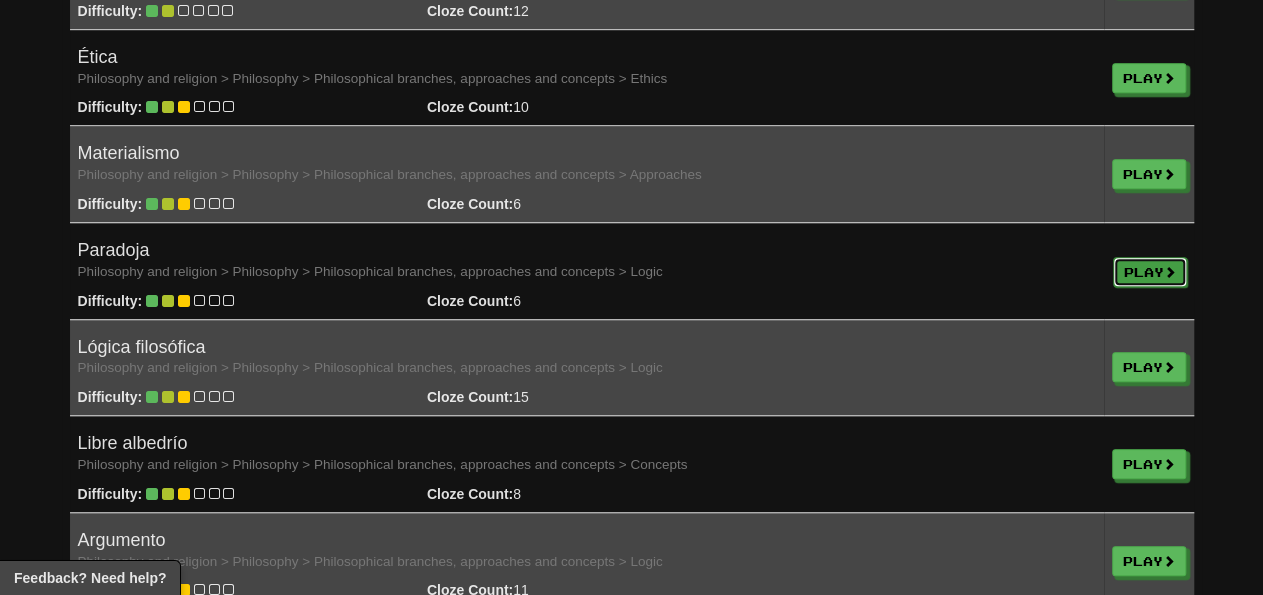 click on "Play" at bounding box center [1150, 272] 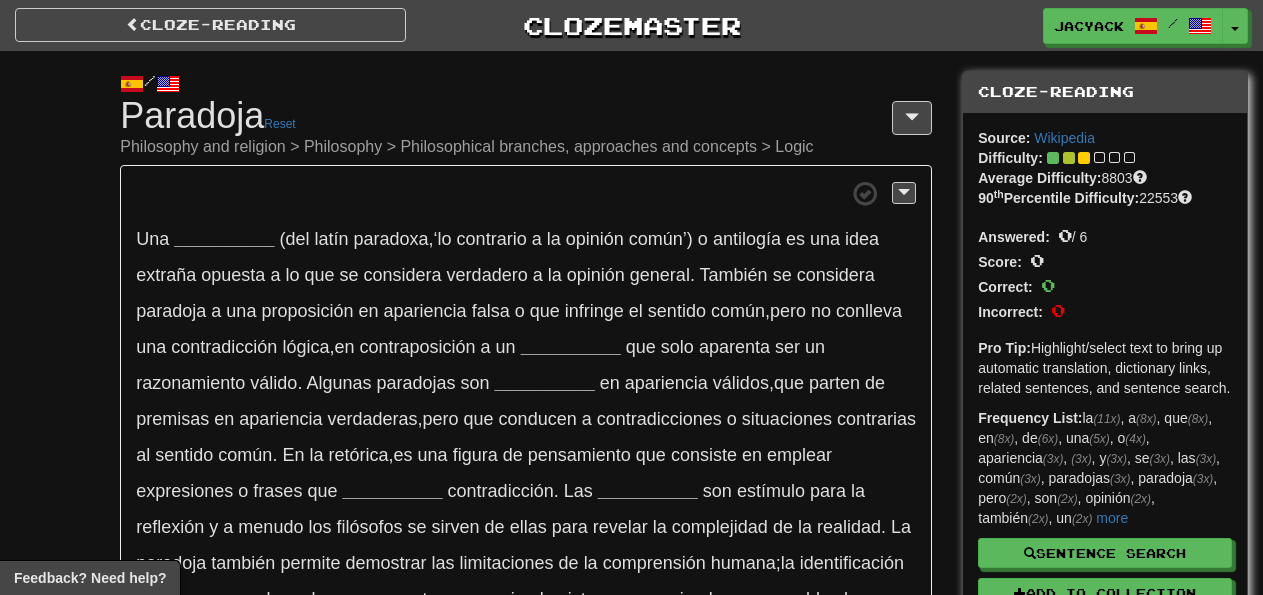 scroll, scrollTop: 0, scrollLeft: 0, axis: both 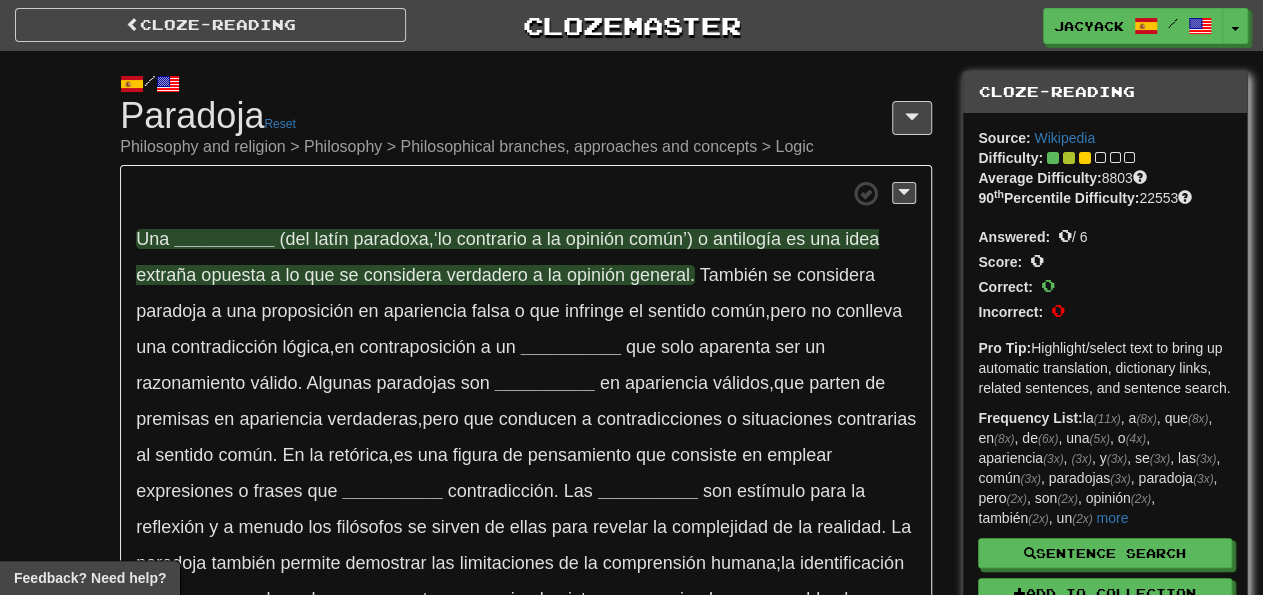click on "__________" at bounding box center (224, 239) 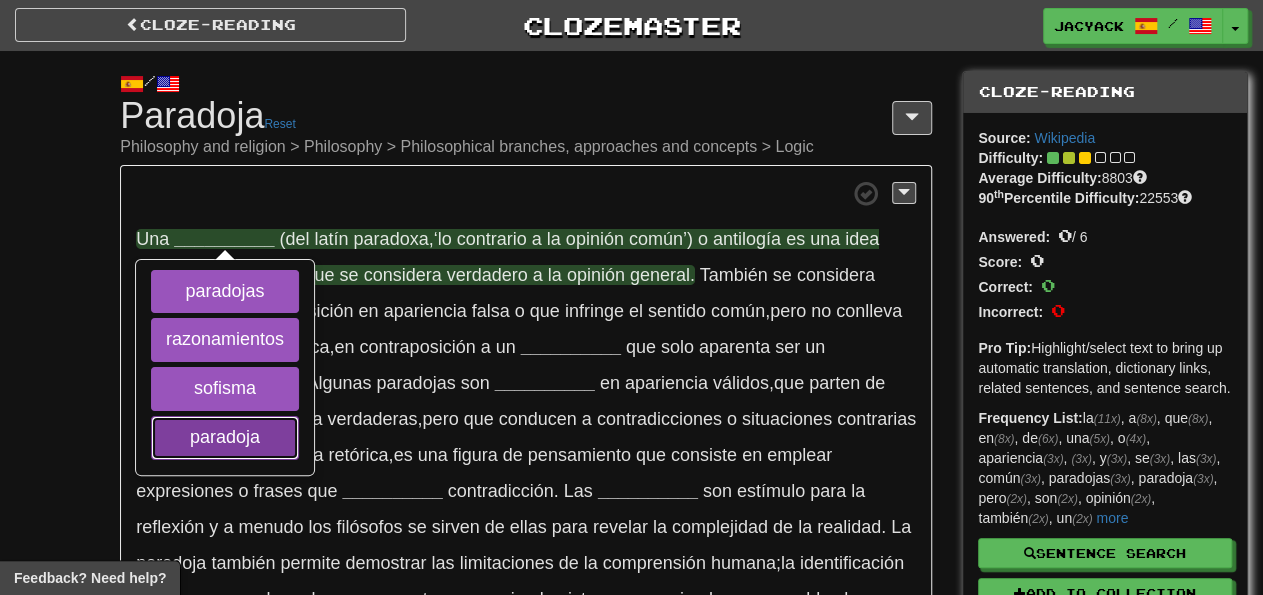 click on "paradoja" at bounding box center [225, 438] 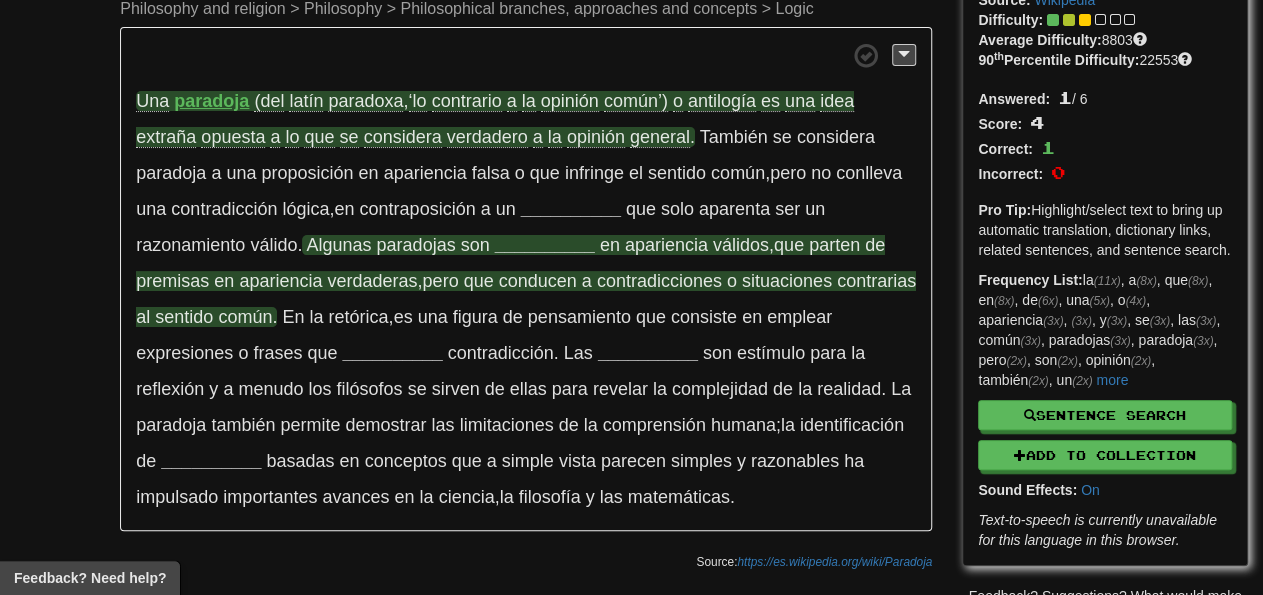 scroll, scrollTop: 147, scrollLeft: 0, axis: vertical 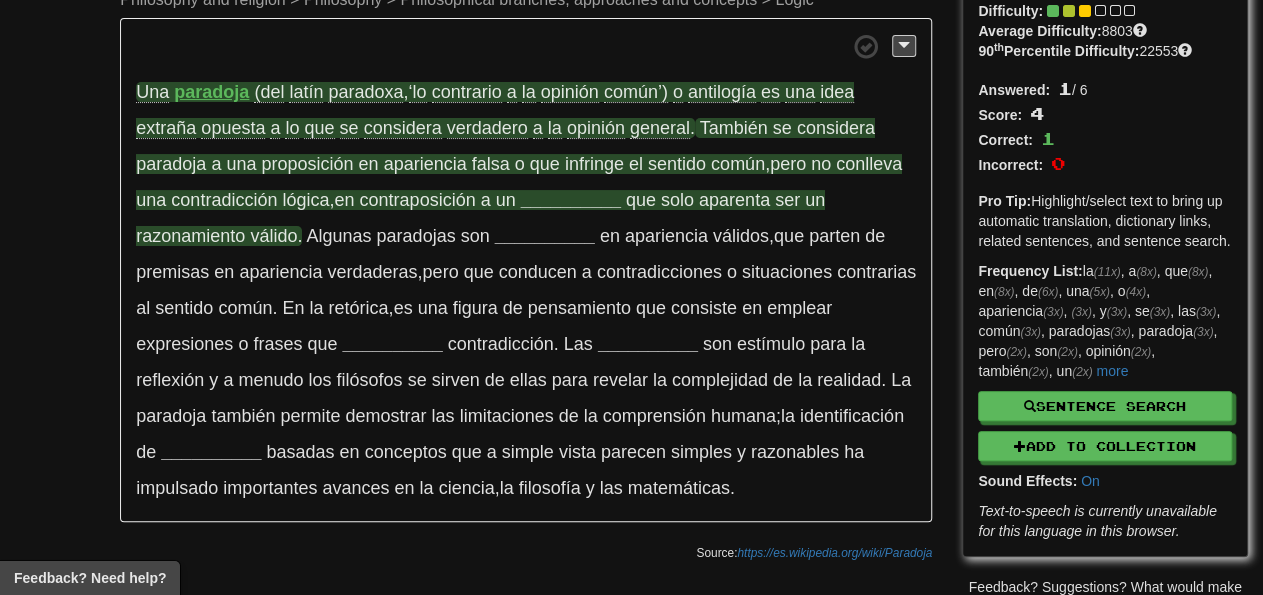 click on "__________" at bounding box center [571, 200] 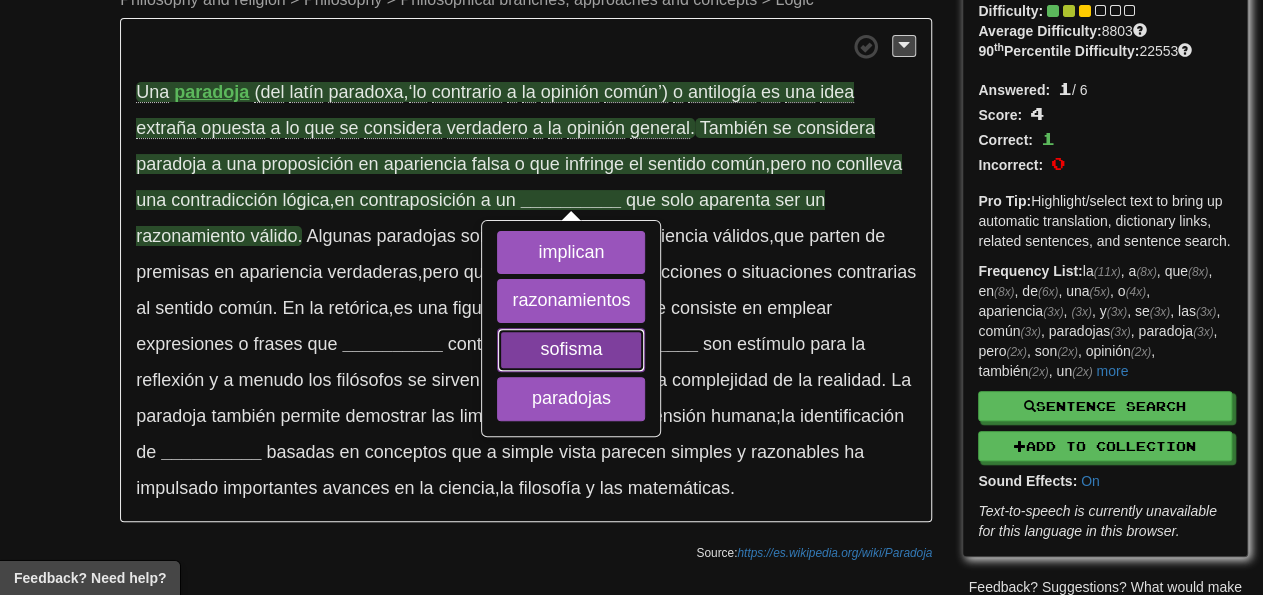 click on "sofisma" at bounding box center [571, 350] 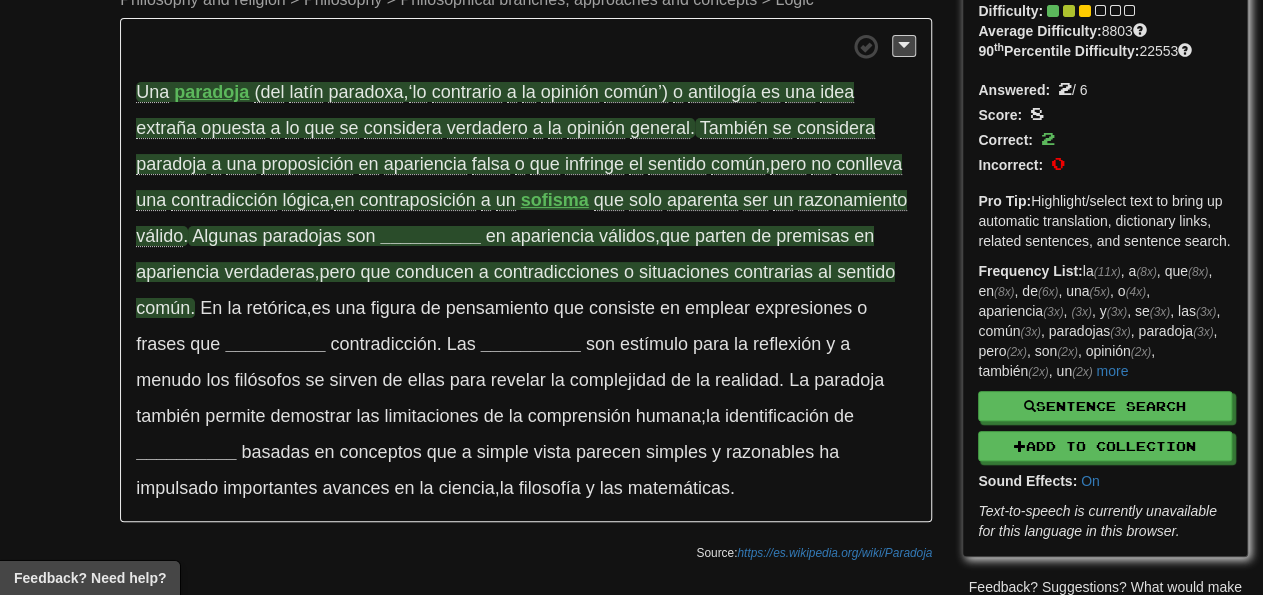 click on "__________" at bounding box center (431, 236) 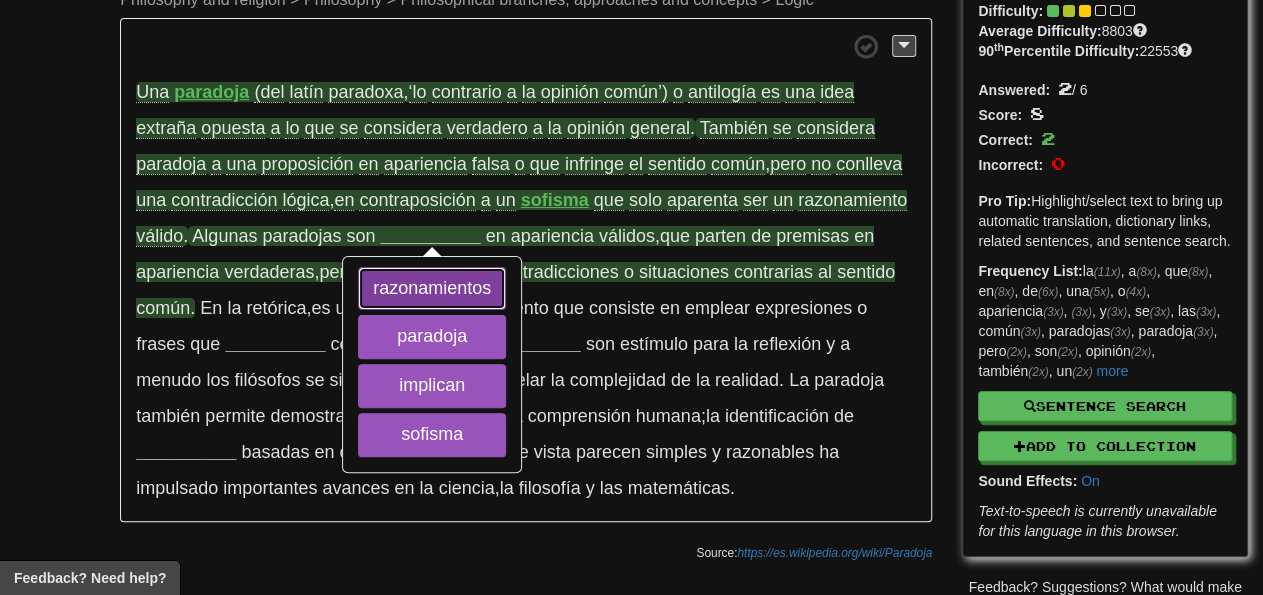 click on "razonamientos" at bounding box center (432, 289) 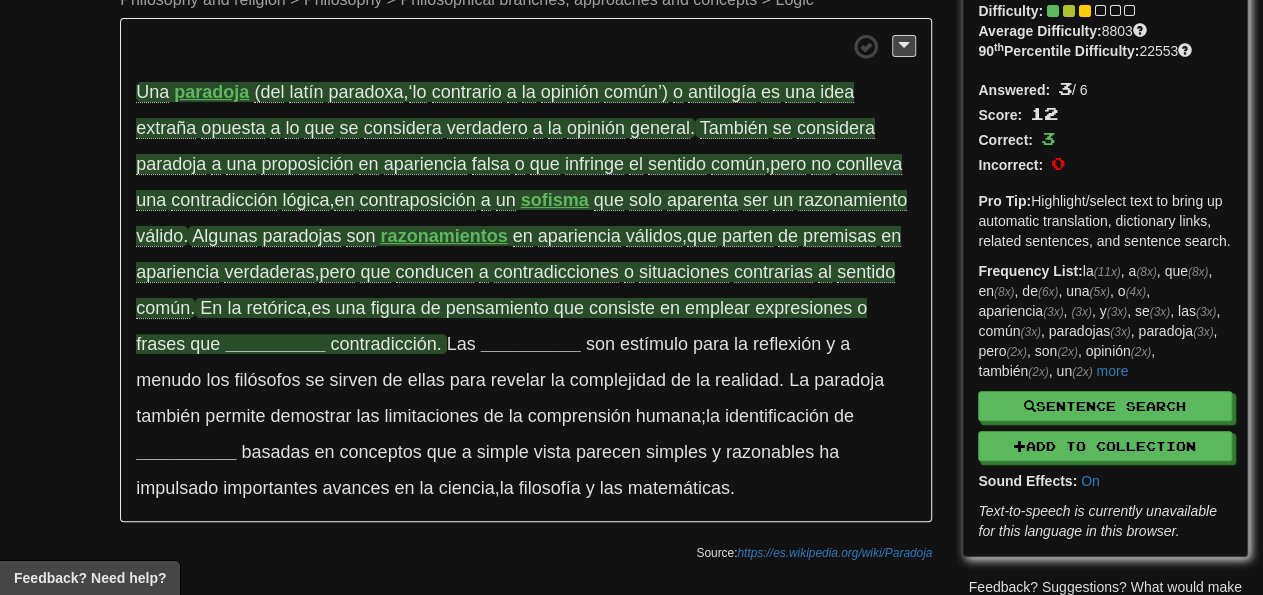 click on "__________" at bounding box center [275, 344] 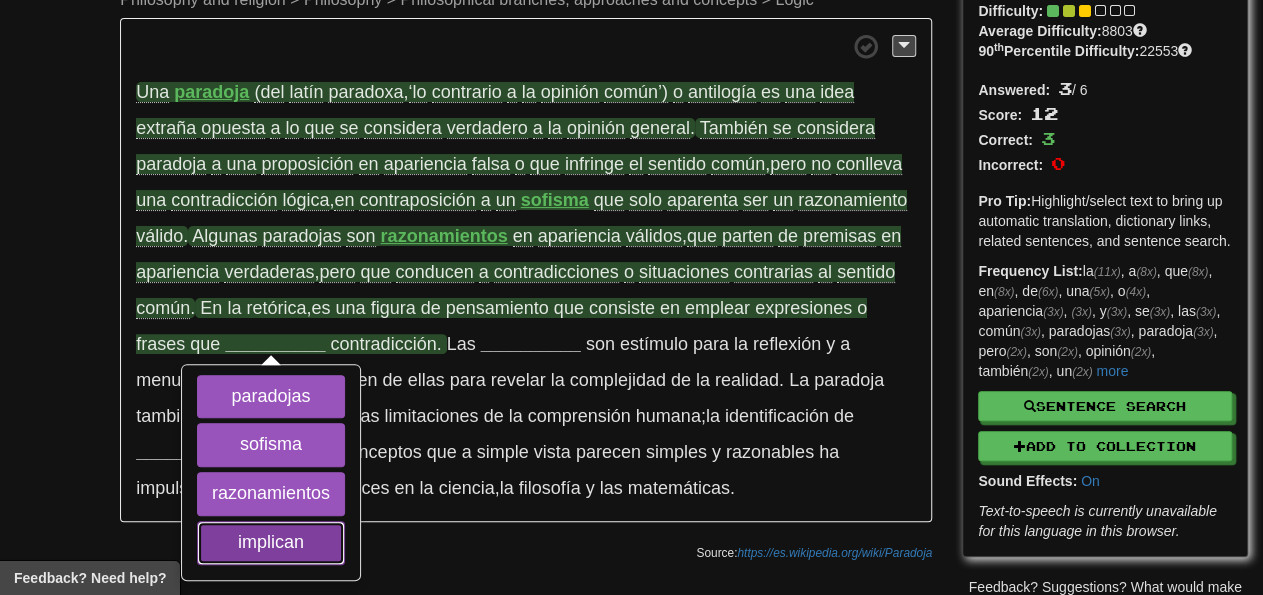click on "implican" at bounding box center (271, 543) 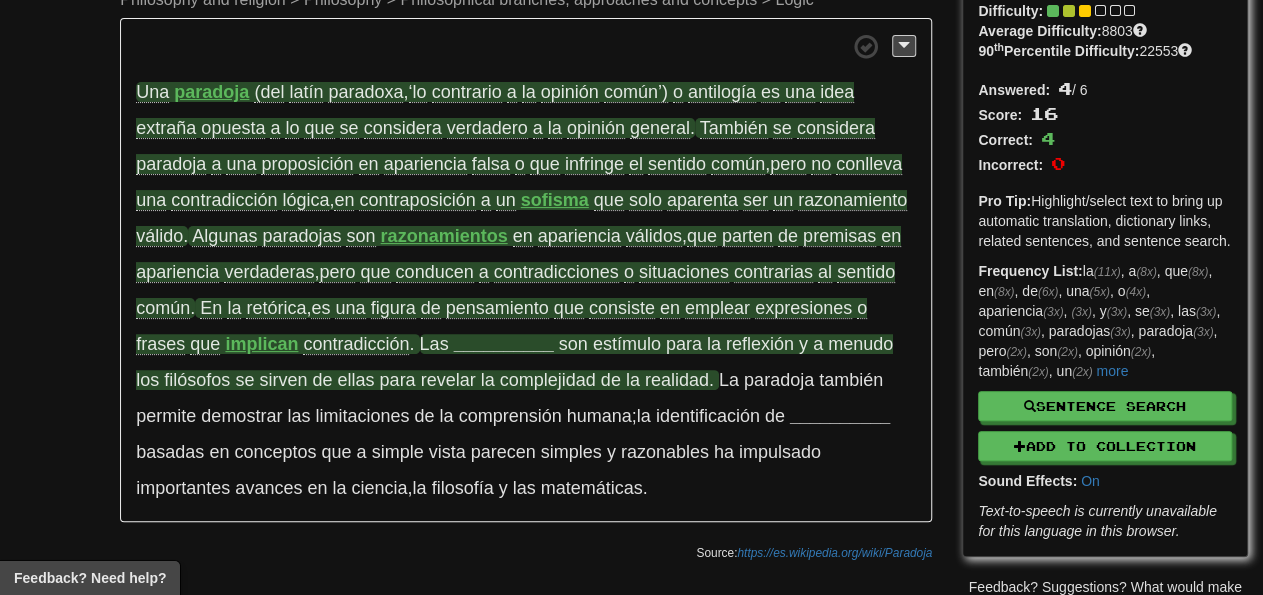 click on "__________" at bounding box center [504, 344] 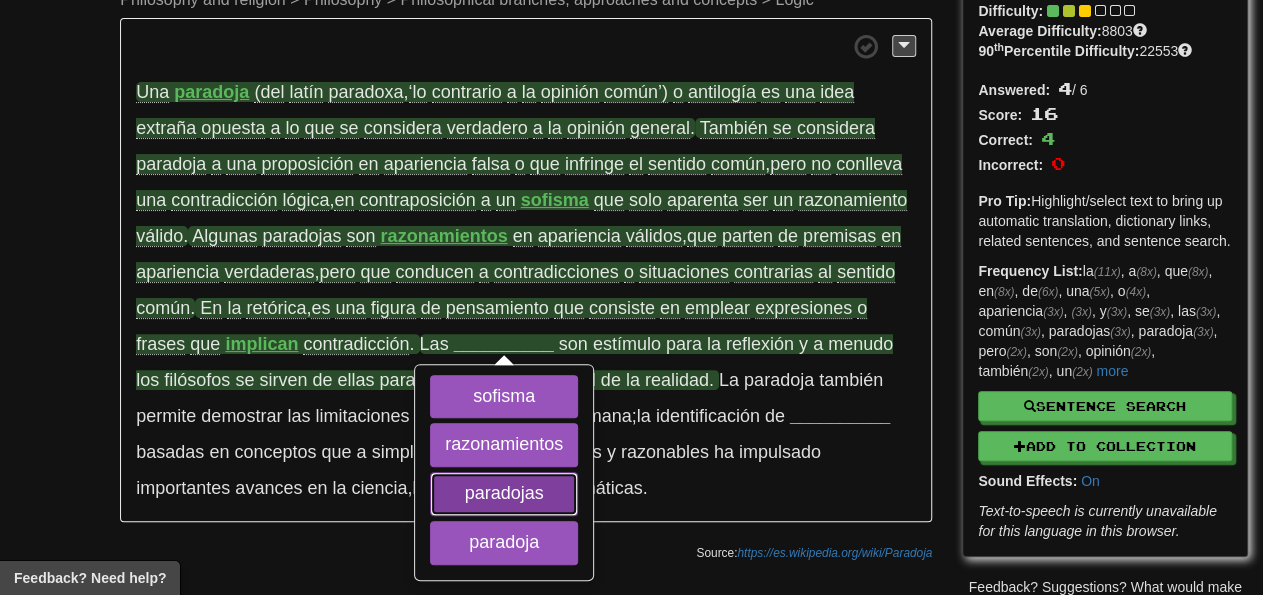 click on "paradojas" at bounding box center [504, 494] 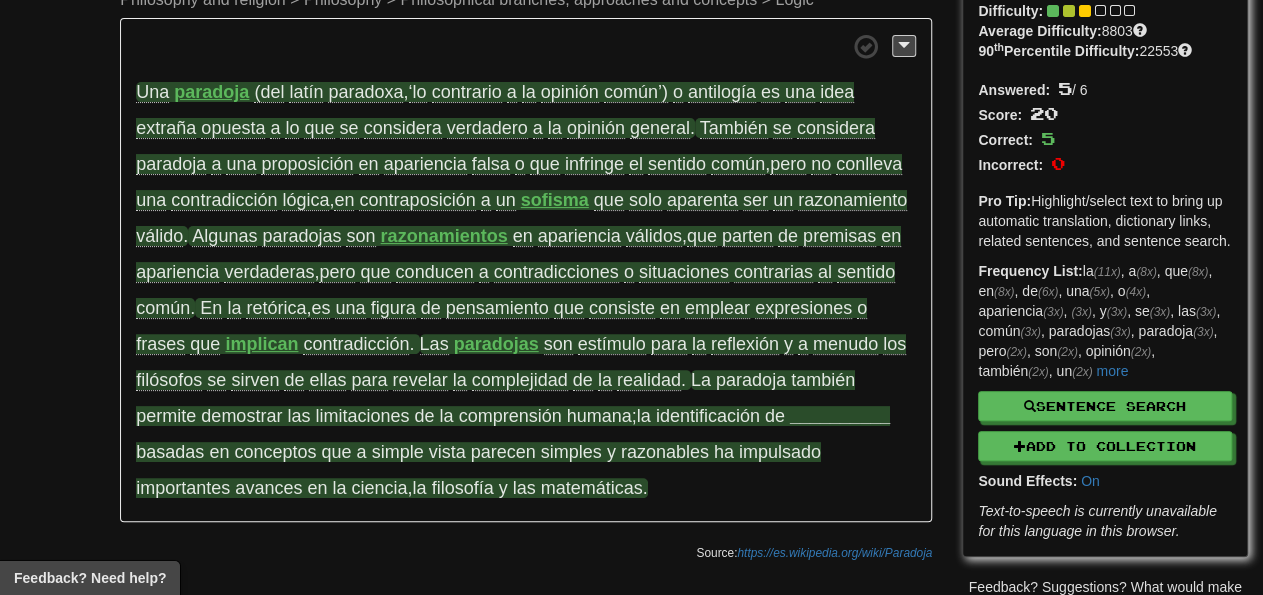 click on "__________" at bounding box center [840, 416] 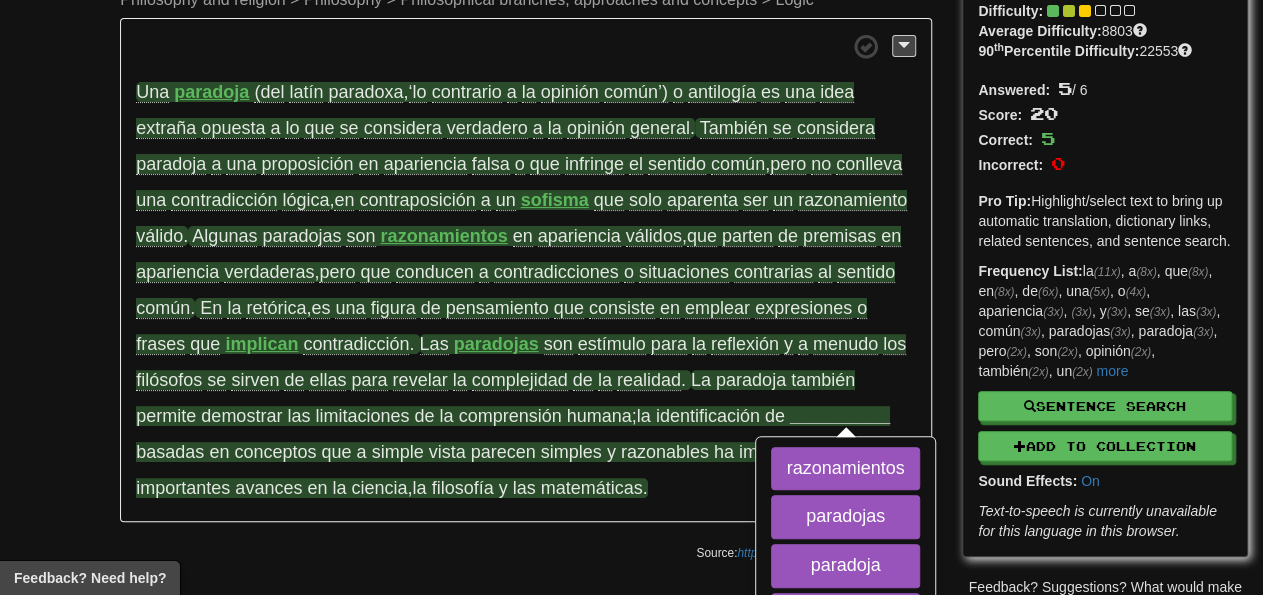 scroll, scrollTop: 224, scrollLeft: 0, axis: vertical 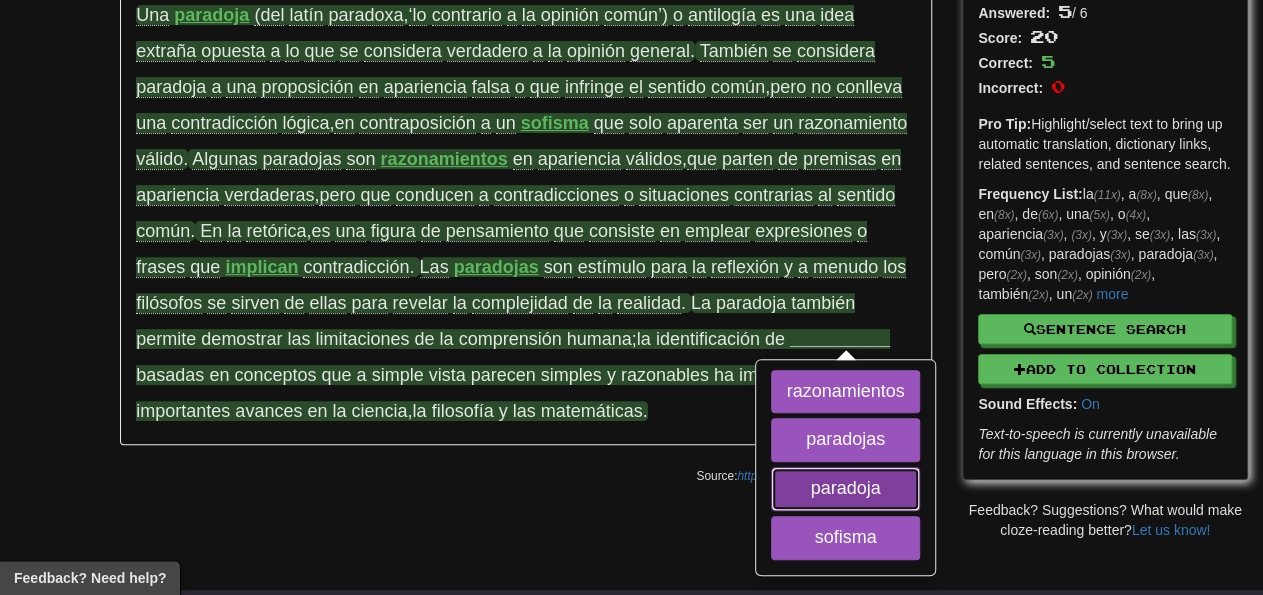 click on "paradoja" at bounding box center [845, 489] 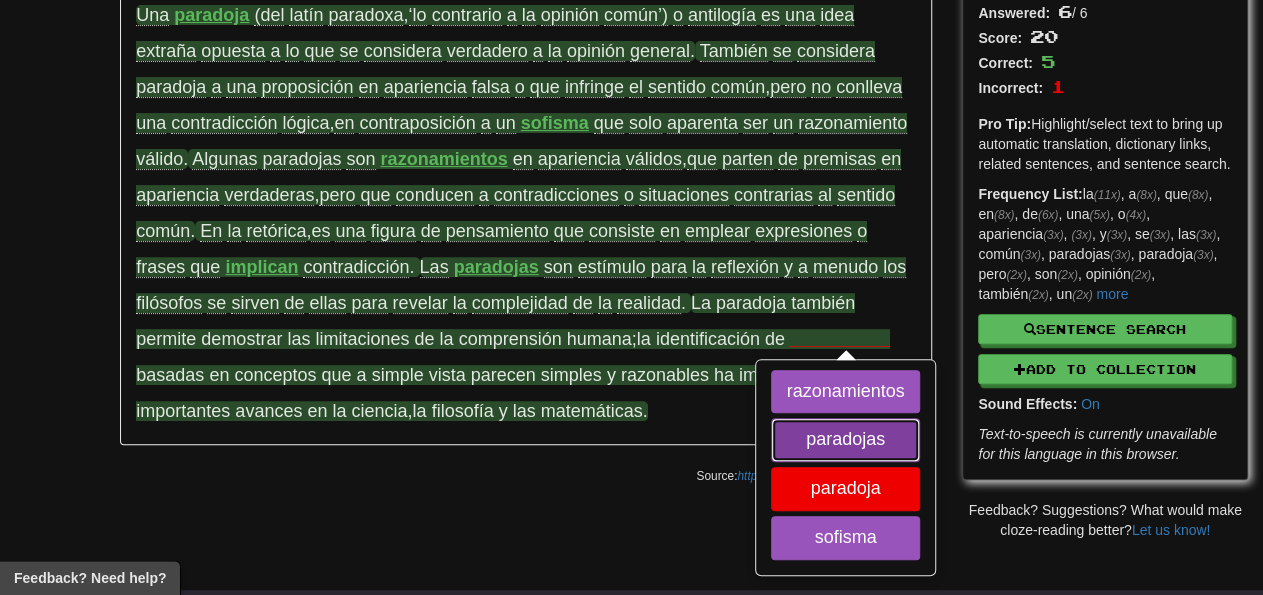 click on "paradojas" at bounding box center [845, 440] 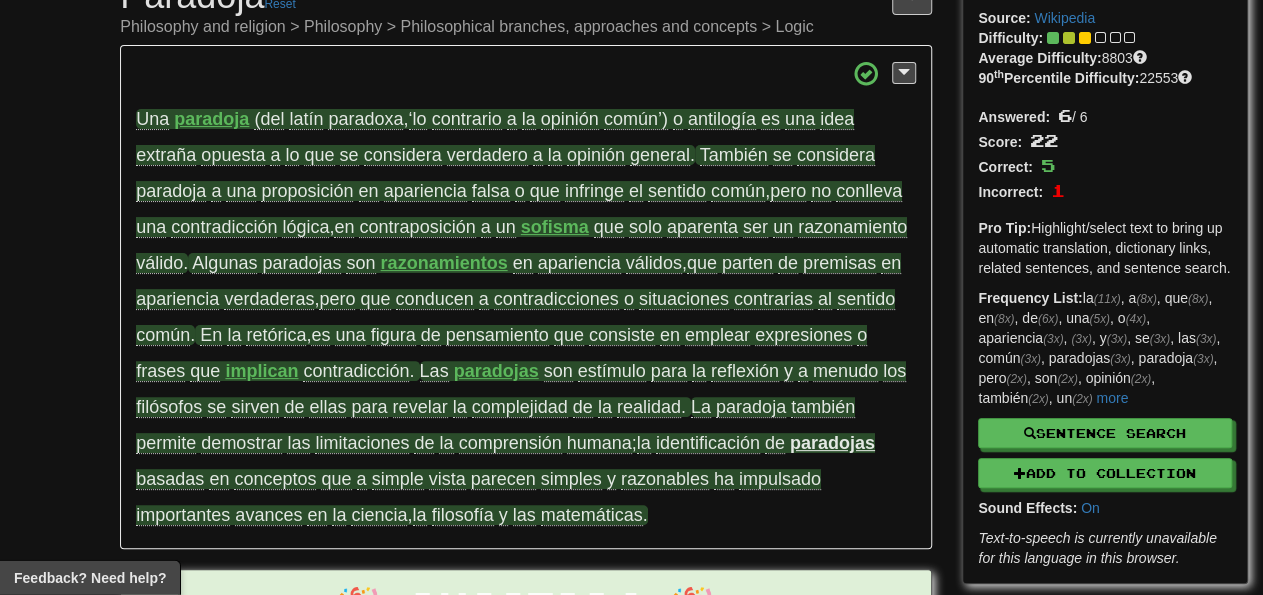 scroll, scrollTop: 118, scrollLeft: 0, axis: vertical 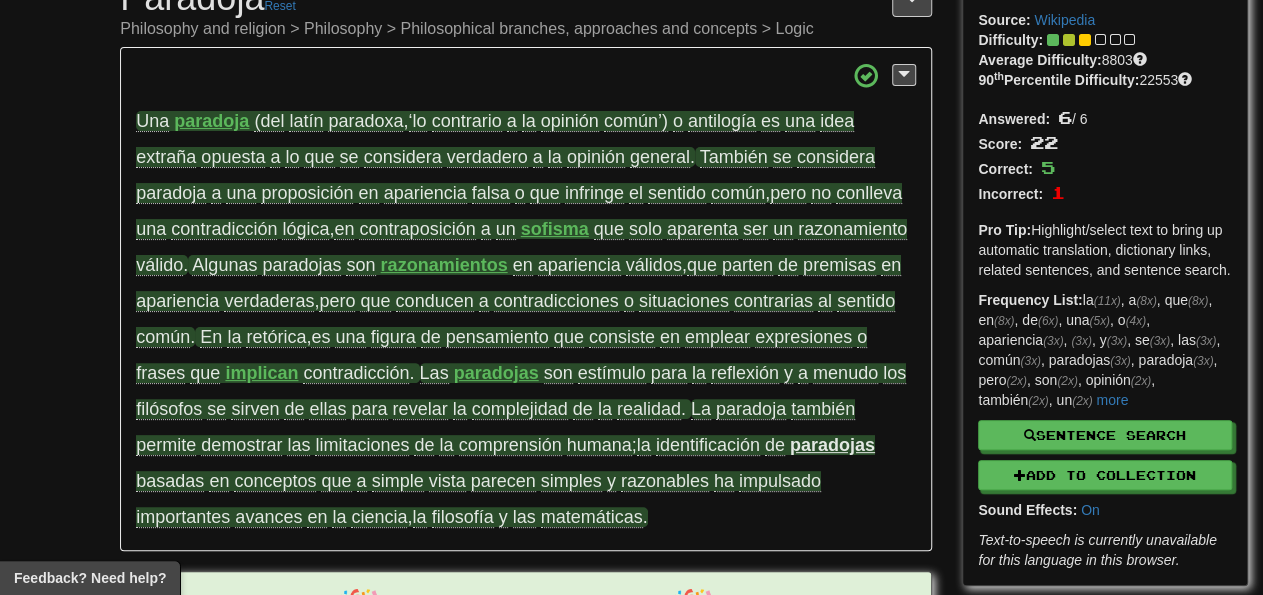 click on "impulsado" at bounding box center (780, 481) 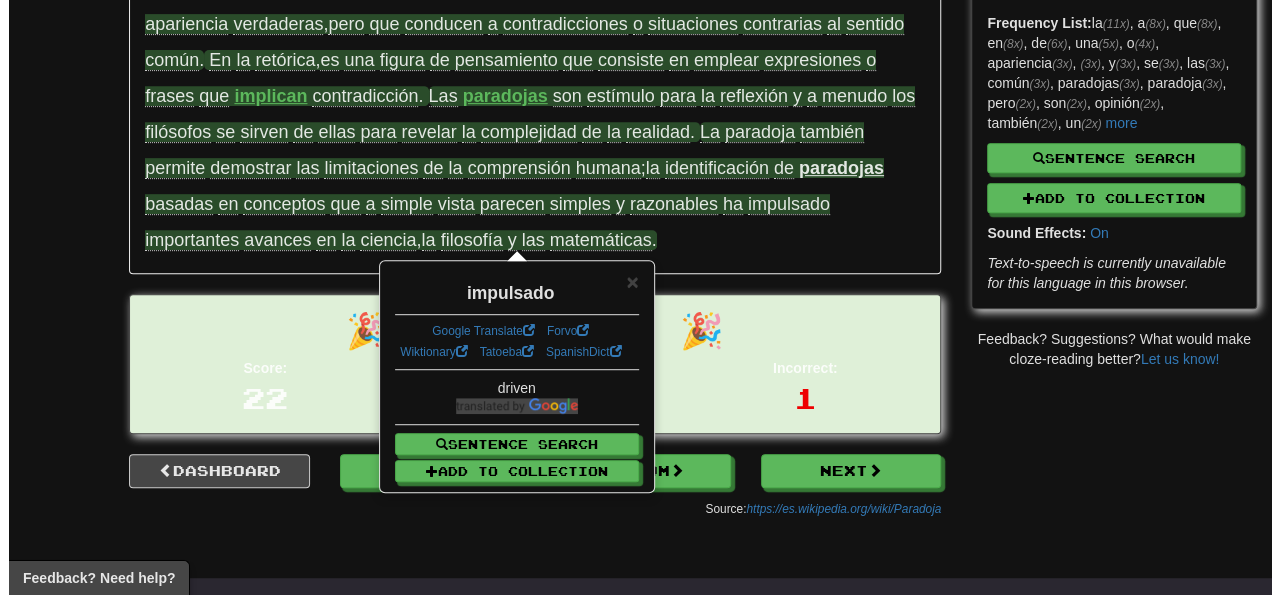 scroll, scrollTop: 396, scrollLeft: 0, axis: vertical 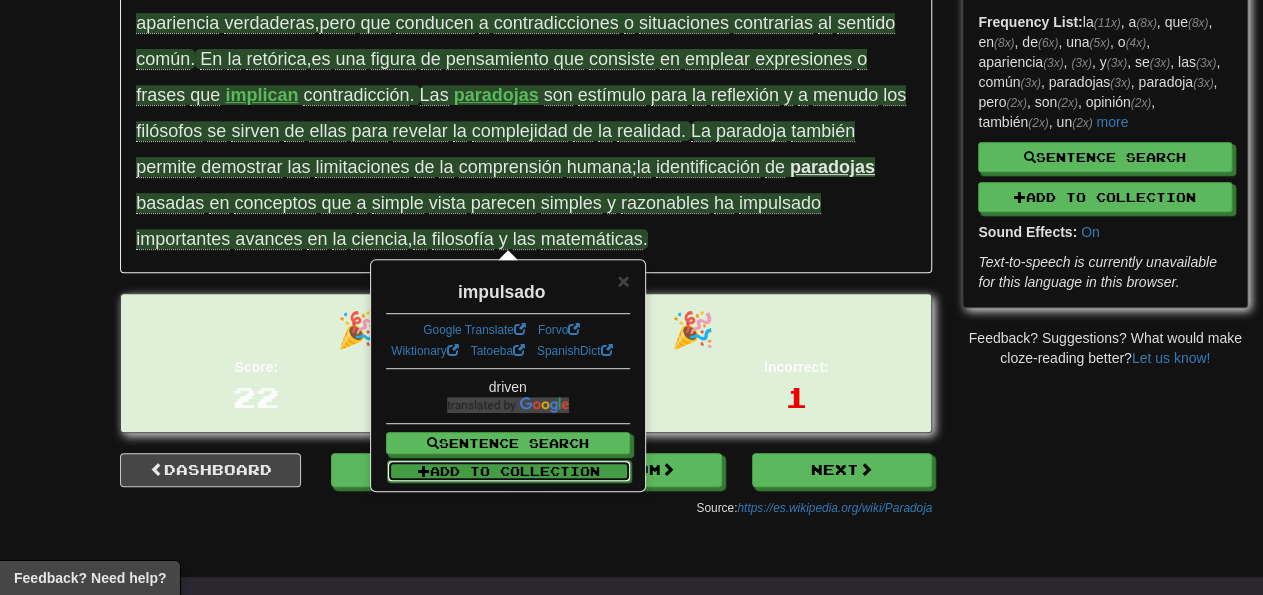 click on "Add to Collection" at bounding box center [509, 471] 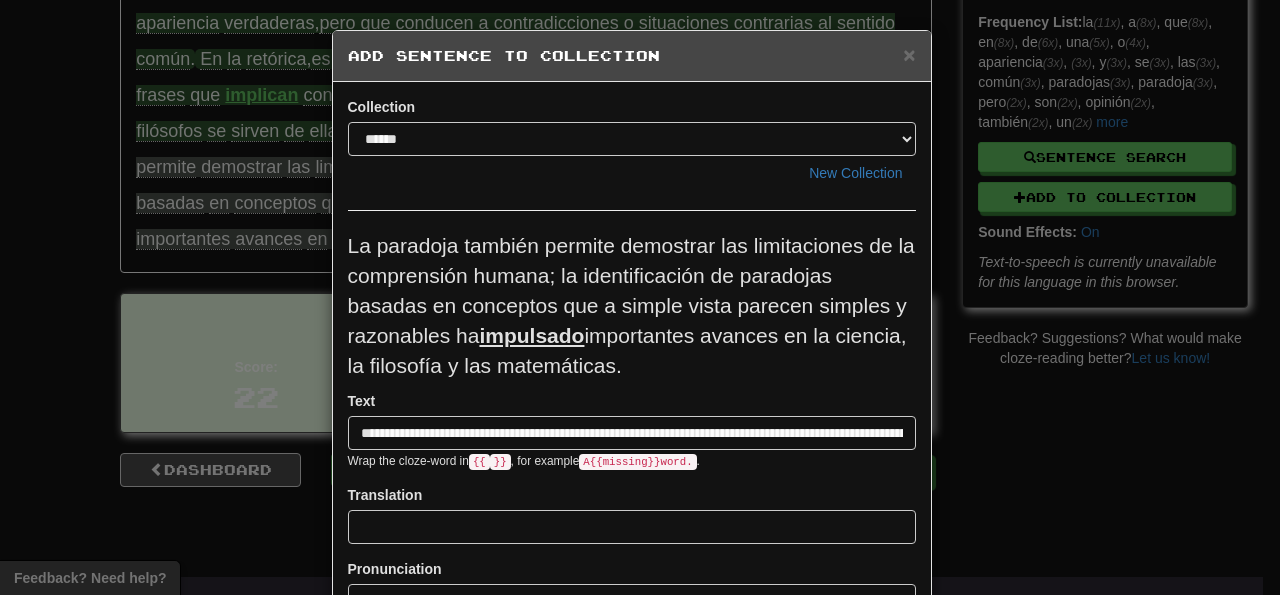 scroll, scrollTop: 0, scrollLeft: 1121, axis: horizontal 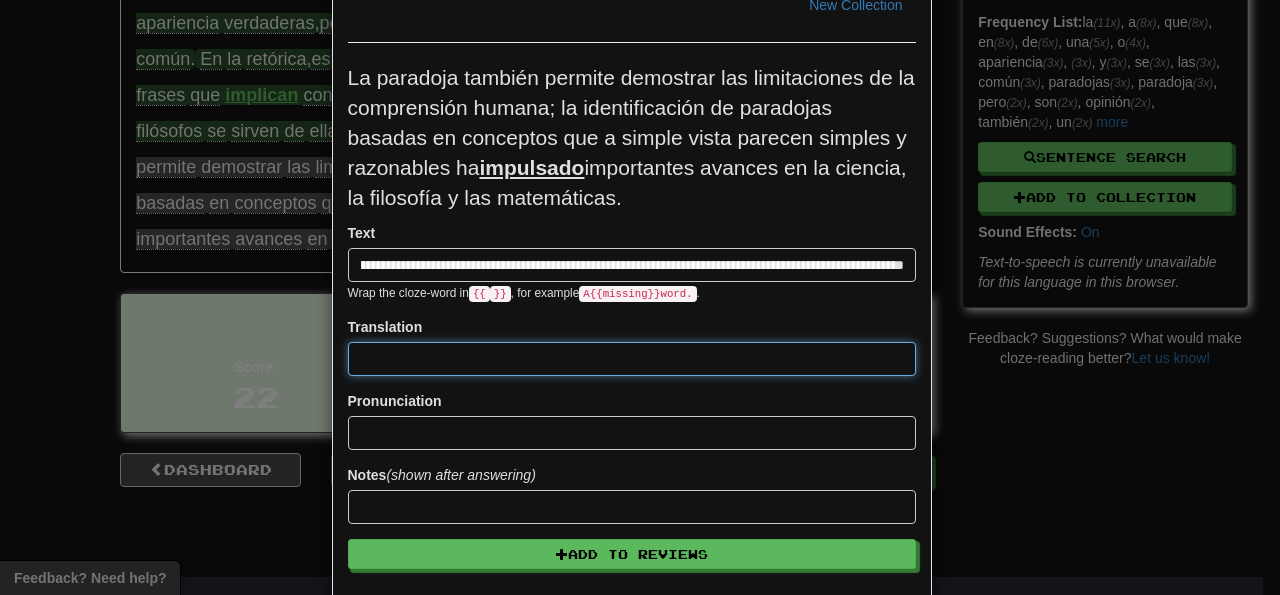 click at bounding box center (632, 359) 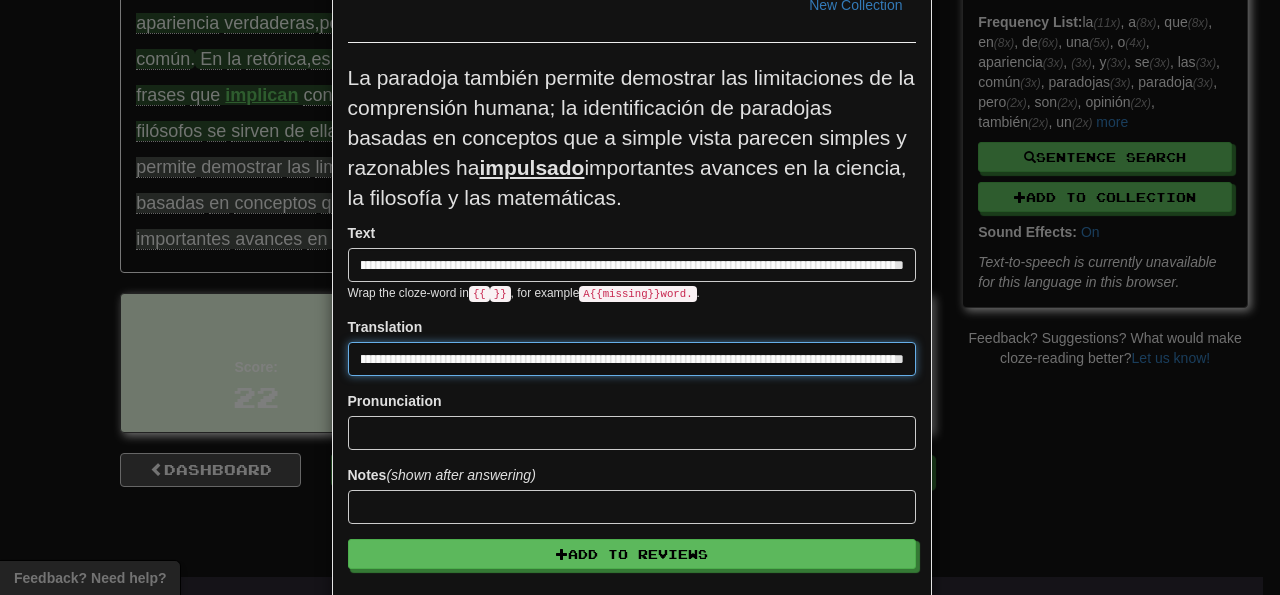 scroll, scrollTop: 0, scrollLeft: 1022, axis: horizontal 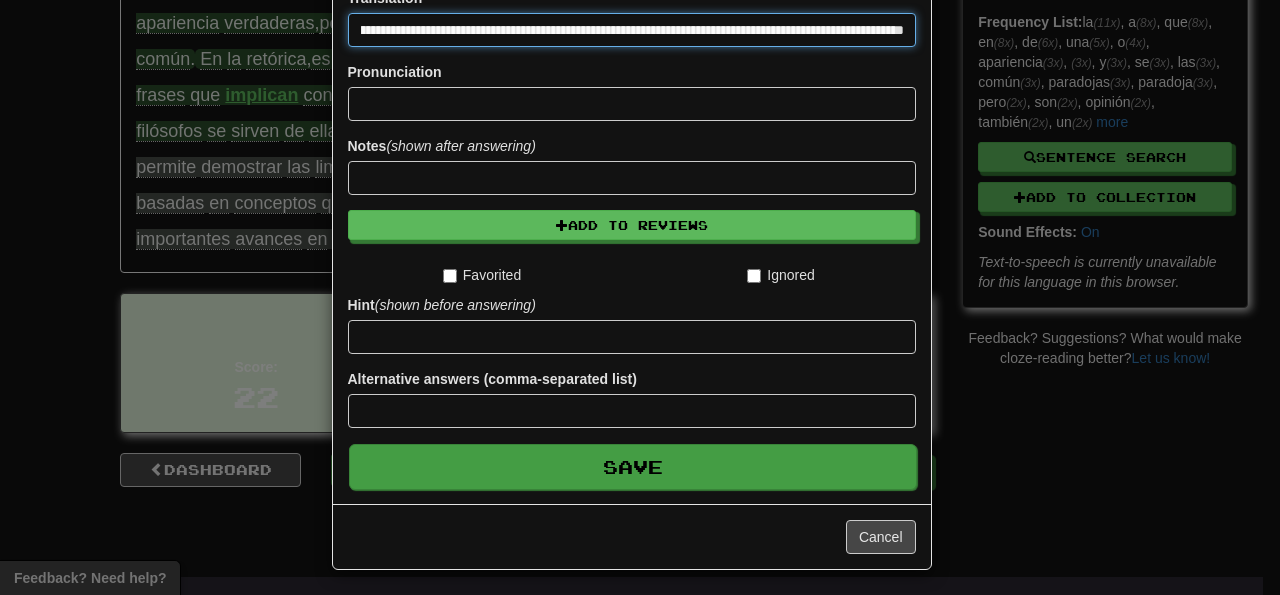 type on "**********" 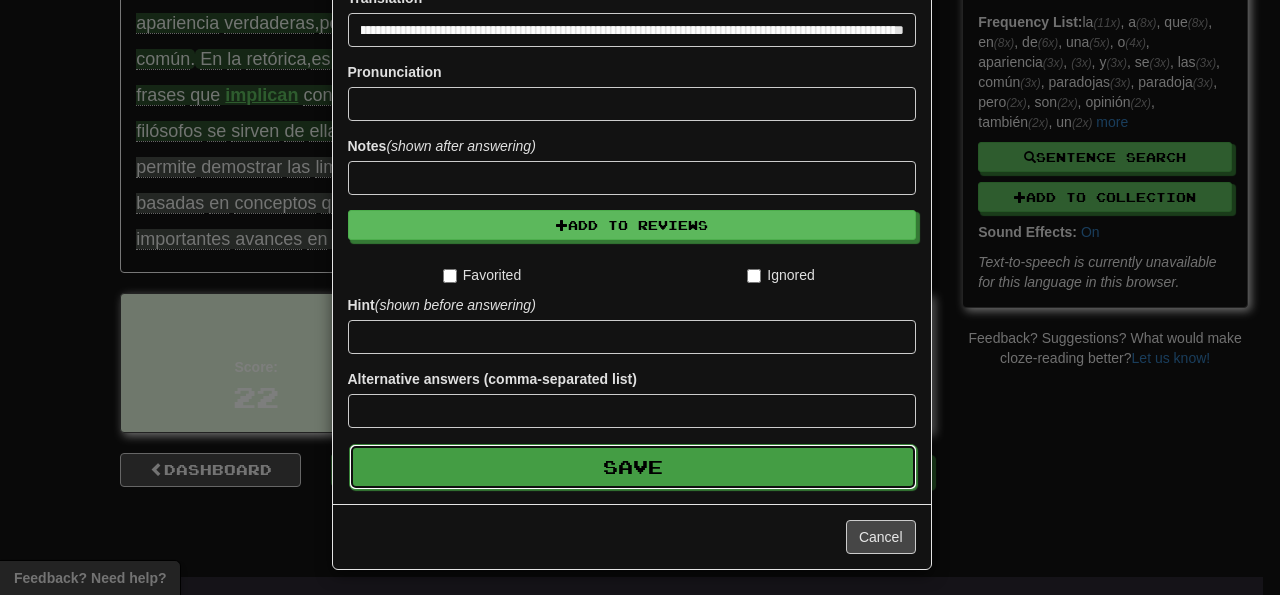 click on "Save" at bounding box center (633, 467) 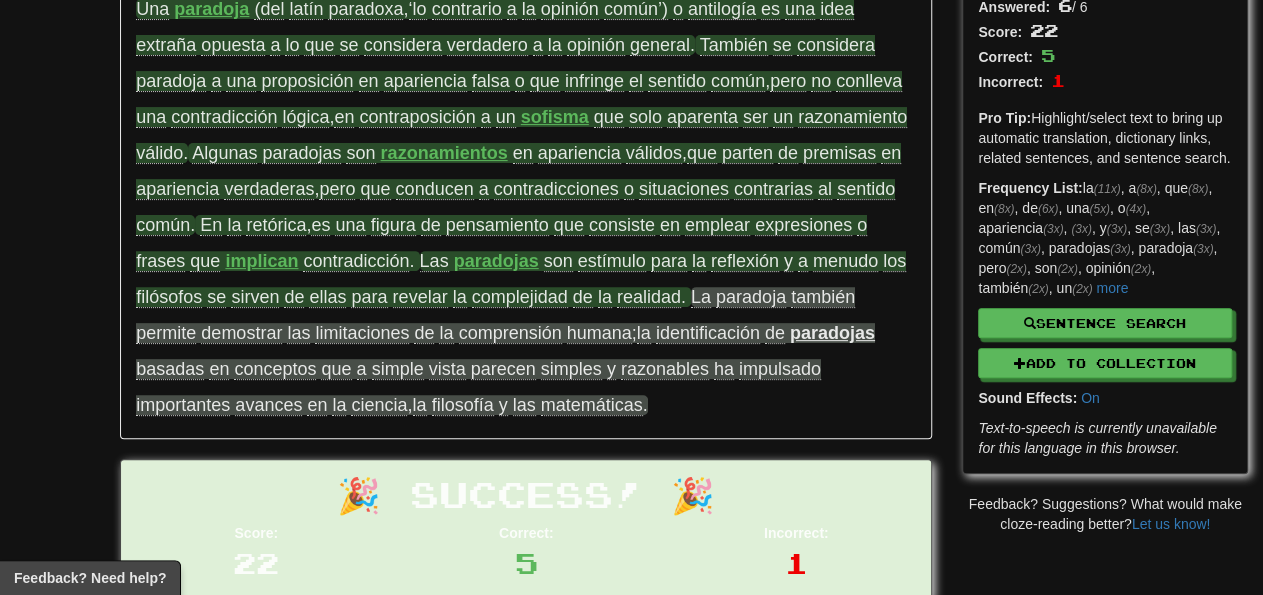scroll, scrollTop: 230, scrollLeft: 0, axis: vertical 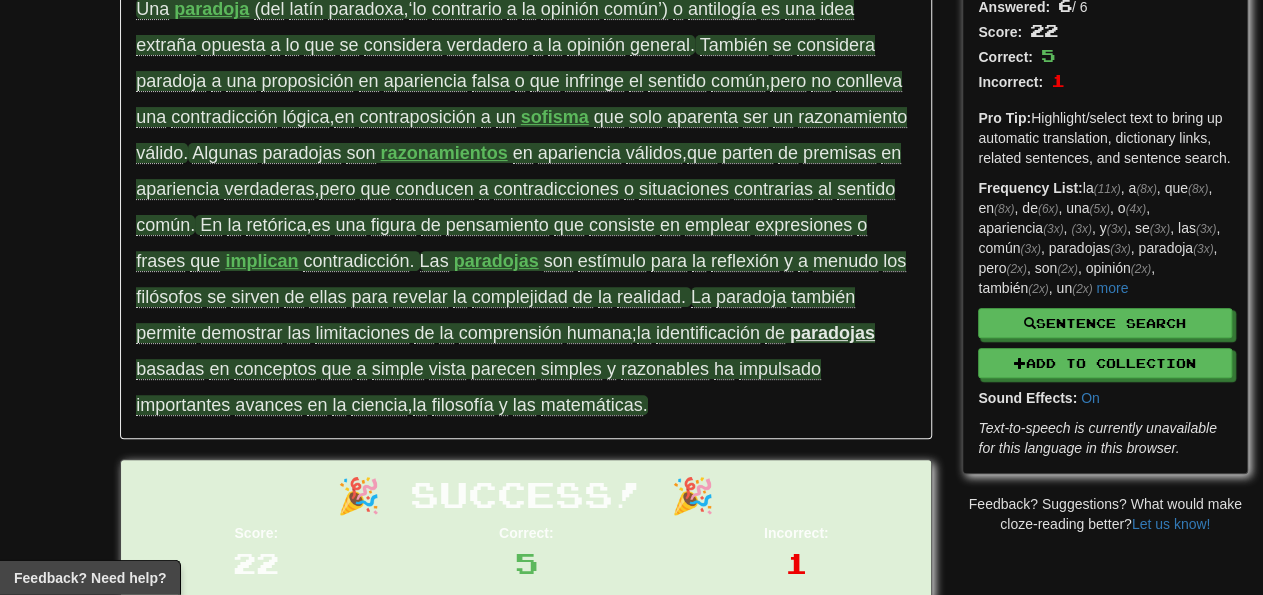 click on "paradojas" at bounding box center [832, 333] 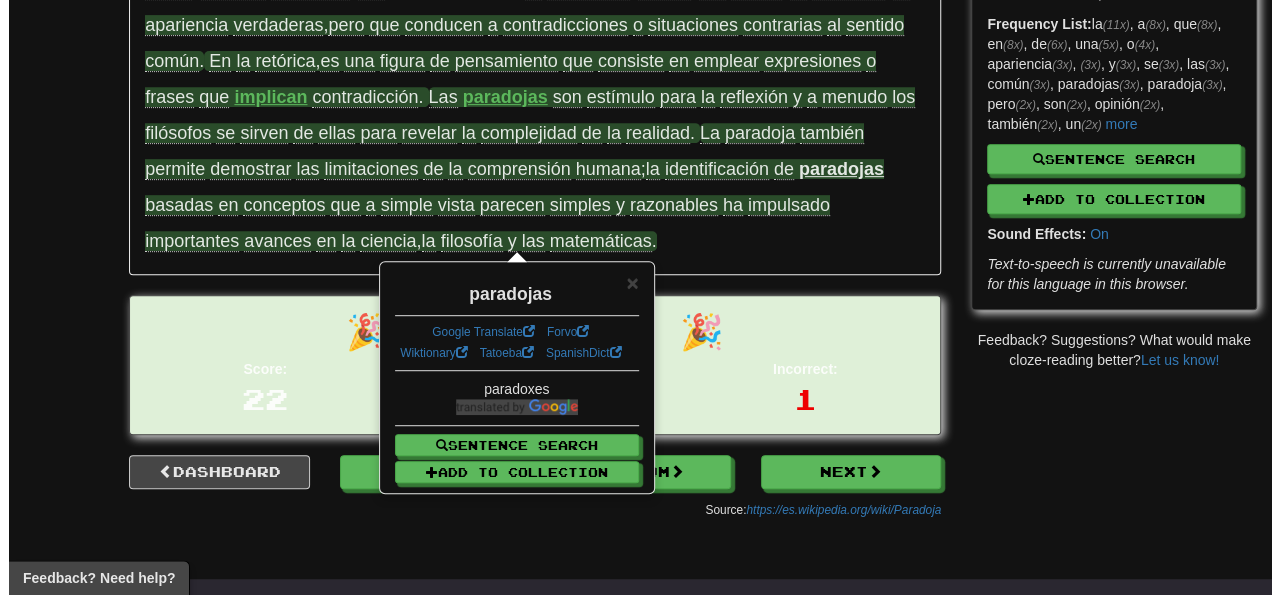 scroll, scrollTop: 401, scrollLeft: 0, axis: vertical 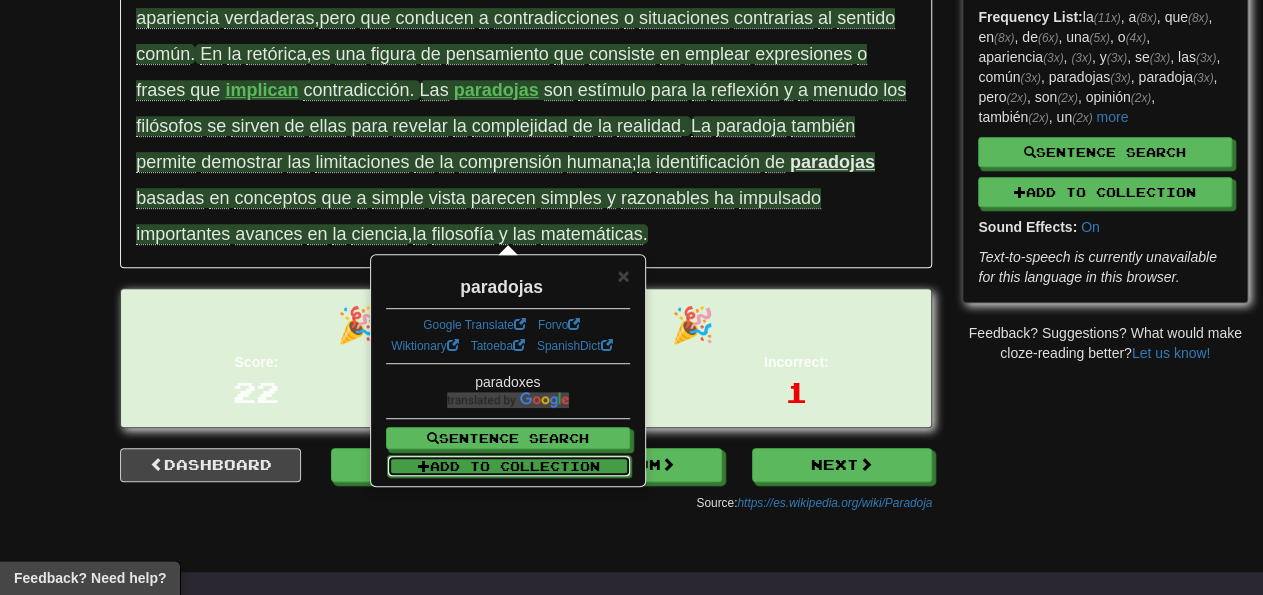 click on "Add to Collection" at bounding box center [509, 466] 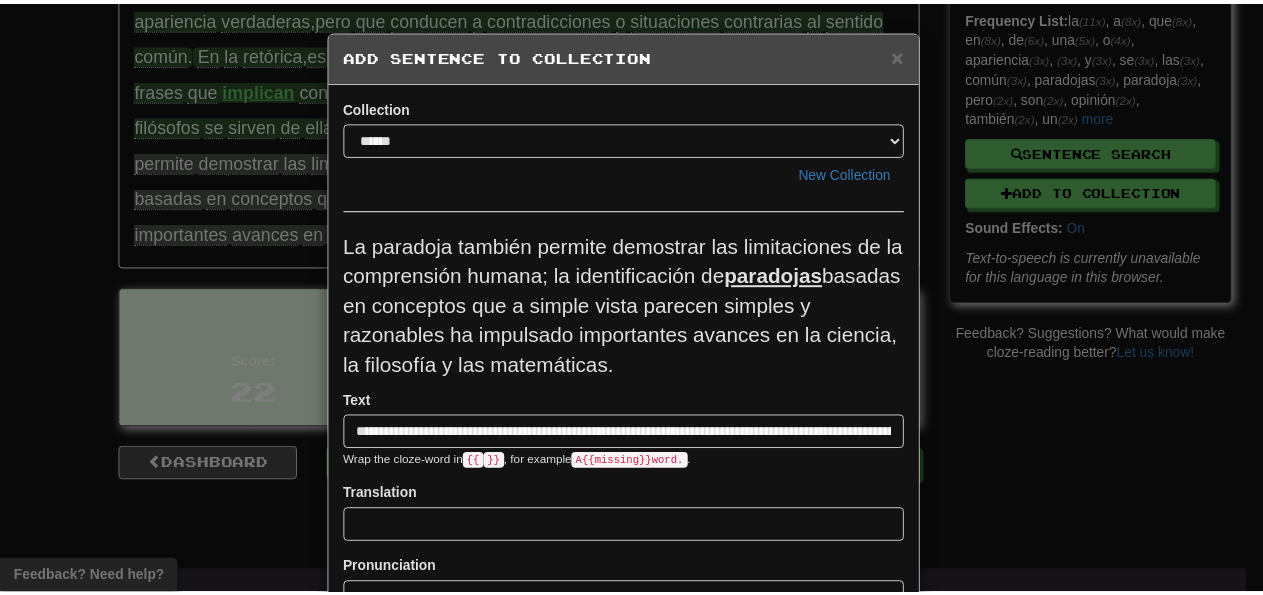 scroll, scrollTop: 0, scrollLeft: 1121, axis: horizontal 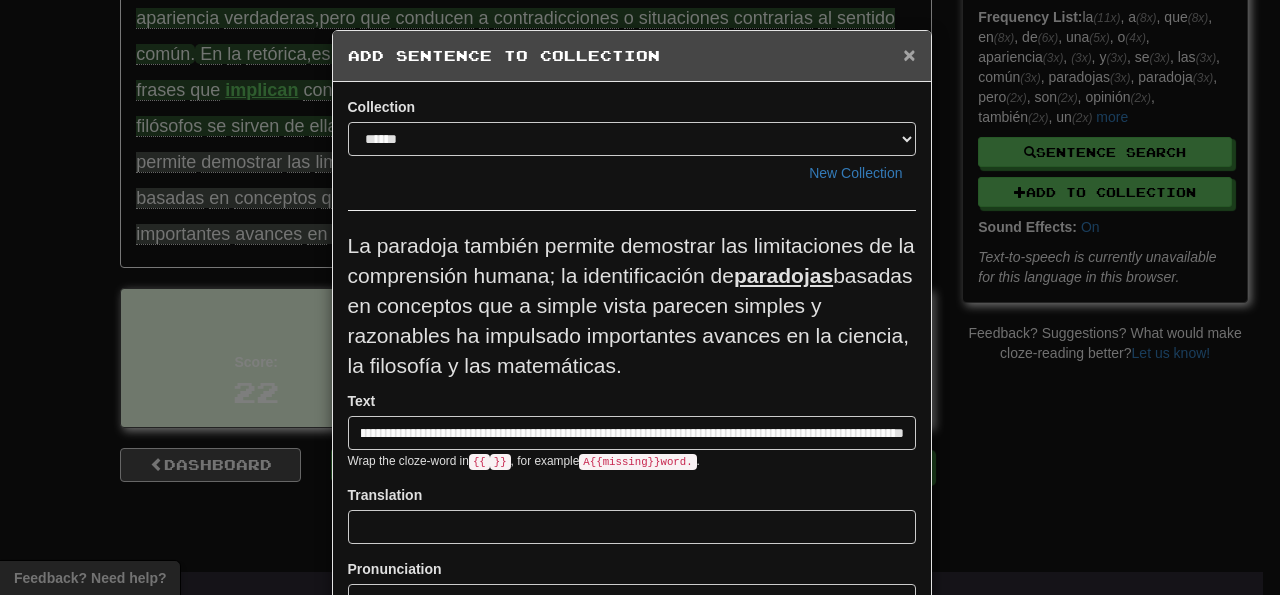 click on "×" at bounding box center (909, 54) 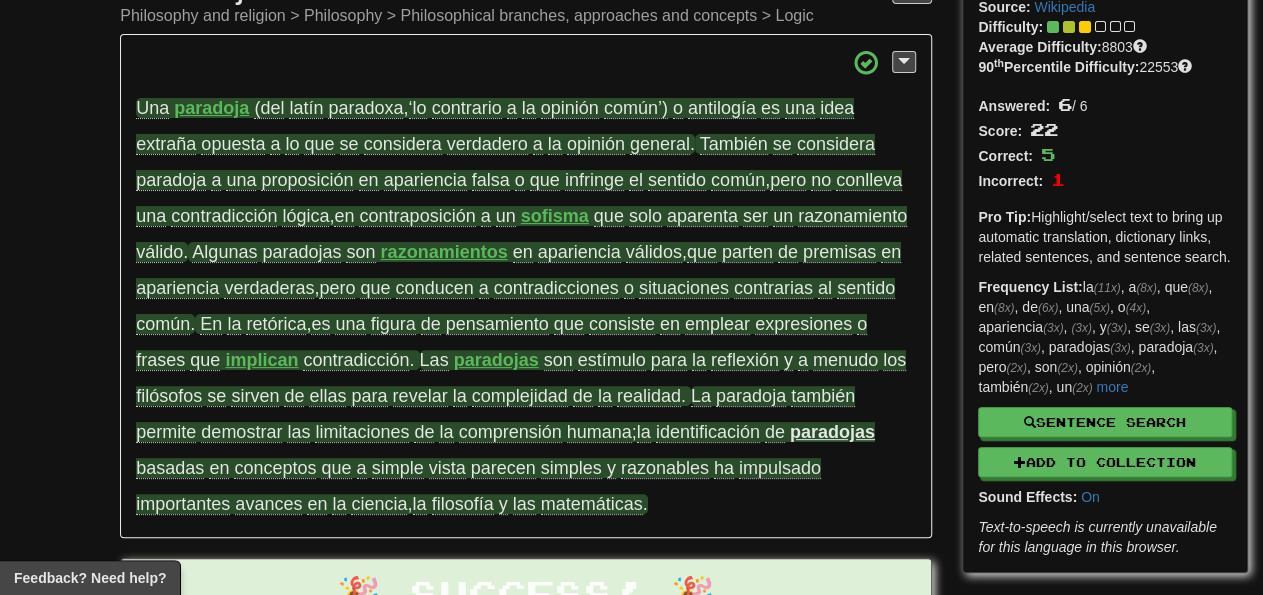 scroll, scrollTop: 0, scrollLeft: 0, axis: both 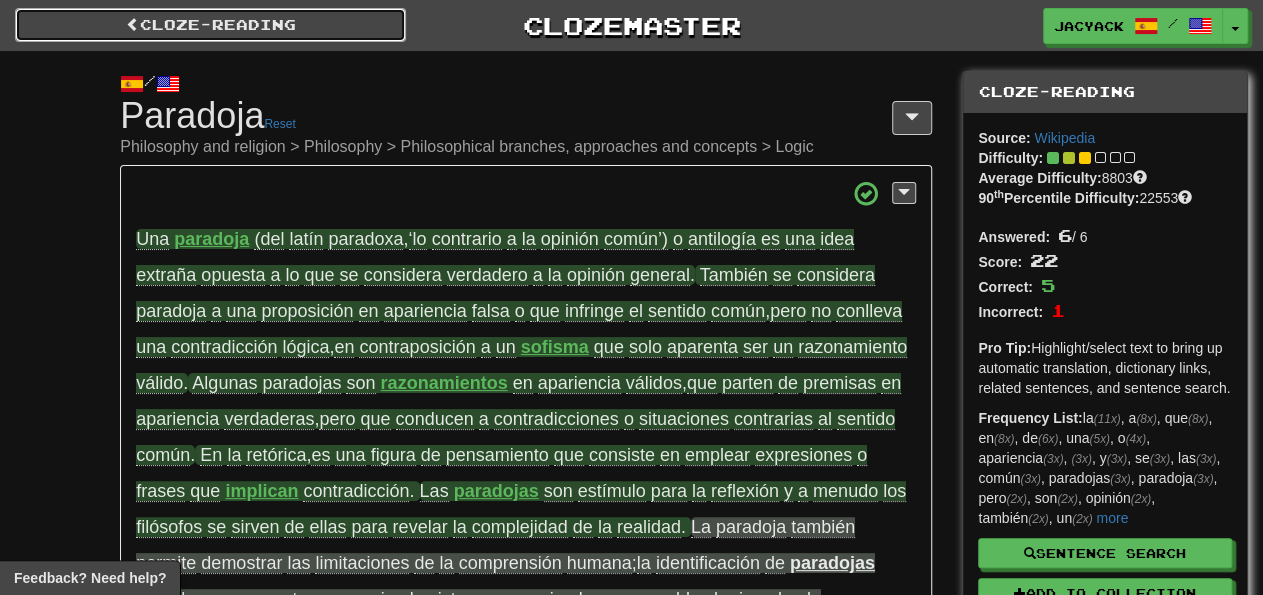 click on "Cloze-Reading" at bounding box center (210, 25) 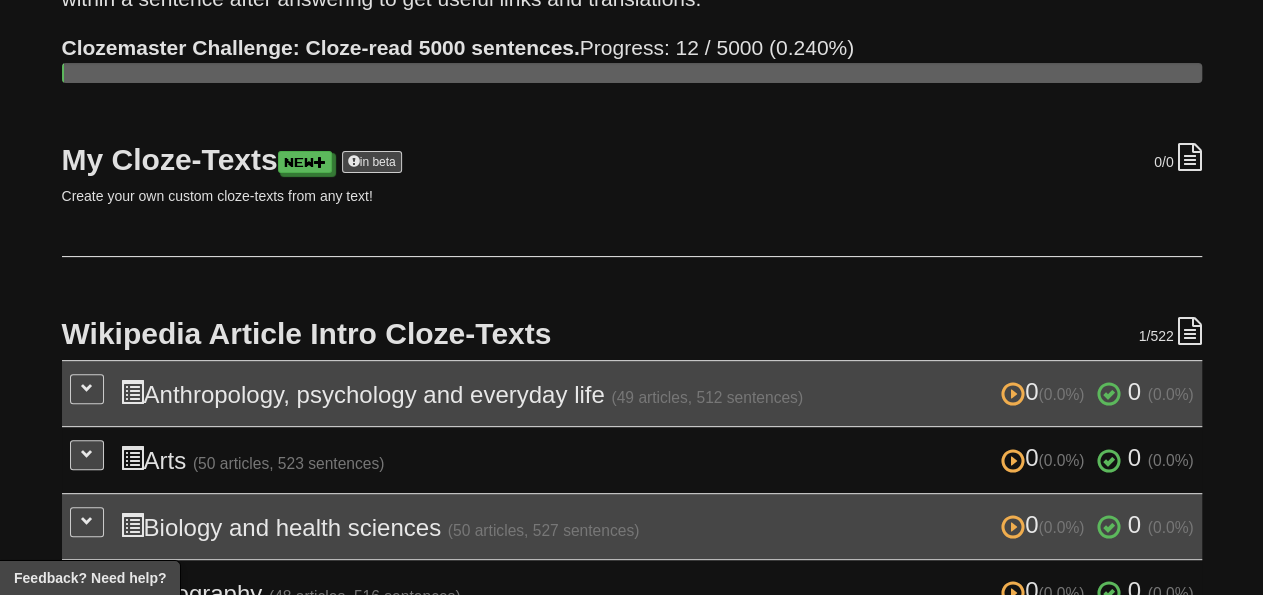 scroll, scrollTop: 0, scrollLeft: 0, axis: both 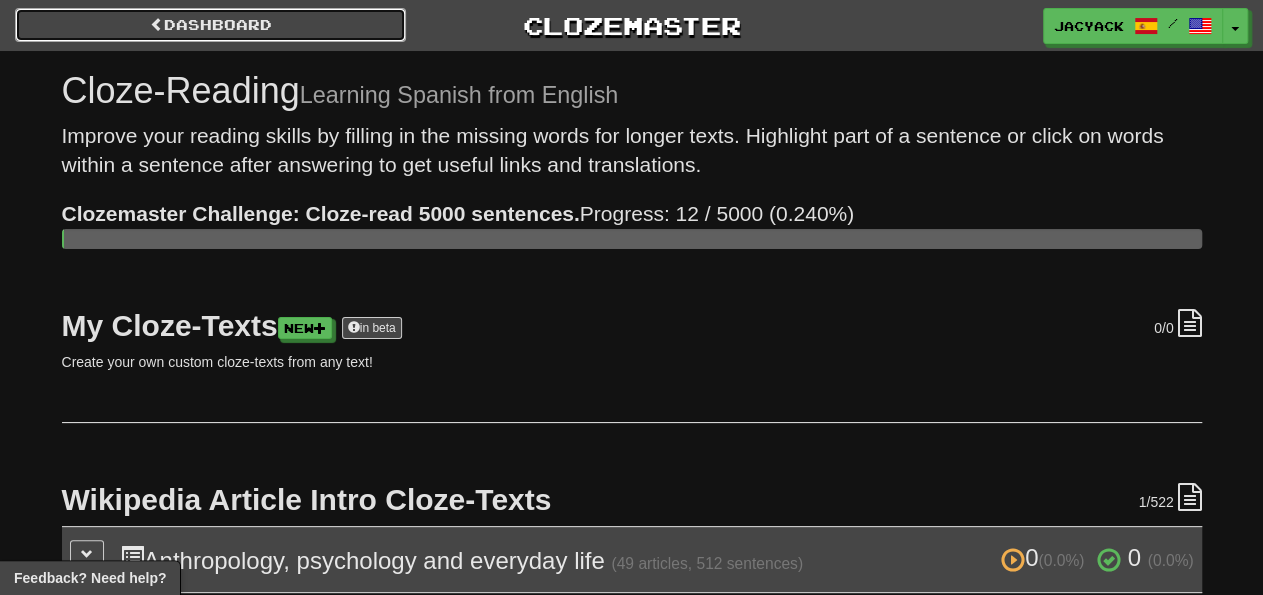 click on "Dashboard" at bounding box center (210, 25) 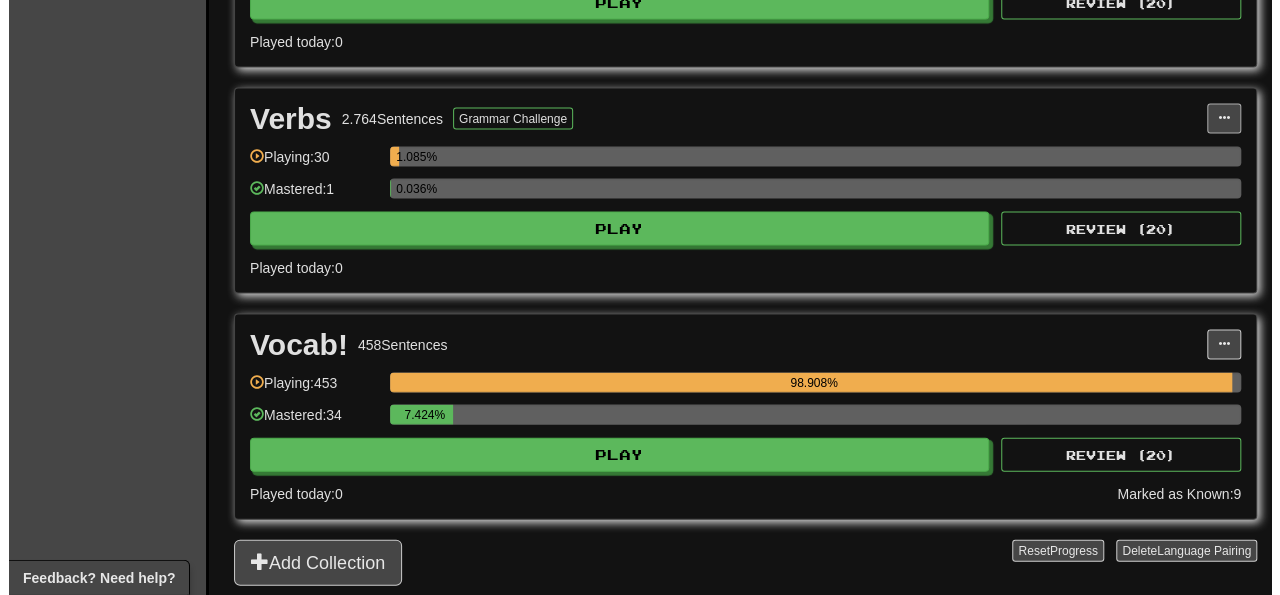 scroll, scrollTop: 1962, scrollLeft: 0, axis: vertical 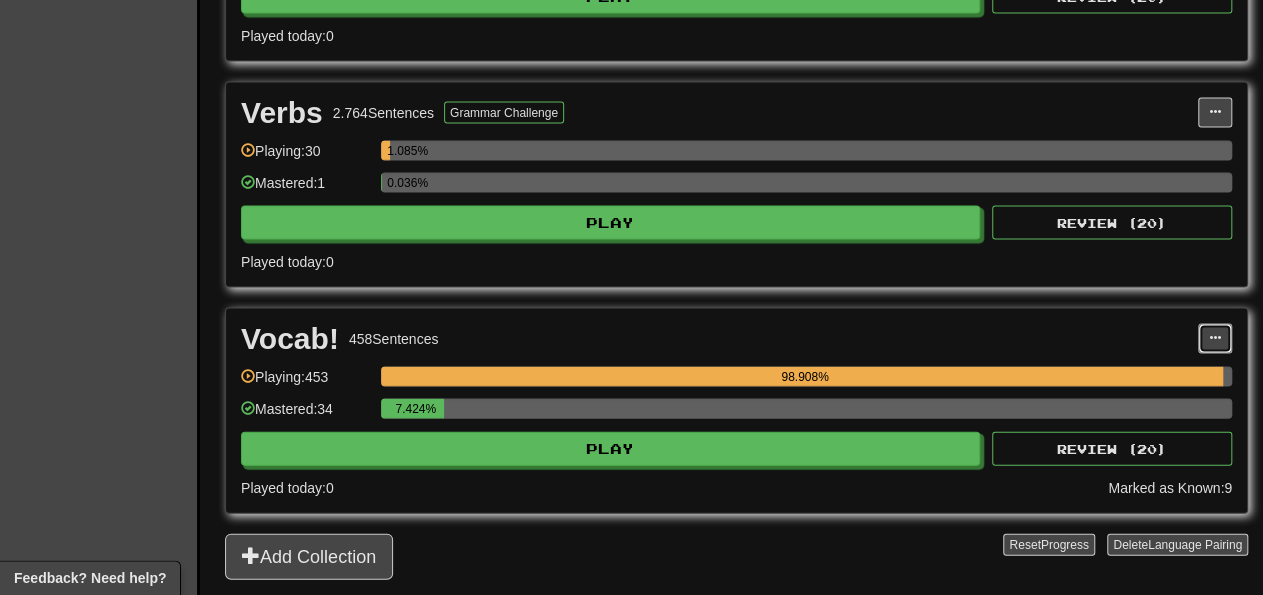click at bounding box center [1215, 338] 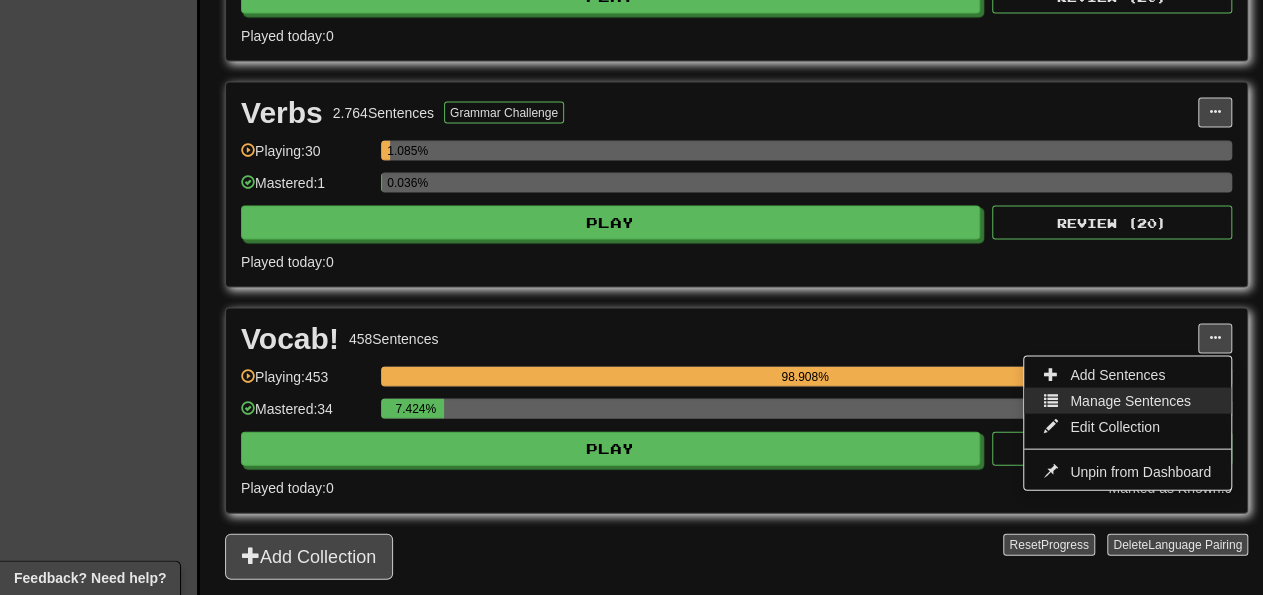 click on "Manage Sentences" at bounding box center [1130, 400] 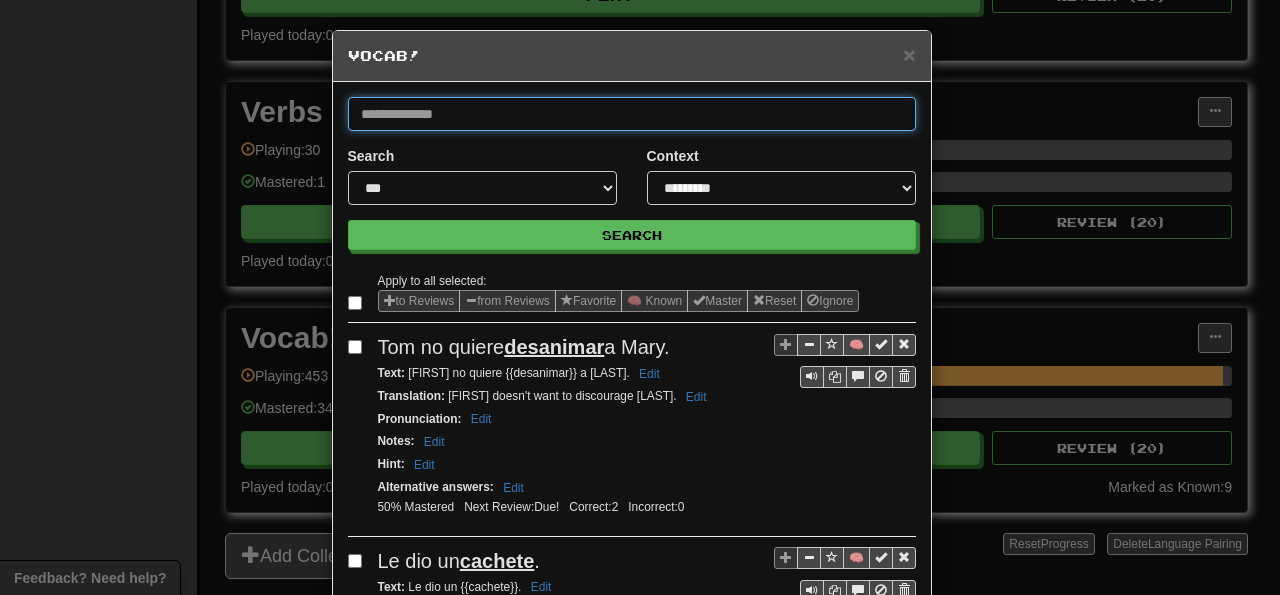 click at bounding box center [632, 114] 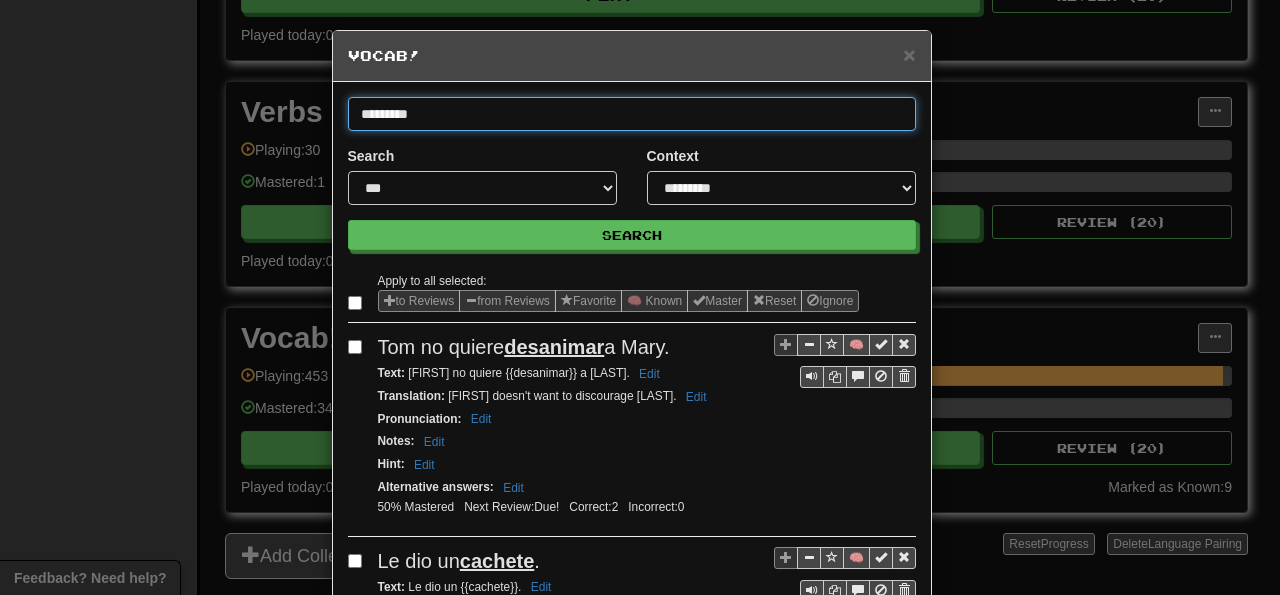 type on "*********" 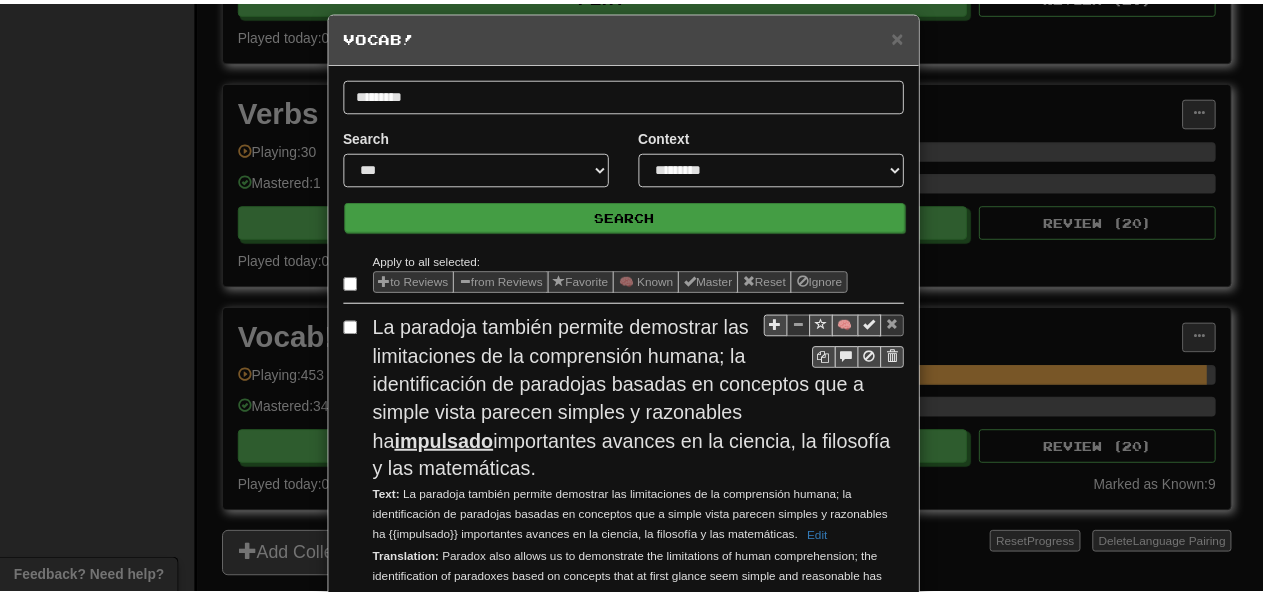 scroll, scrollTop: 8, scrollLeft: 0, axis: vertical 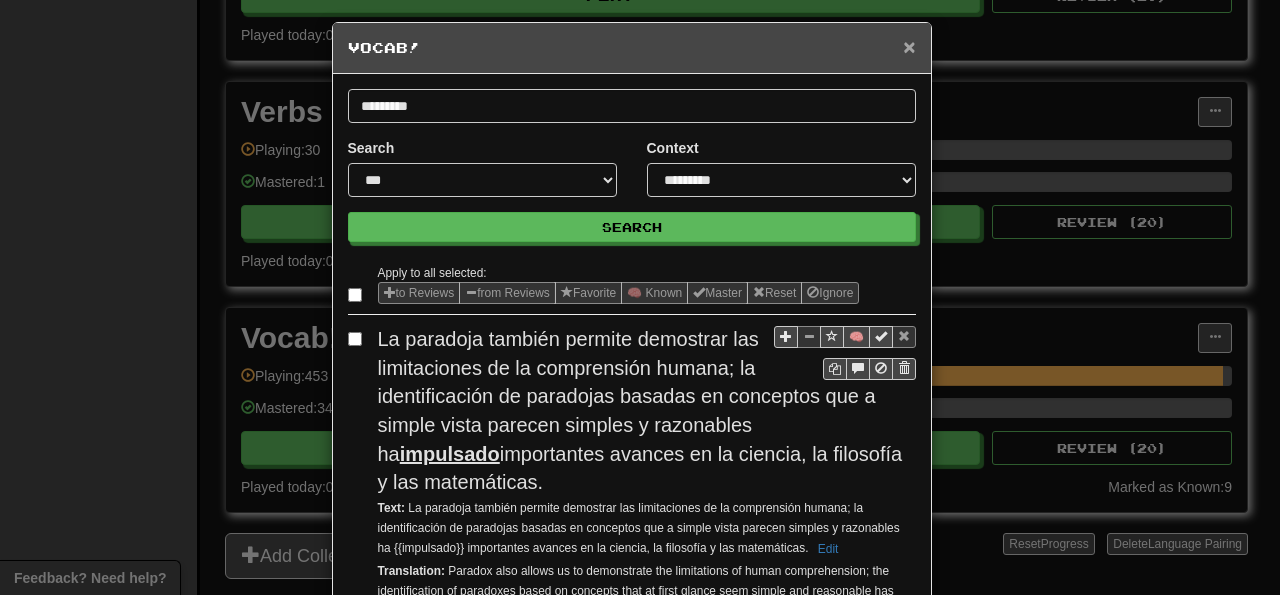 click on "×" at bounding box center [909, 46] 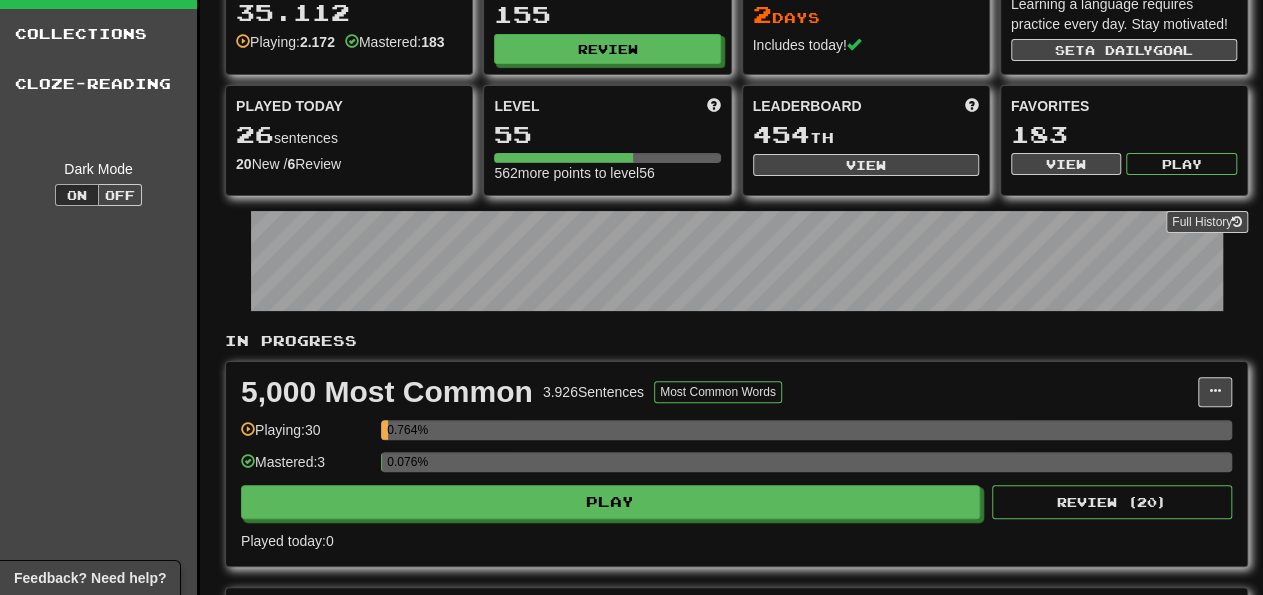 scroll, scrollTop: 0, scrollLeft: 0, axis: both 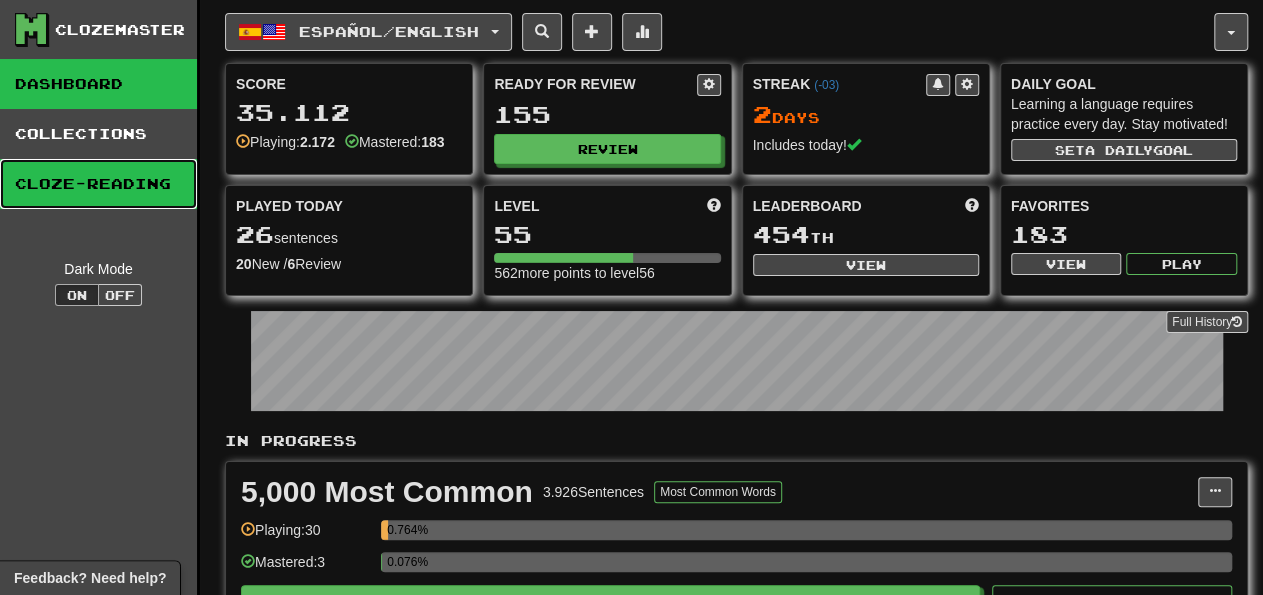 click on "Cloze-Reading" at bounding box center [98, 184] 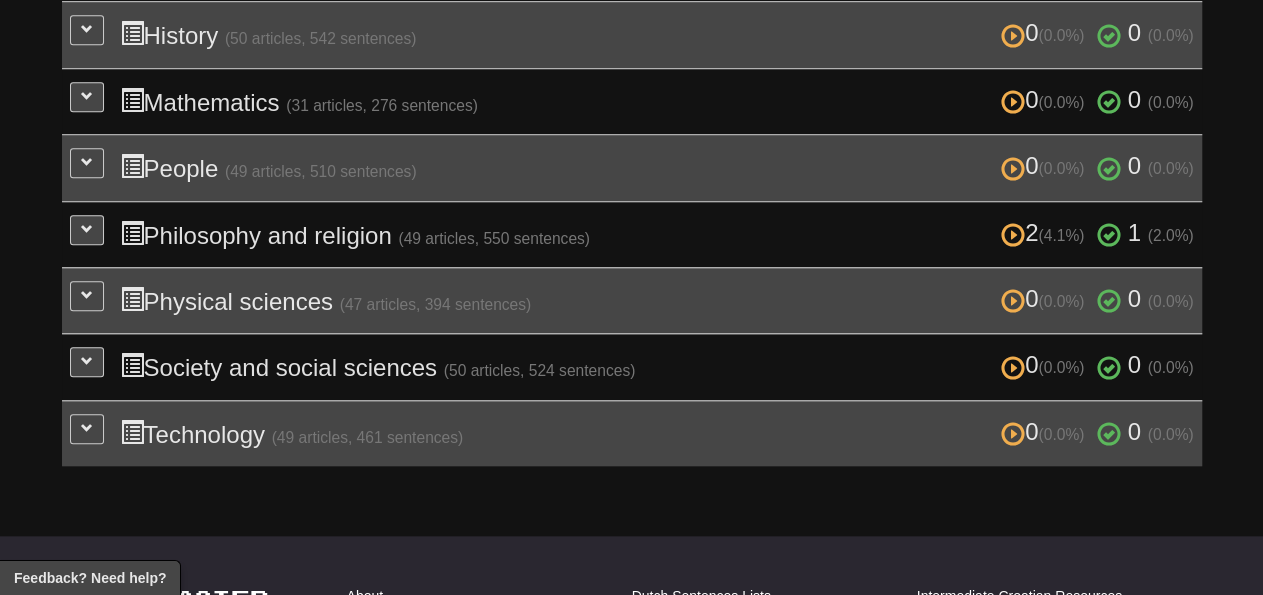 scroll, scrollTop: 800, scrollLeft: 0, axis: vertical 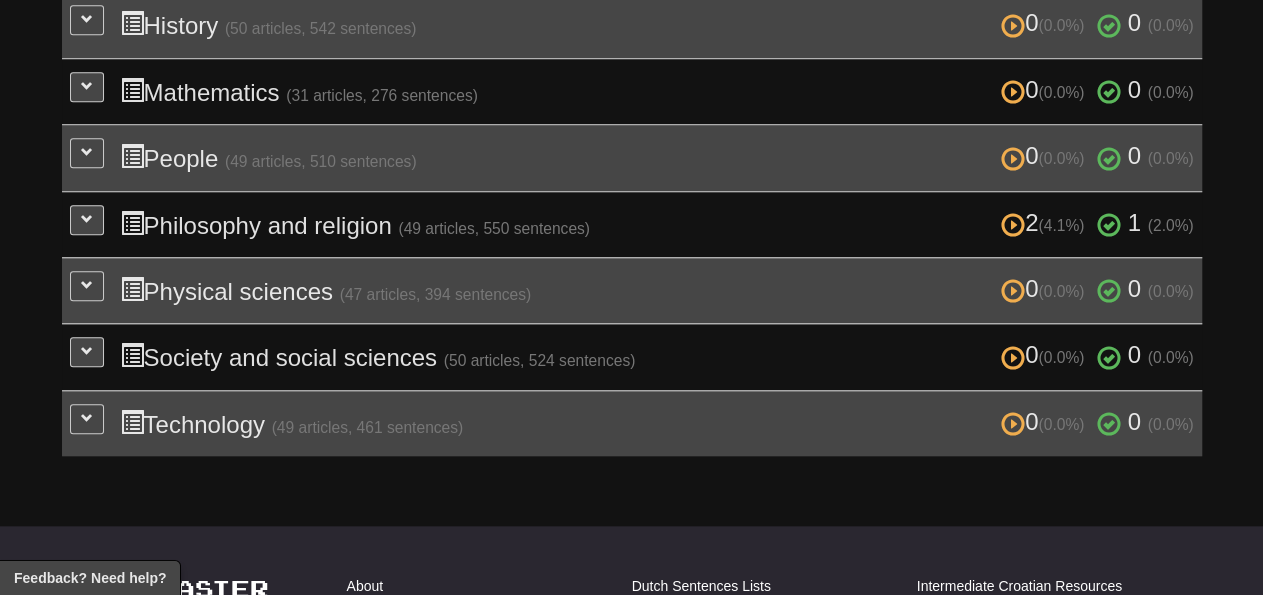 click on "0
(0.0%)
0
(0.0%)
People
(49 articles, 510 sentences)
0
(0.0%)
0
(0.0%)" at bounding box center [657, 157] 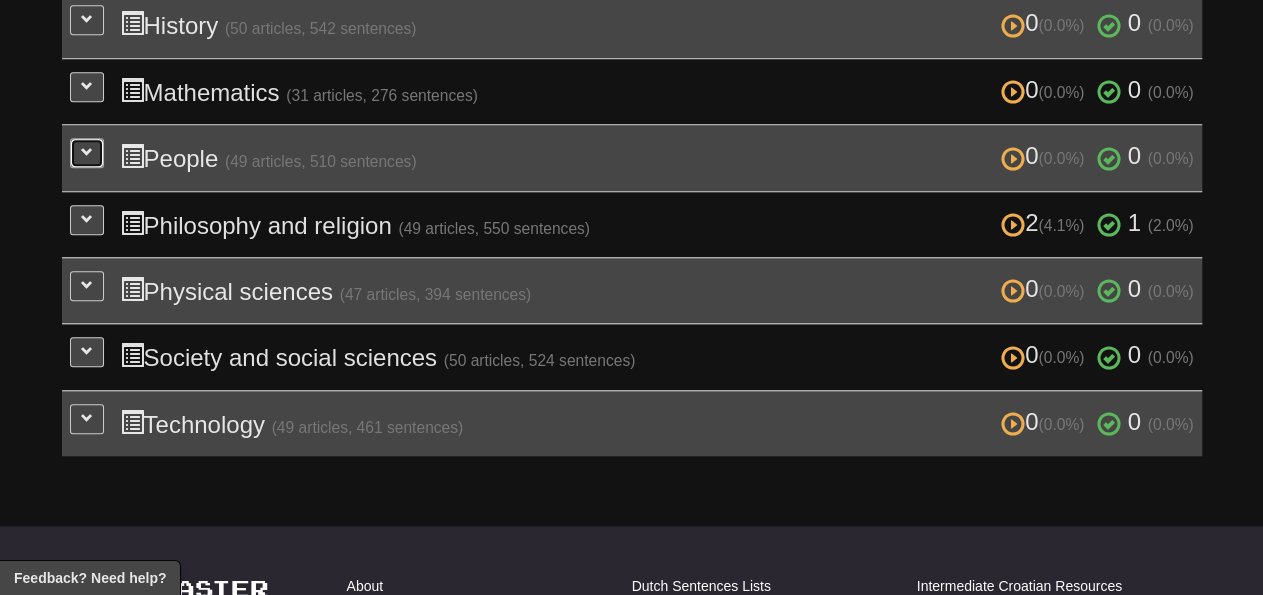 click at bounding box center (87, 152) 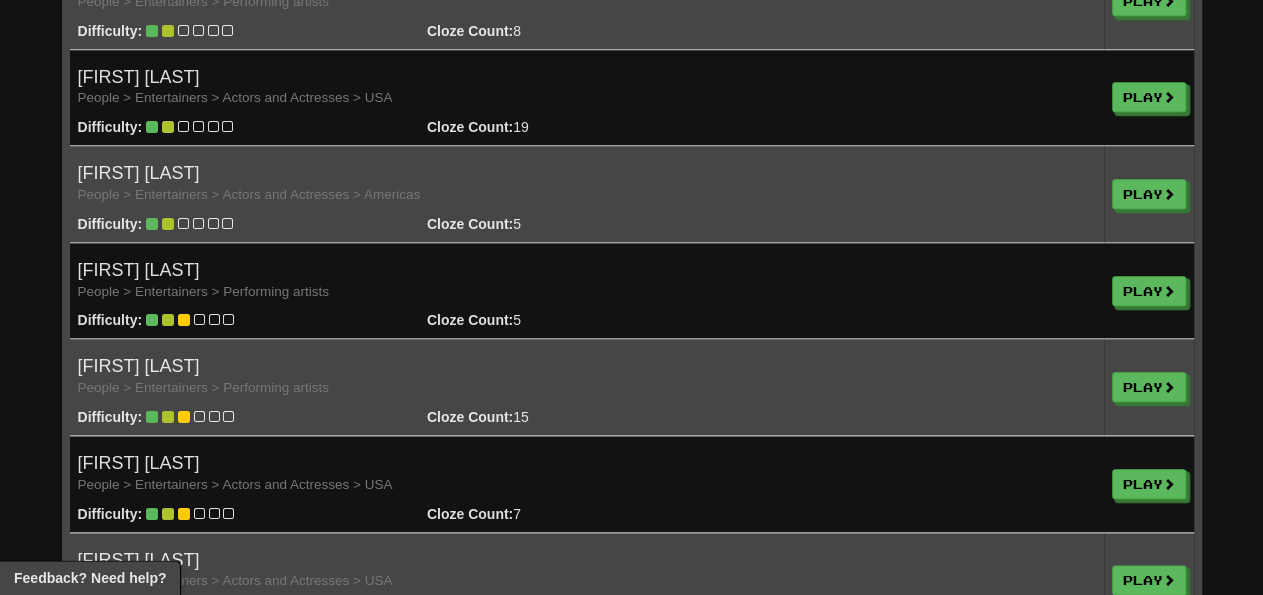 scroll, scrollTop: 4700, scrollLeft: 0, axis: vertical 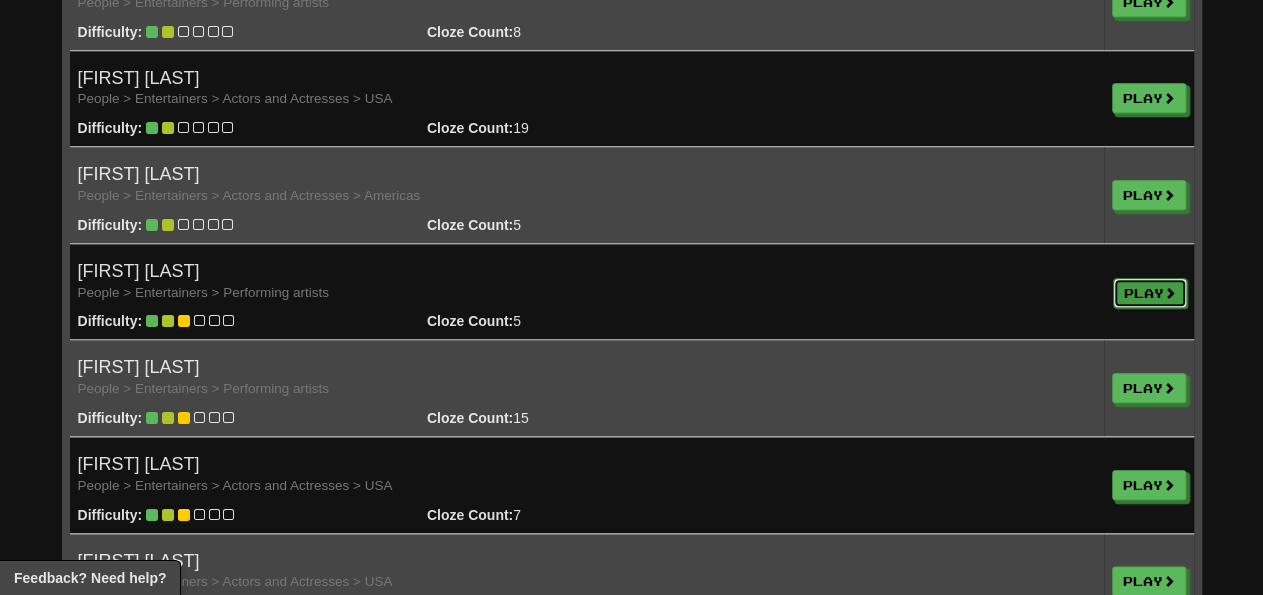 click on "Play" at bounding box center (1150, 293) 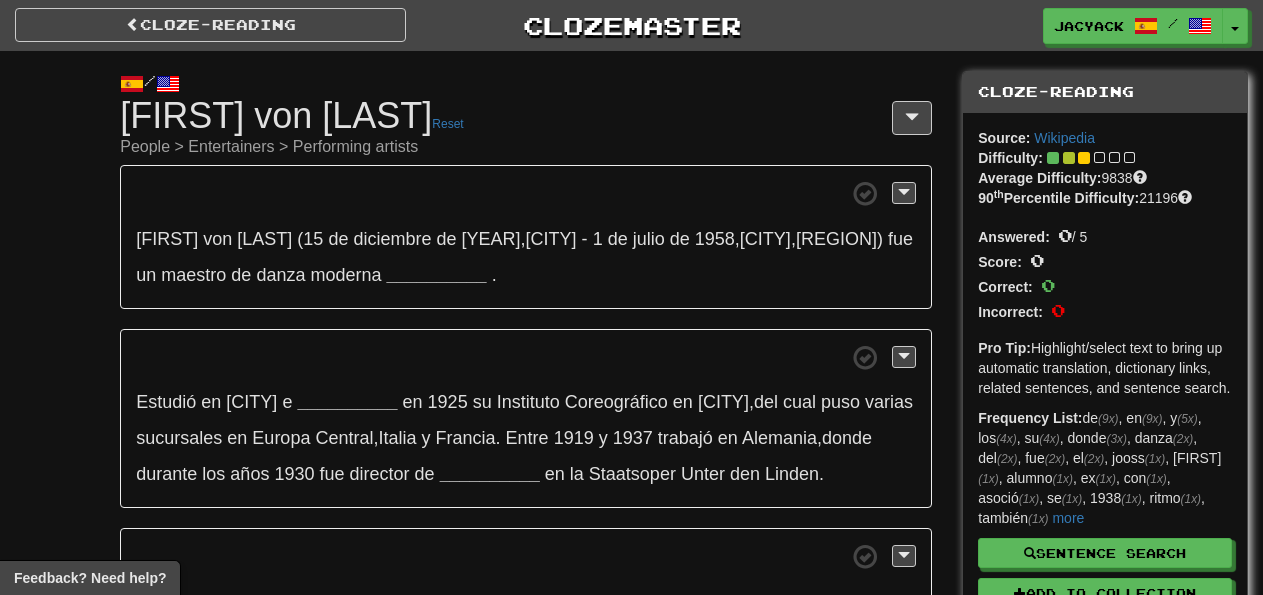 scroll, scrollTop: 0, scrollLeft: 0, axis: both 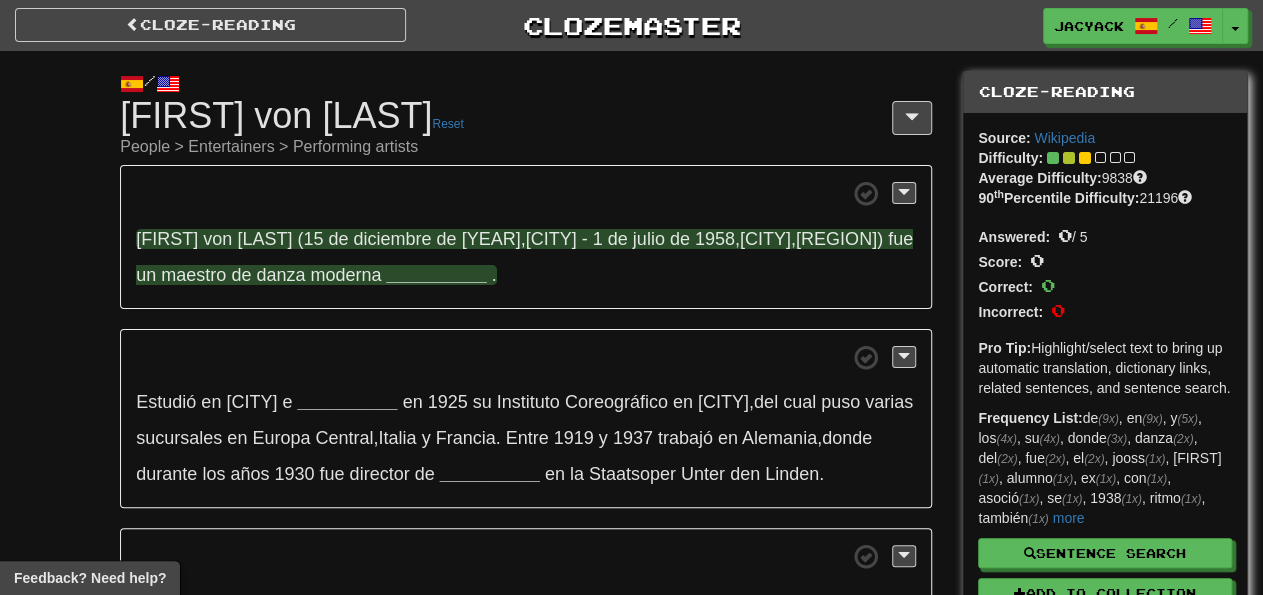 click on "__________" at bounding box center (437, 275) 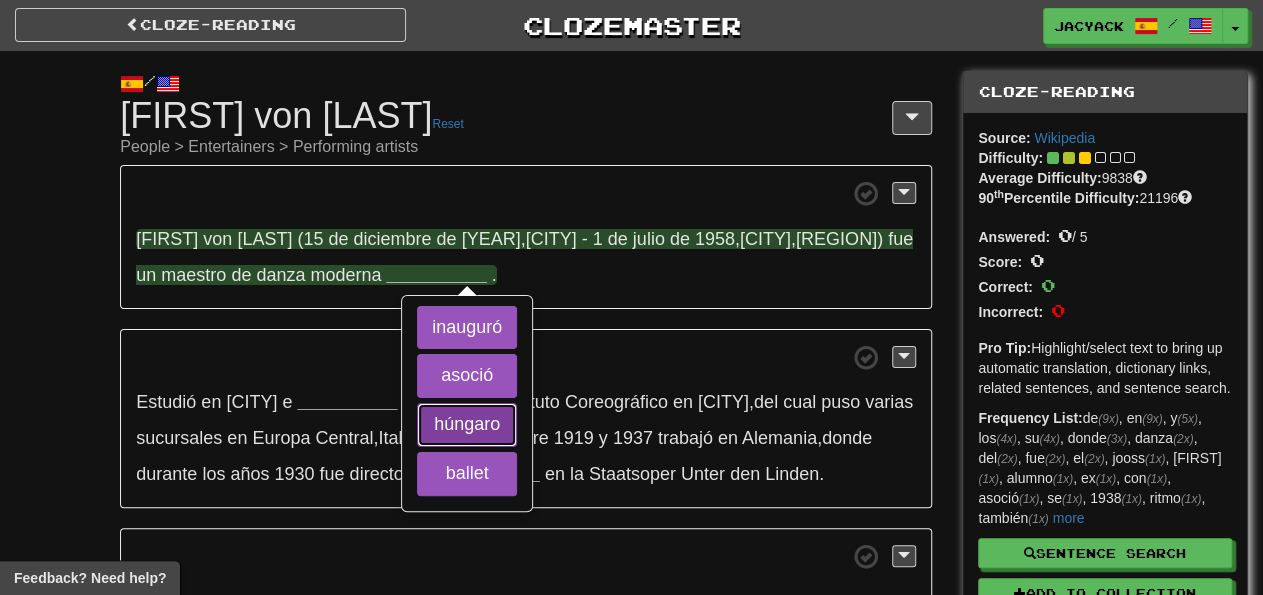 click on "húngaro" at bounding box center (467, 425) 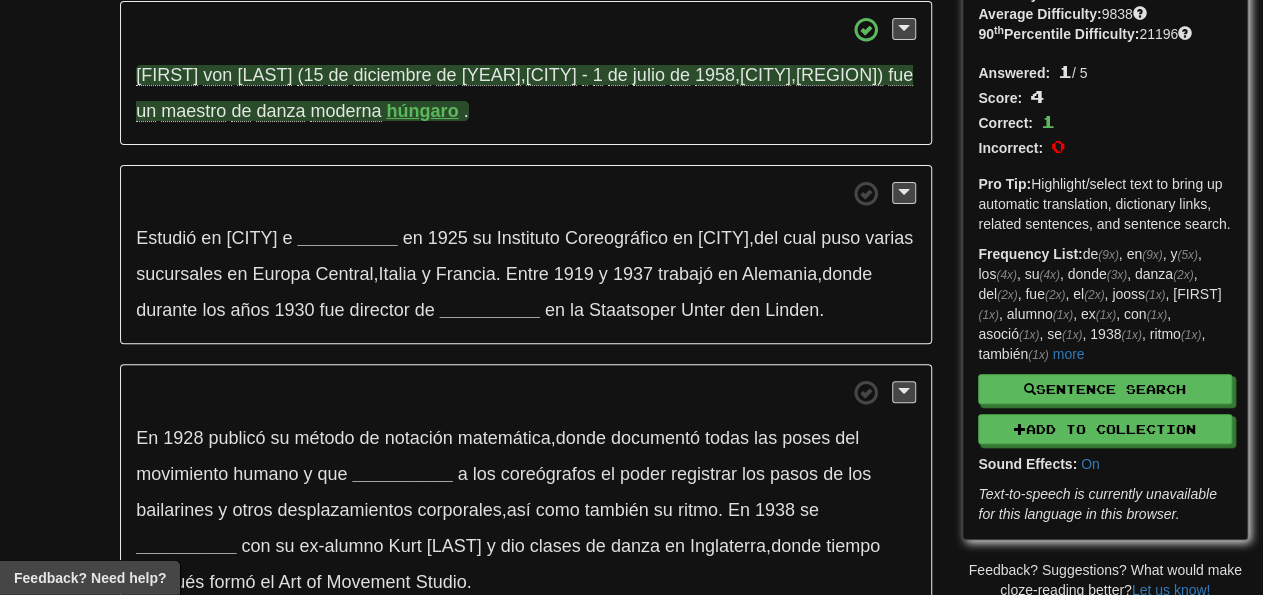 scroll, scrollTop: 166, scrollLeft: 0, axis: vertical 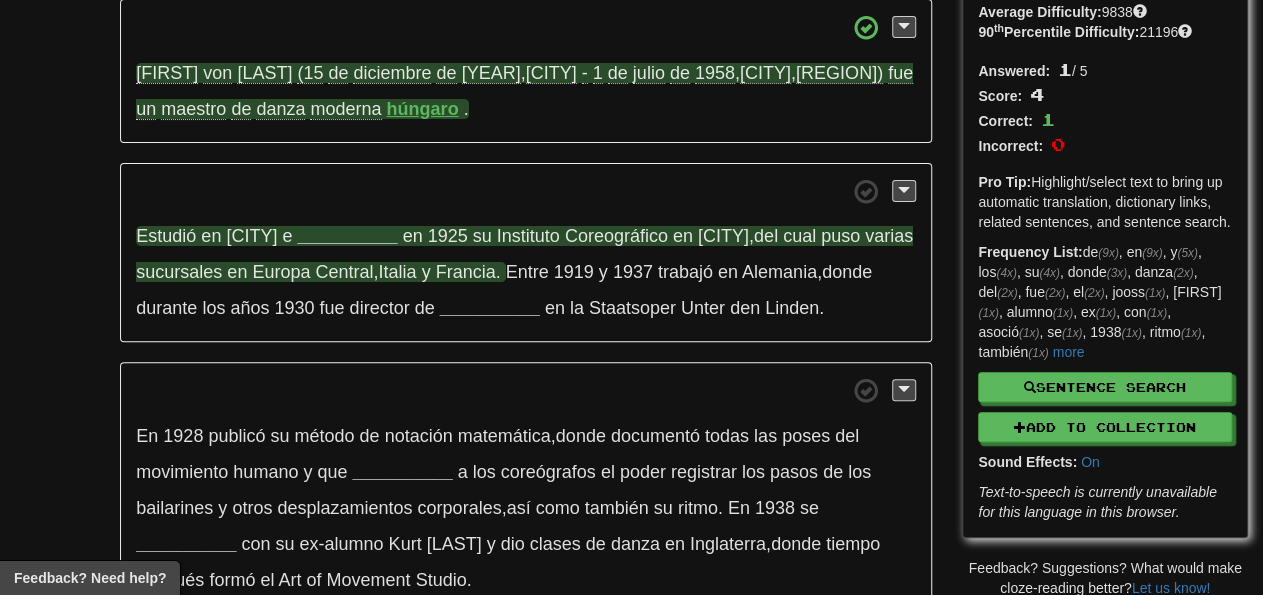 click on "__________" at bounding box center (347, 236) 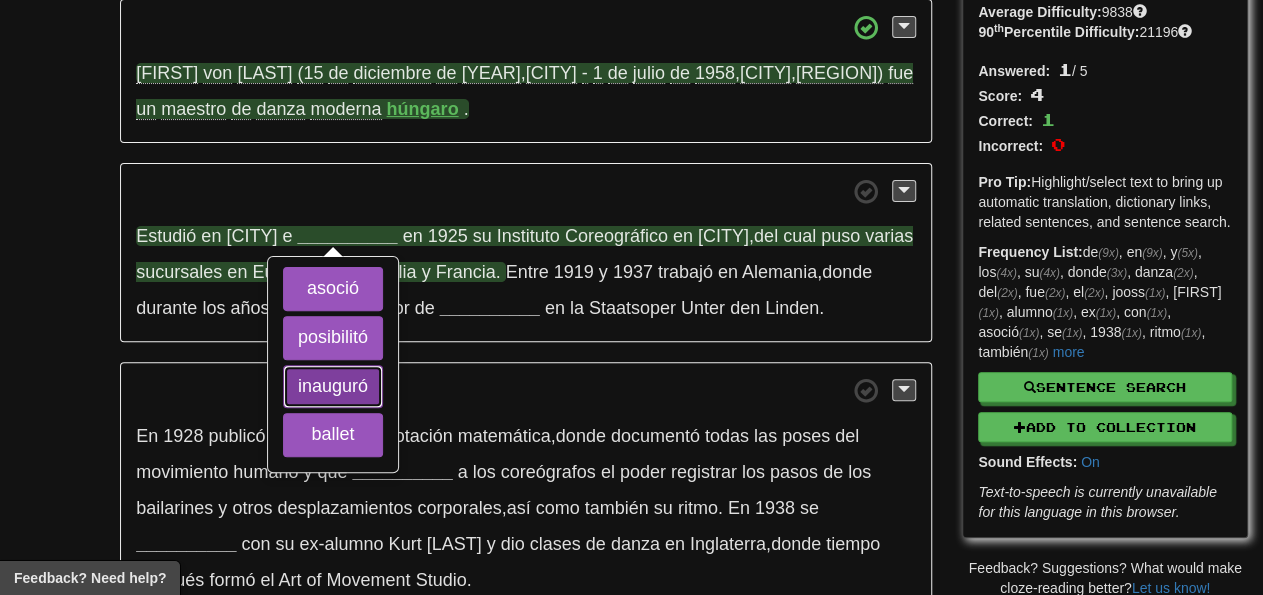 click on "inauguró" at bounding box center (333, 387) 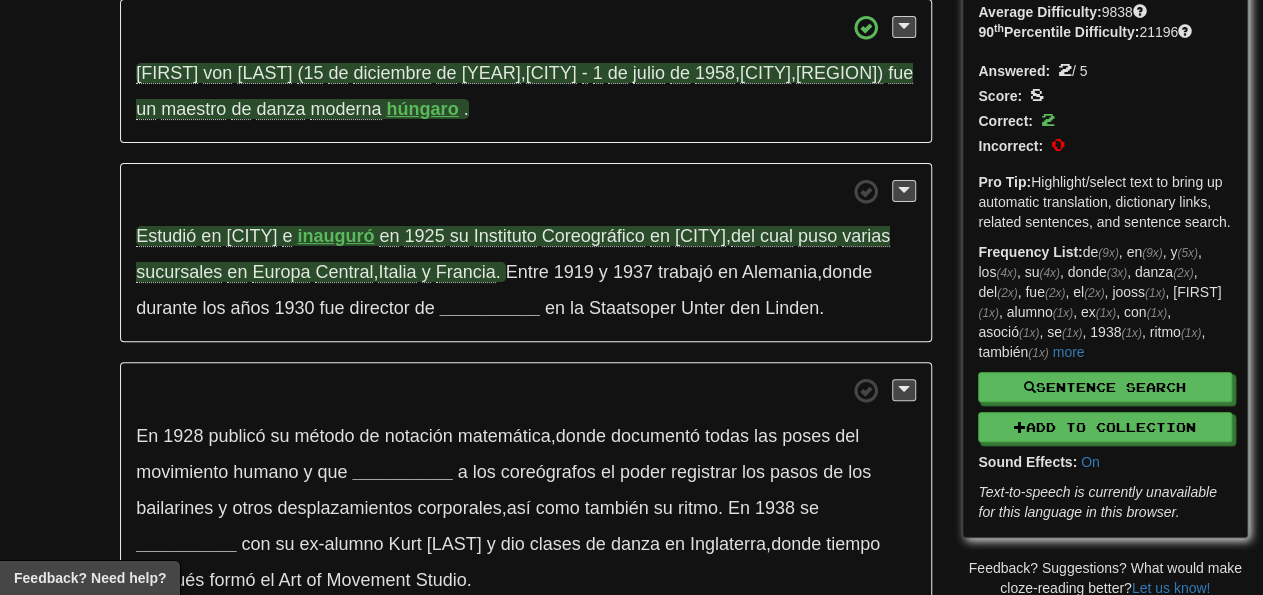 click on "sucursales" at bounding box center (179, 272) 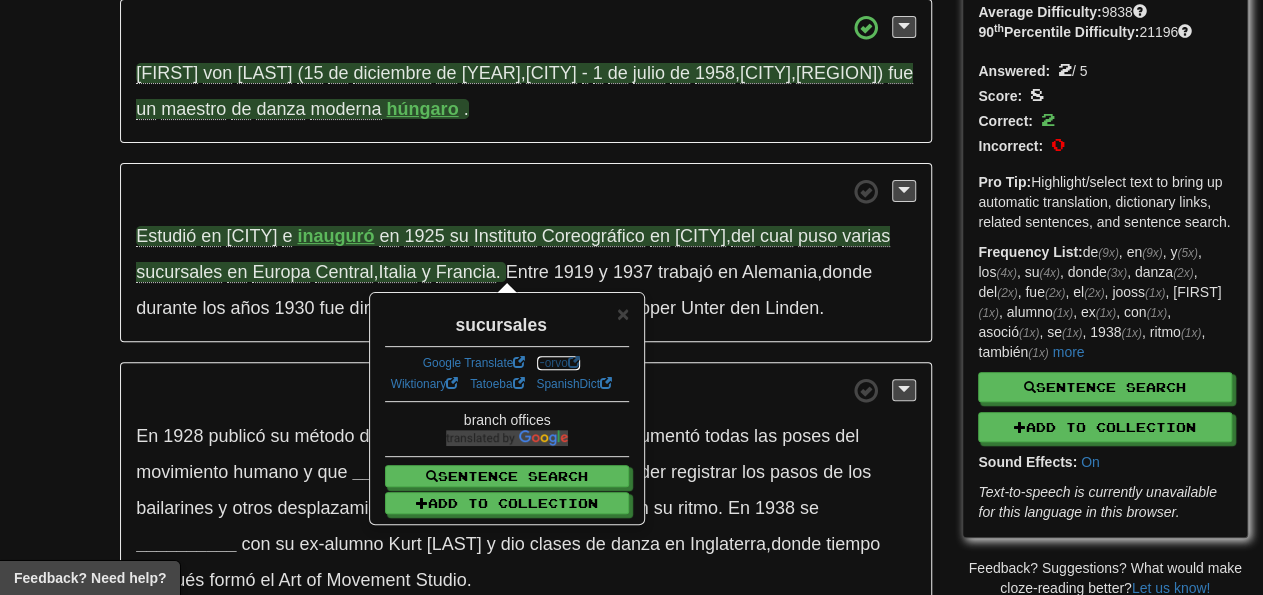 click on "Forvo" at bounding box center (558, 363) 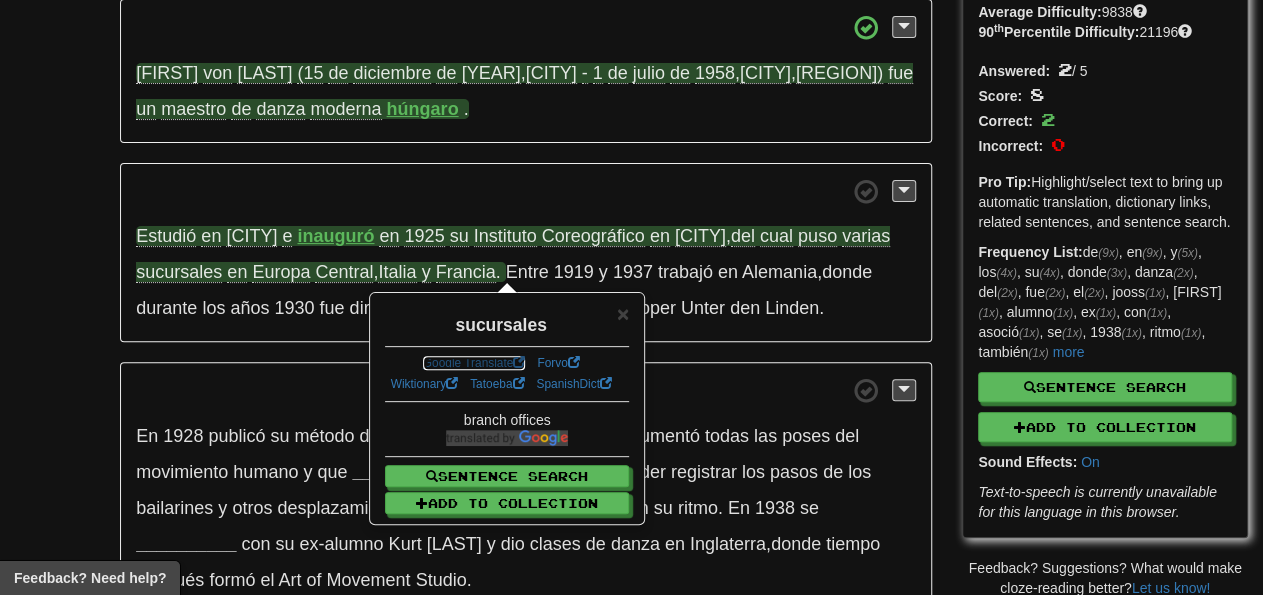 click on "Google Translate" at bounding box center (474, 363) 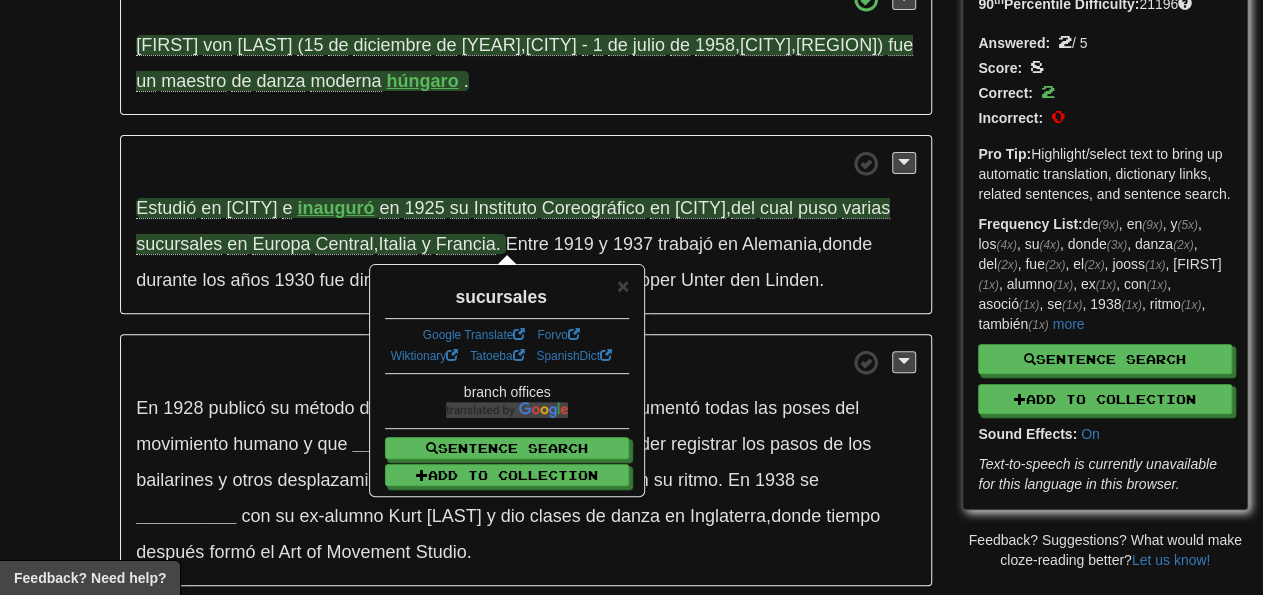 click on "Estudió   en   Niza   e
inauguró
en   1925   su   Instituto   Coreográfico   en   Zúrich ,  del   cual   puso   varias   sucursales   en   Europa   Central ,  Italia   y   Francia .
Entre   1919   y   1937   trabajó   en   Alemania ,  donde   durante   los   años   1930   fue   director   de
__________
en   la   Staatsoper   Unter   den   Linden ." at bounding box center [526, 225] 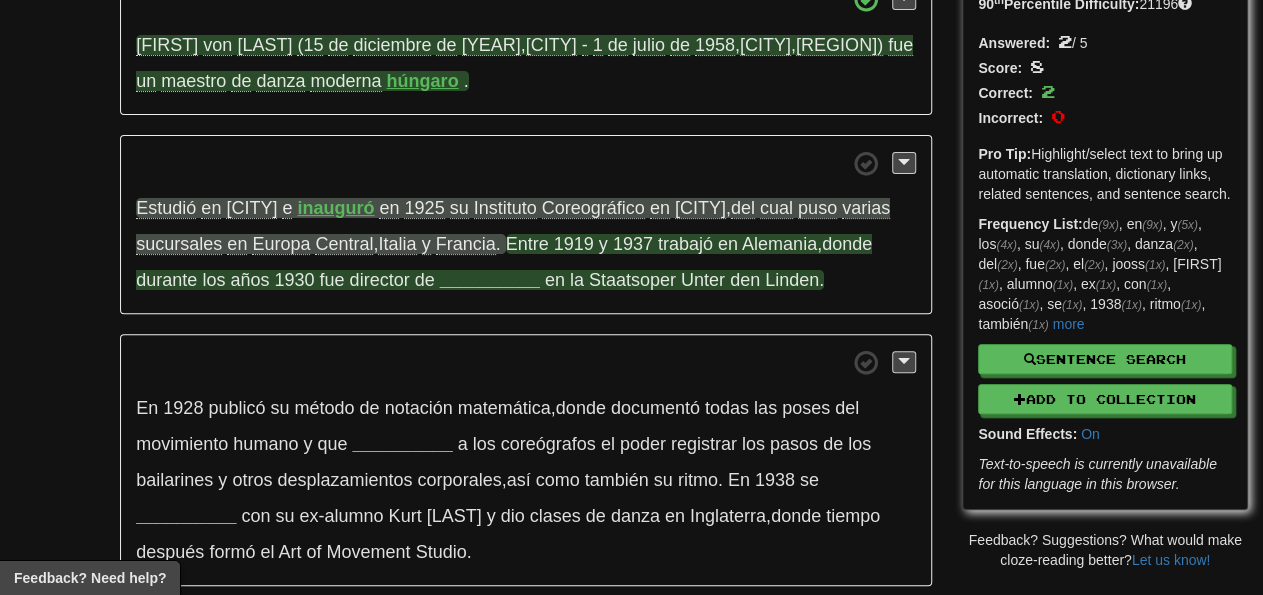 click on "__________" at bounding box center [490, 280] 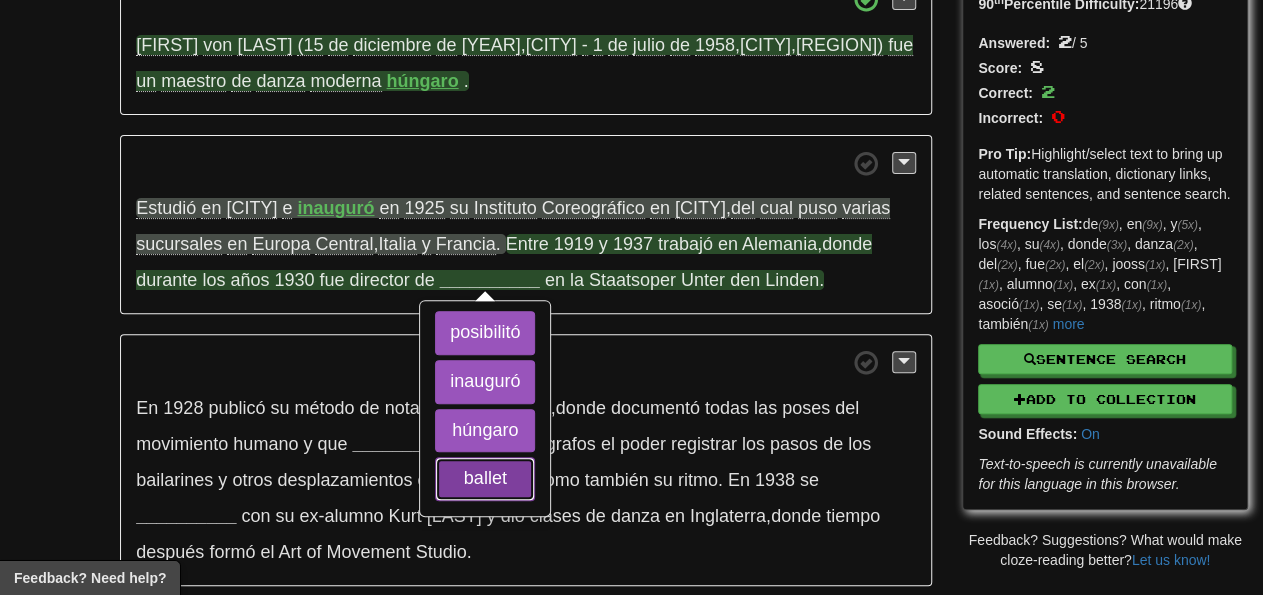 click on "ballet" at bounding box center (485, 479) 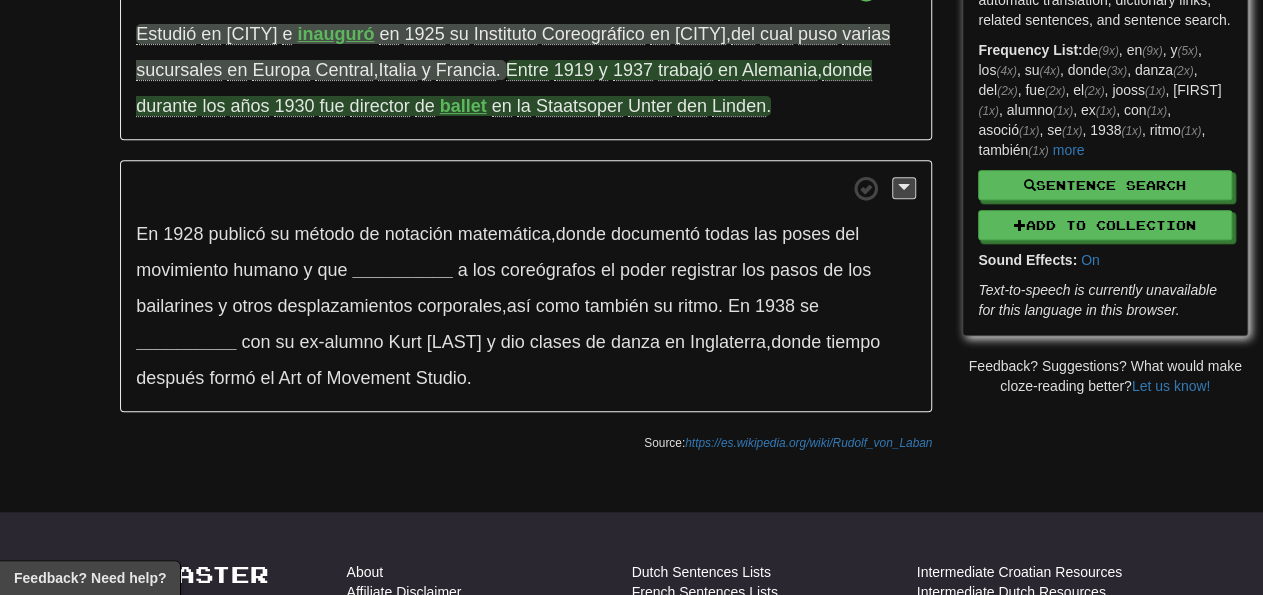scroll, scrollTop: 379, scrollLeft: 0, axis: vertical 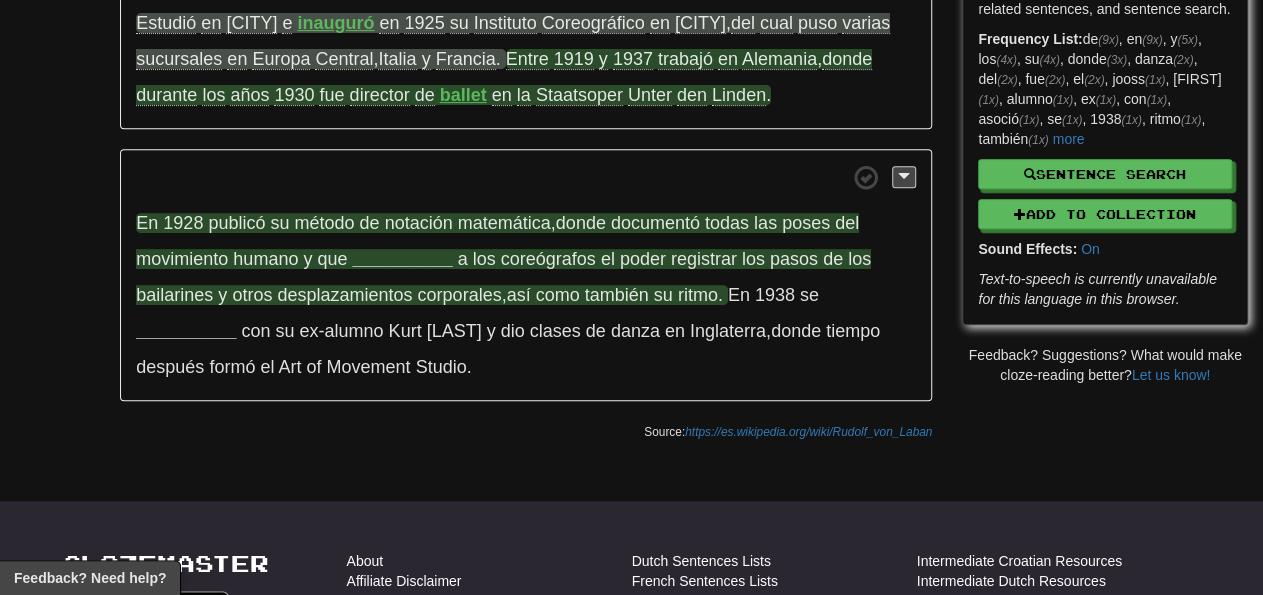 click on "__________" at bounding box center (402, 259) 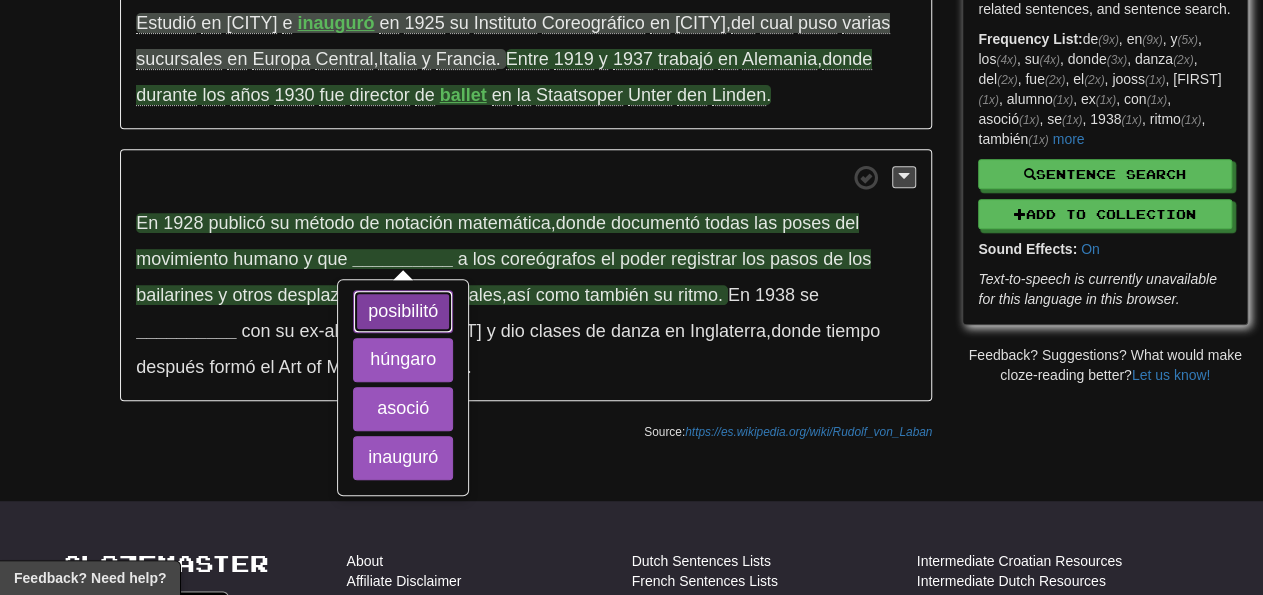 click on "posibilitó" at bounding box center [403, 312] 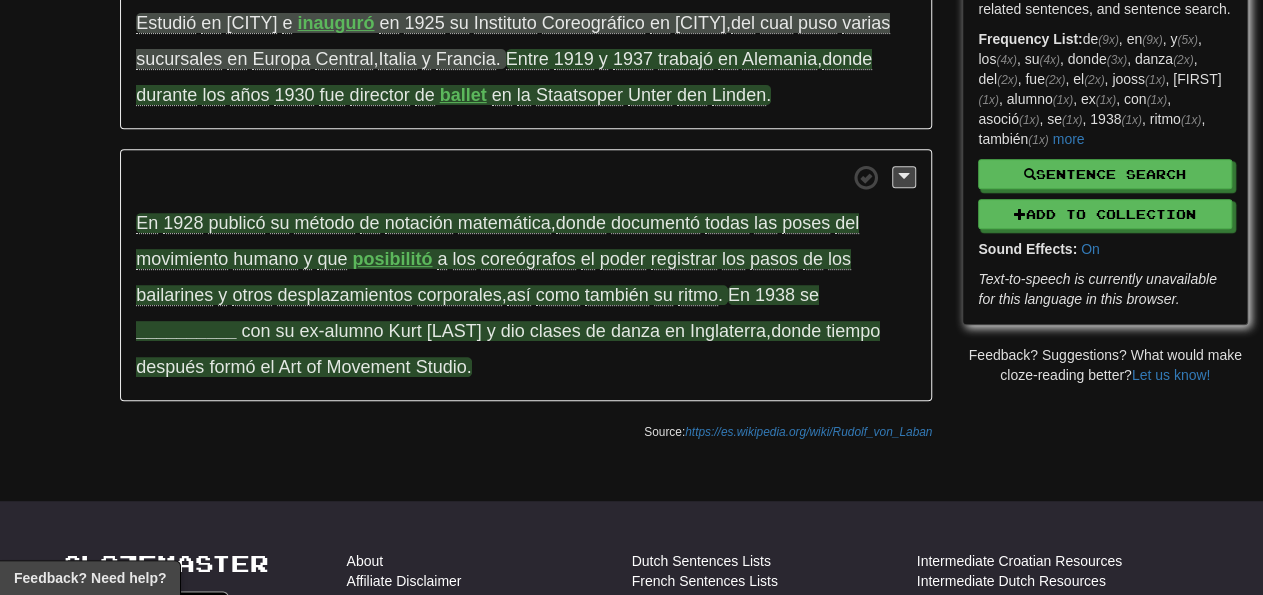 click on "1938" at bounding box center (775, 295) 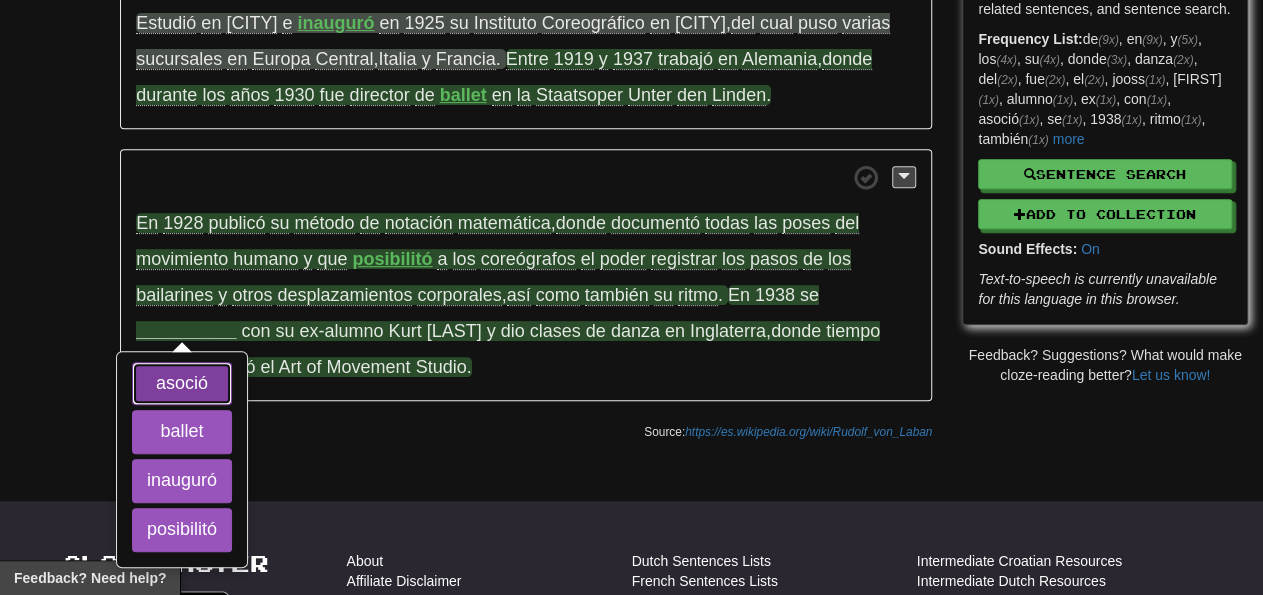 click on "asoció" at bounding box center (182, 384) 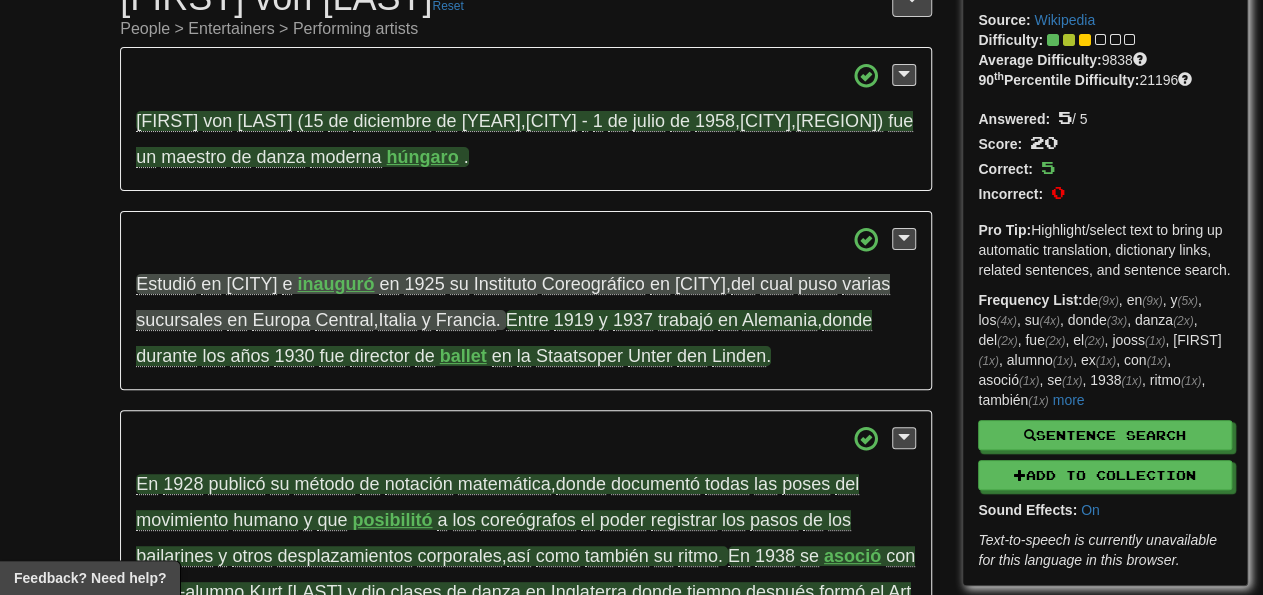 scroll, scrollTop: 0, scrollLeft: 0, axis: both 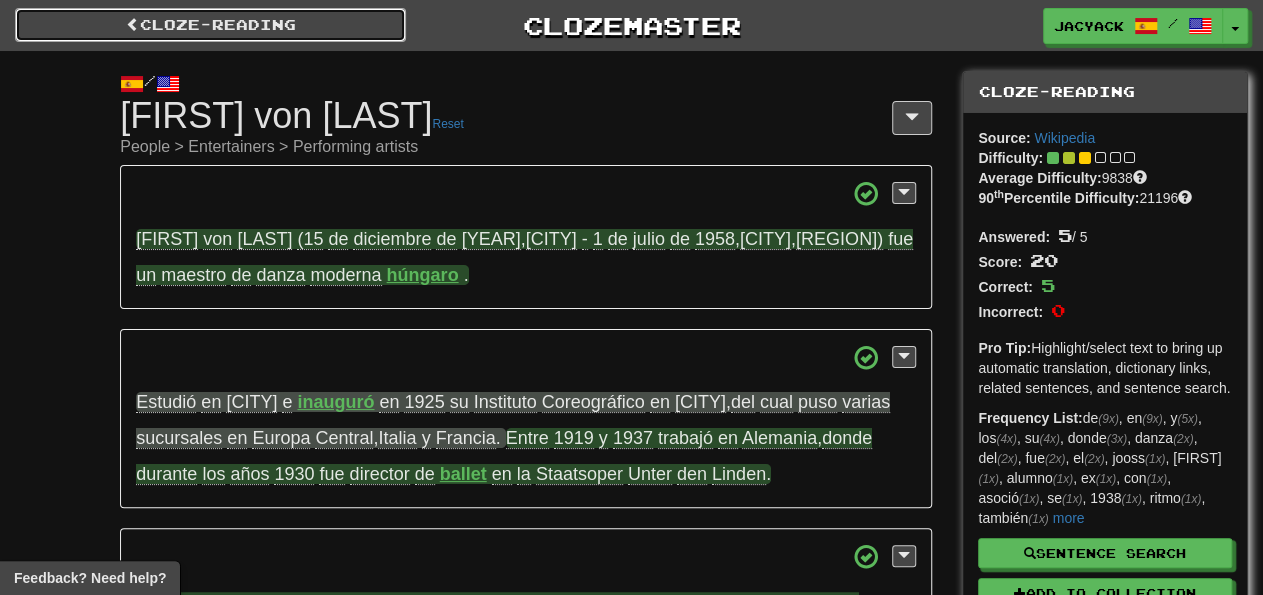 click on "Cloze-Reading" at bounding box center (210, 25) 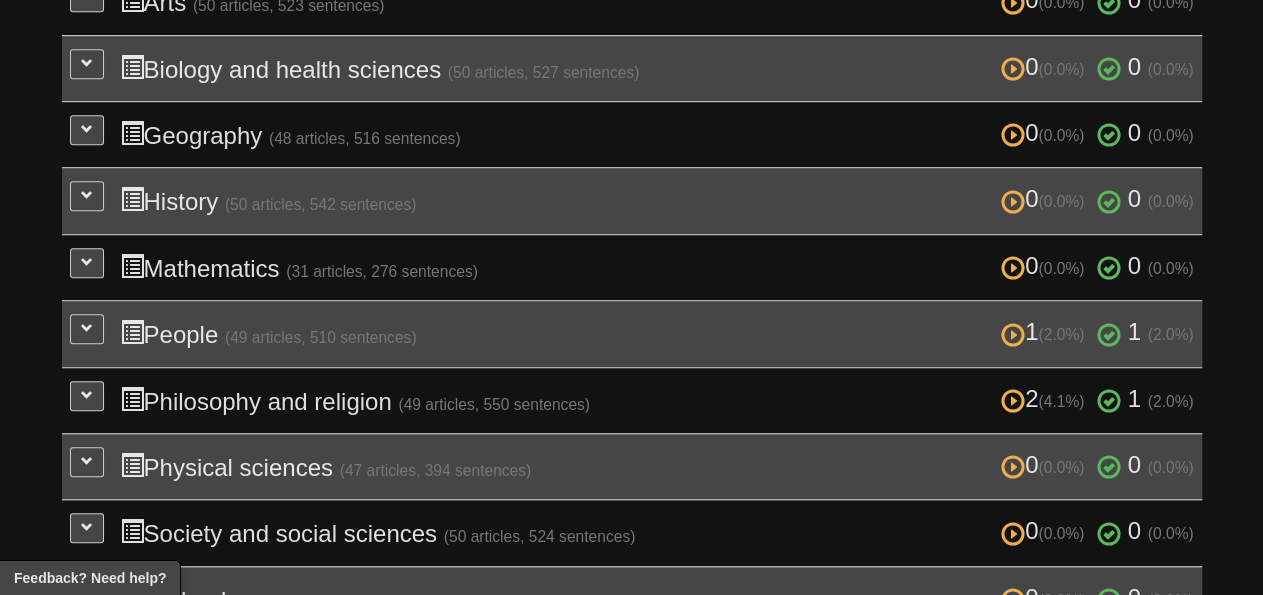 scroll, scrollTop: 623, scrollLeft: 0, axis: vertical 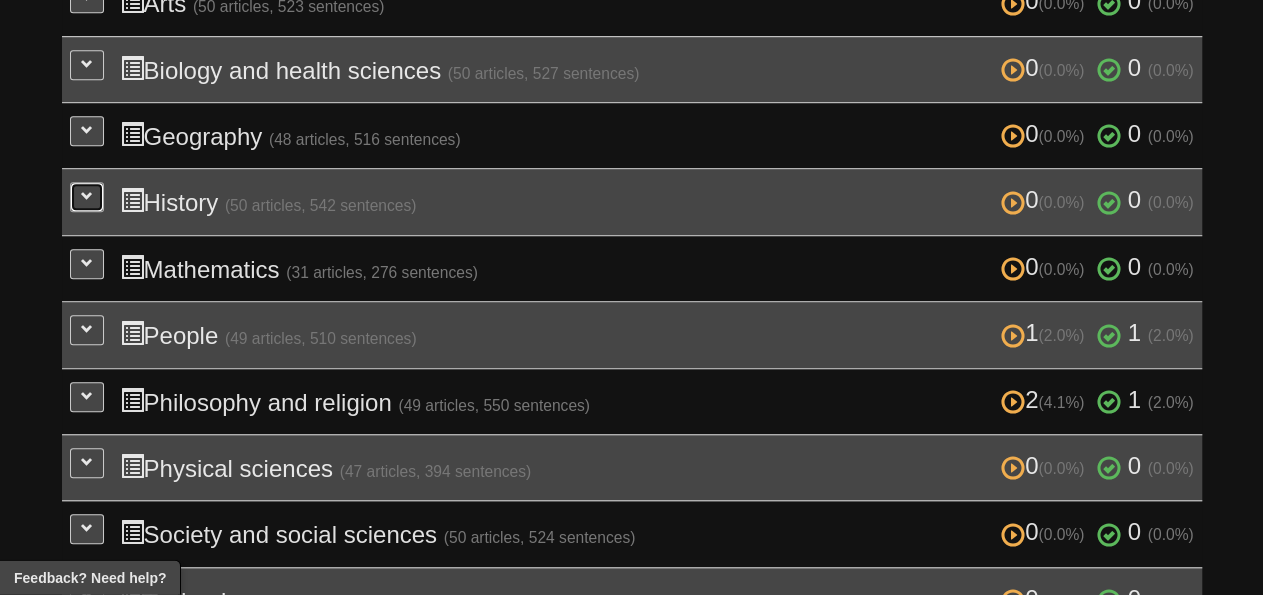 click at bounding box center (87, 197) 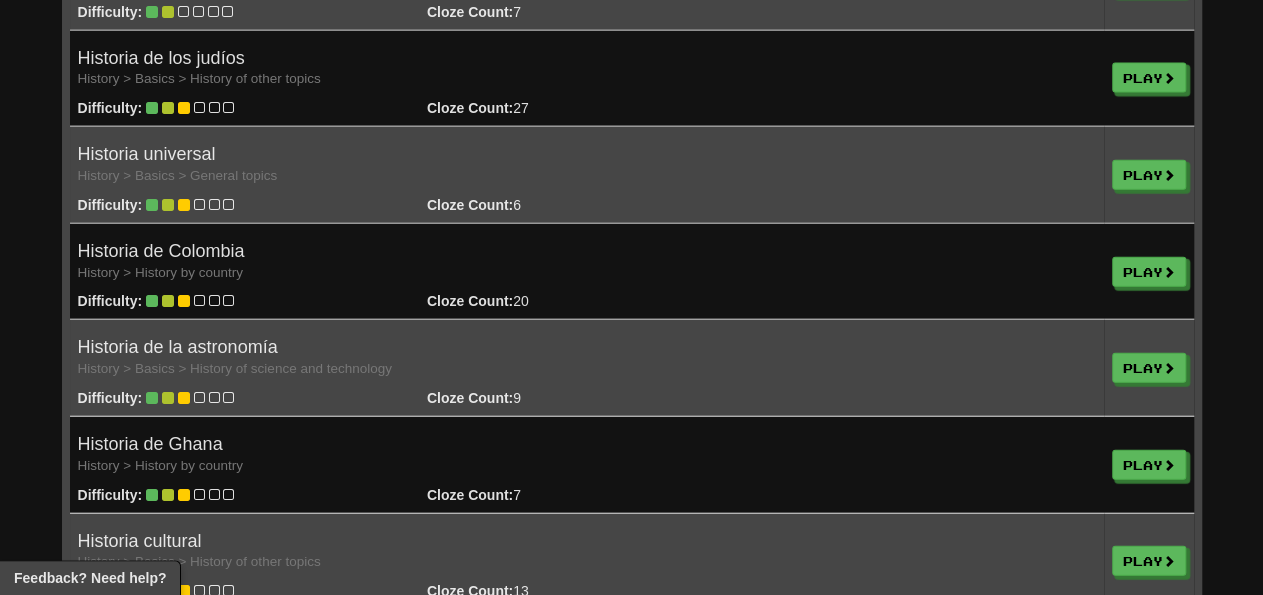 scroll, scrollTop: 2271, scrollLeft: 0, axis: vertical 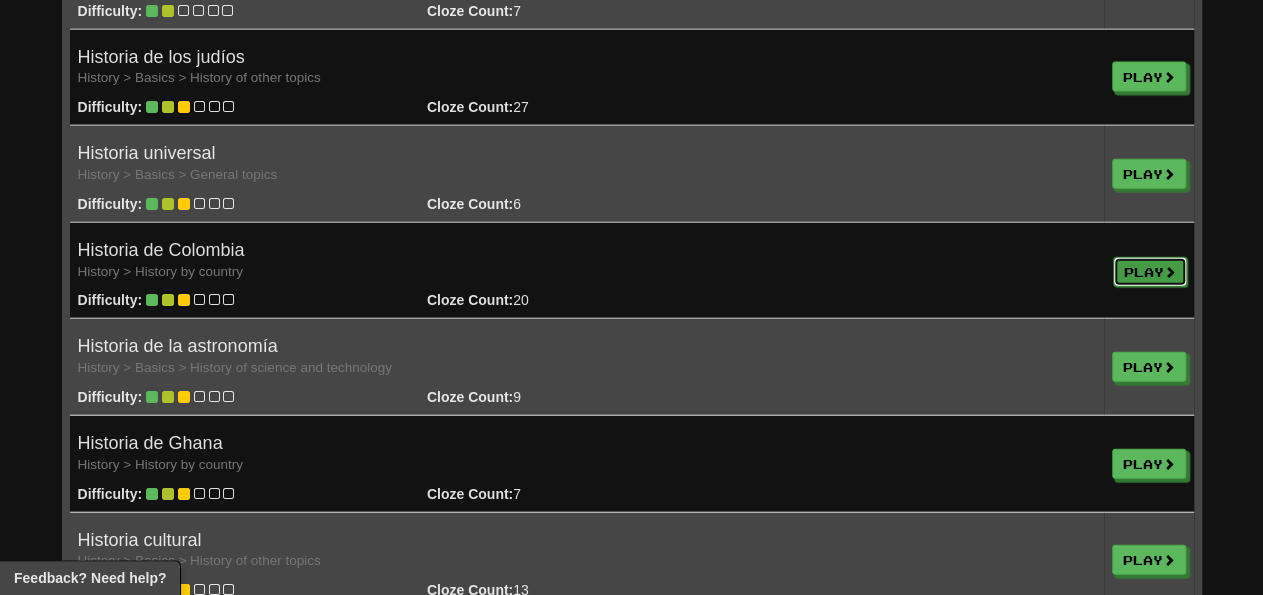click on "Play" at bounding box center (1150, 271) 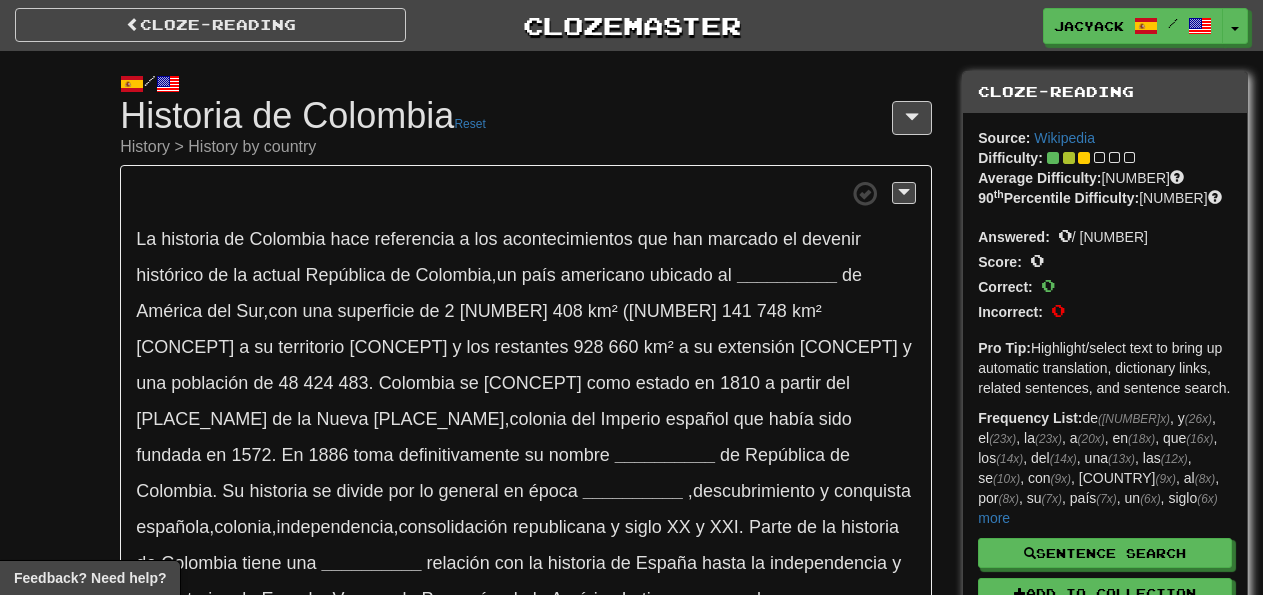 scroll, scrollTop: 0, scrollLeft: 0, axis: both 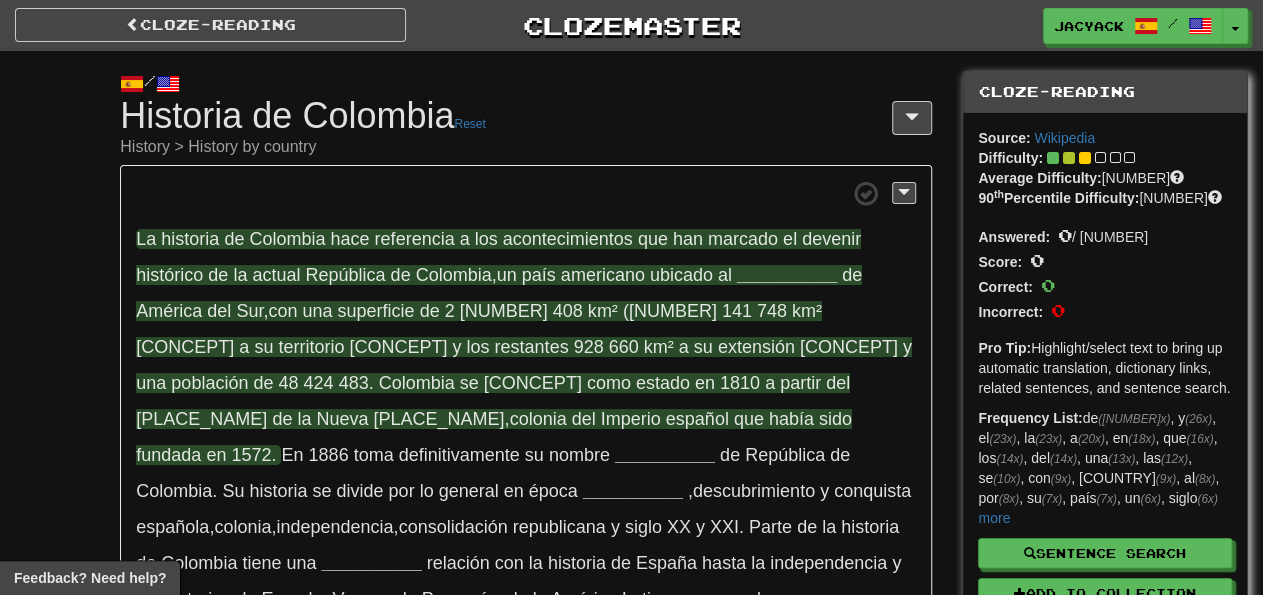click on "__________" at bounding box center (787, 275) 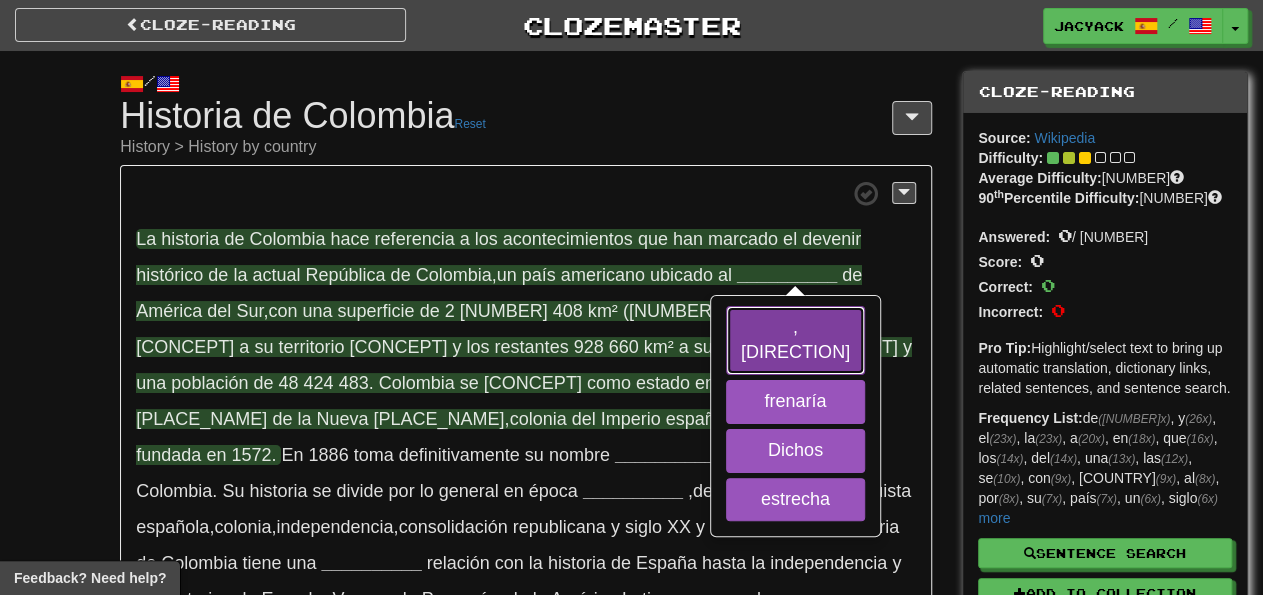 click on ", [DIRECTION]" at bounding box center (795, 340) 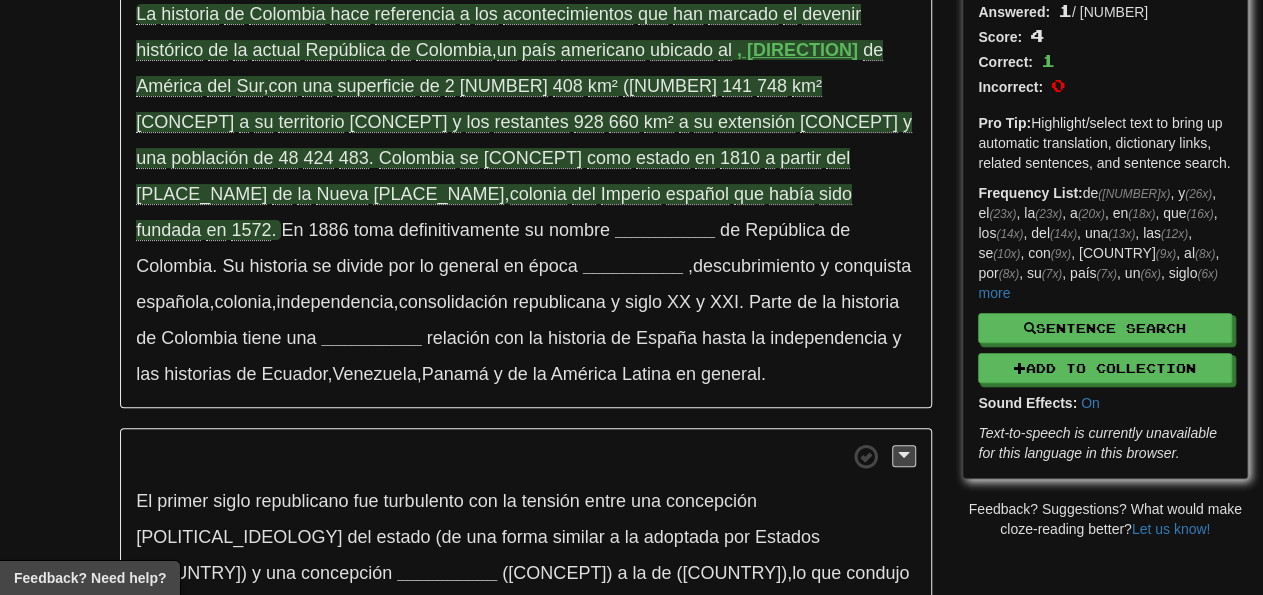 scroll, scrollTop: 231, scrollLeft: 0, axis: vertical 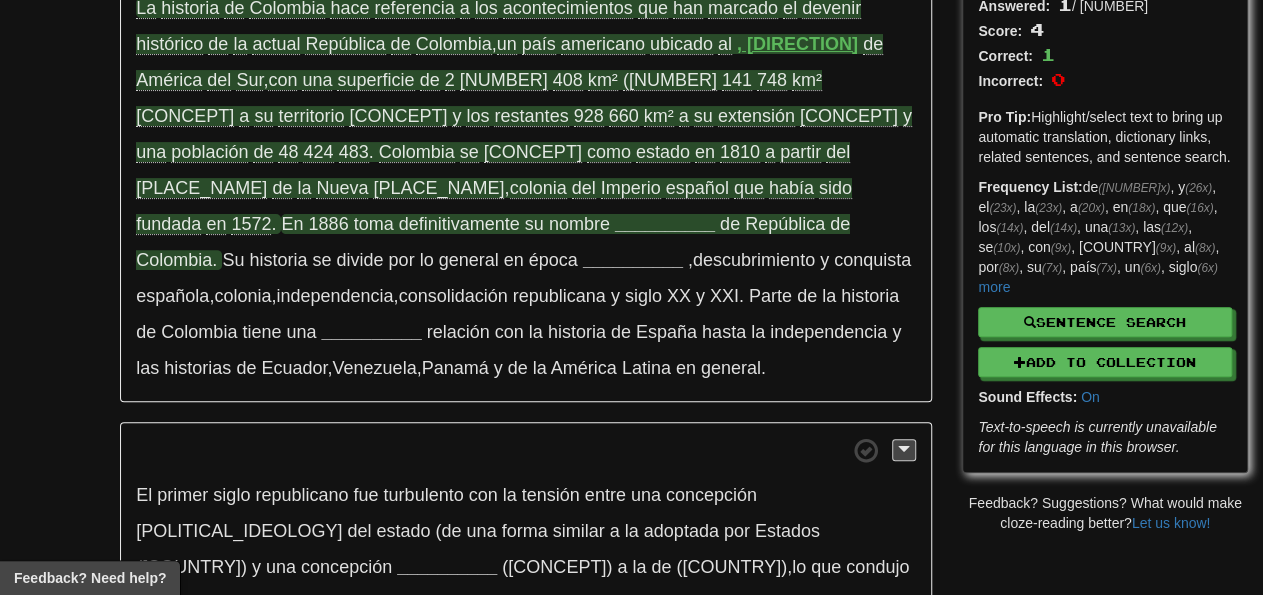 click on "__________" at bounding box center (665, 224) 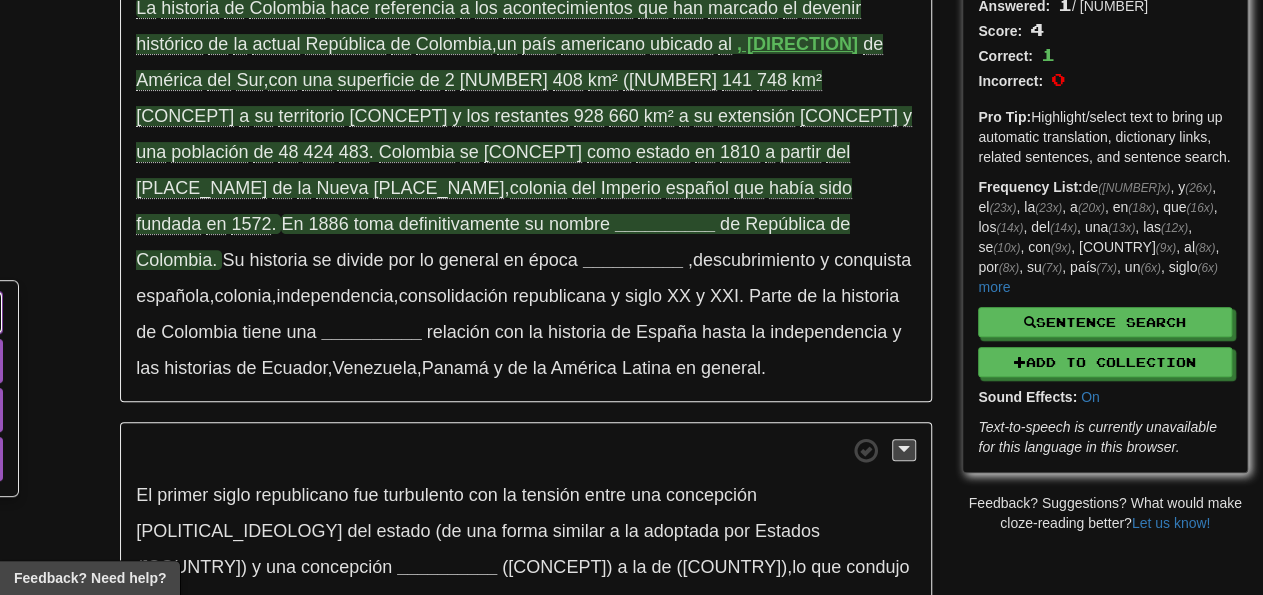click on "actual" at bounding box center (-81, 313) 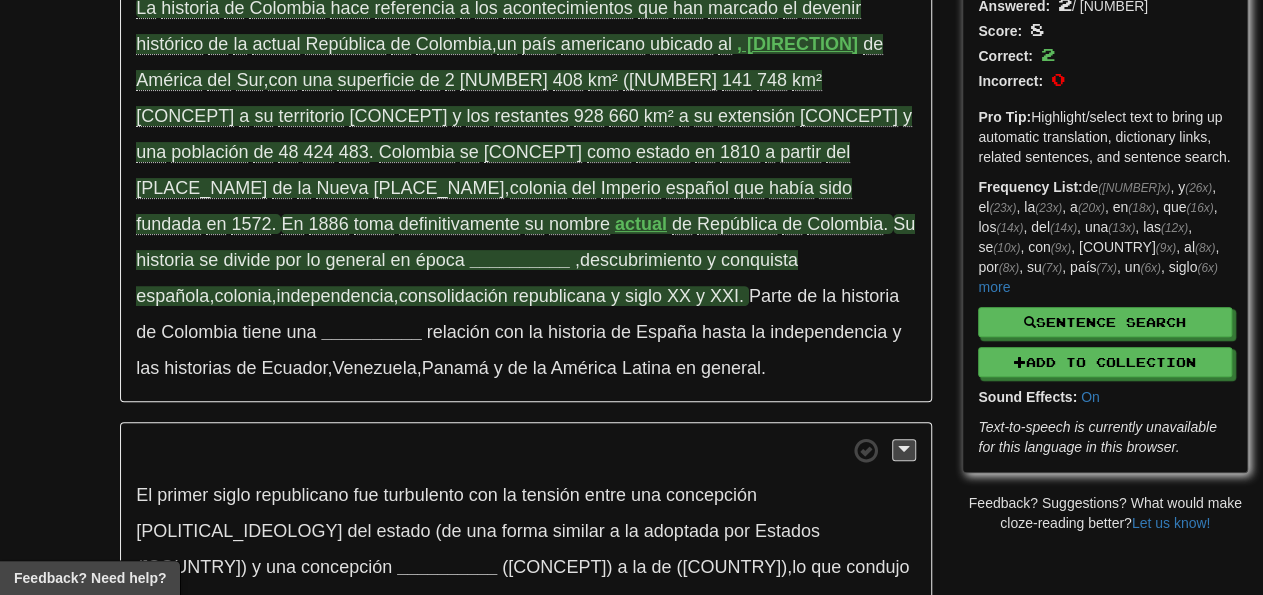 click on "__________" at bounding box center [520, 260] 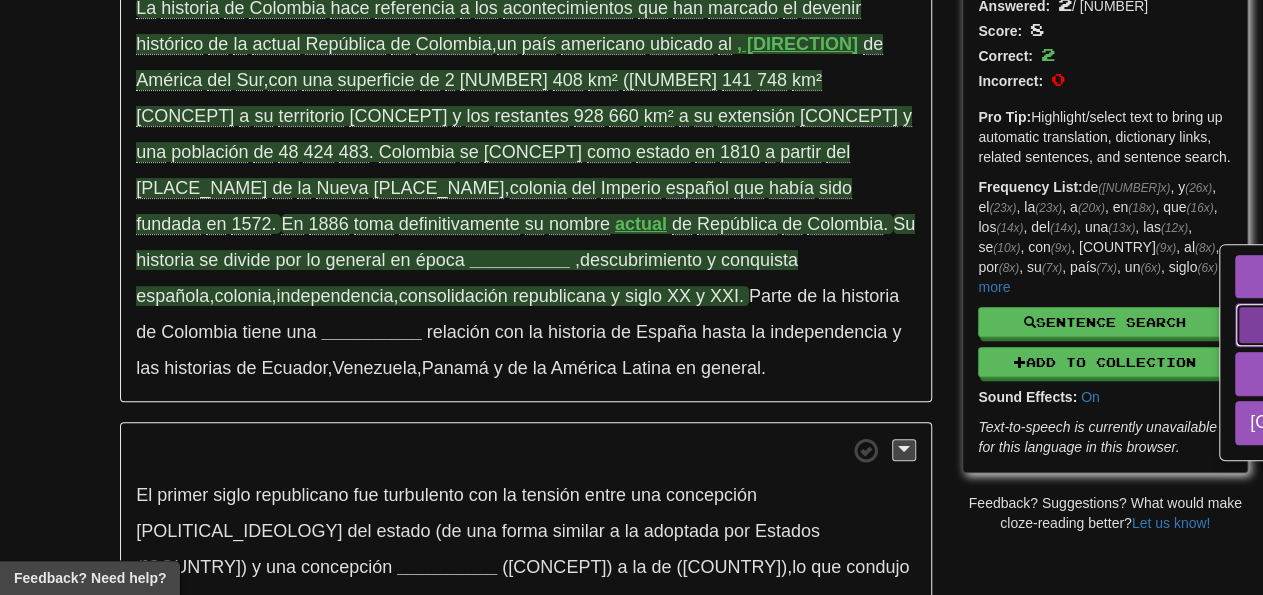 click on "precolombina" at bounding box center (1316, 325) 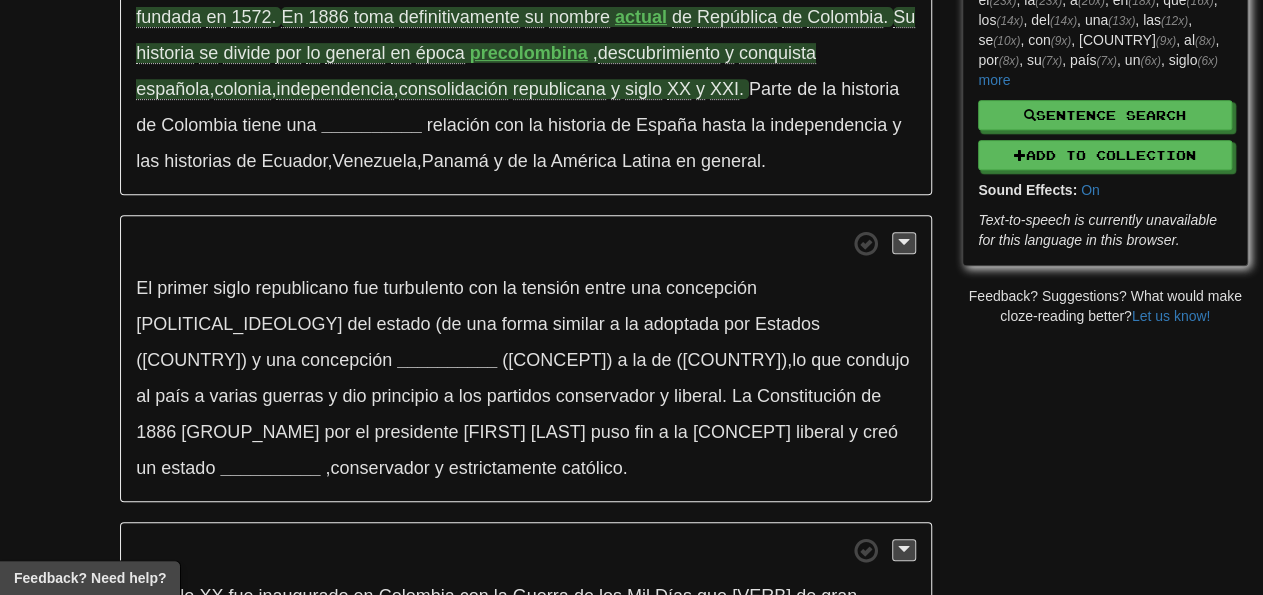 scroll, scrollTop: 439, scrollLeft: 0, axis: vertical 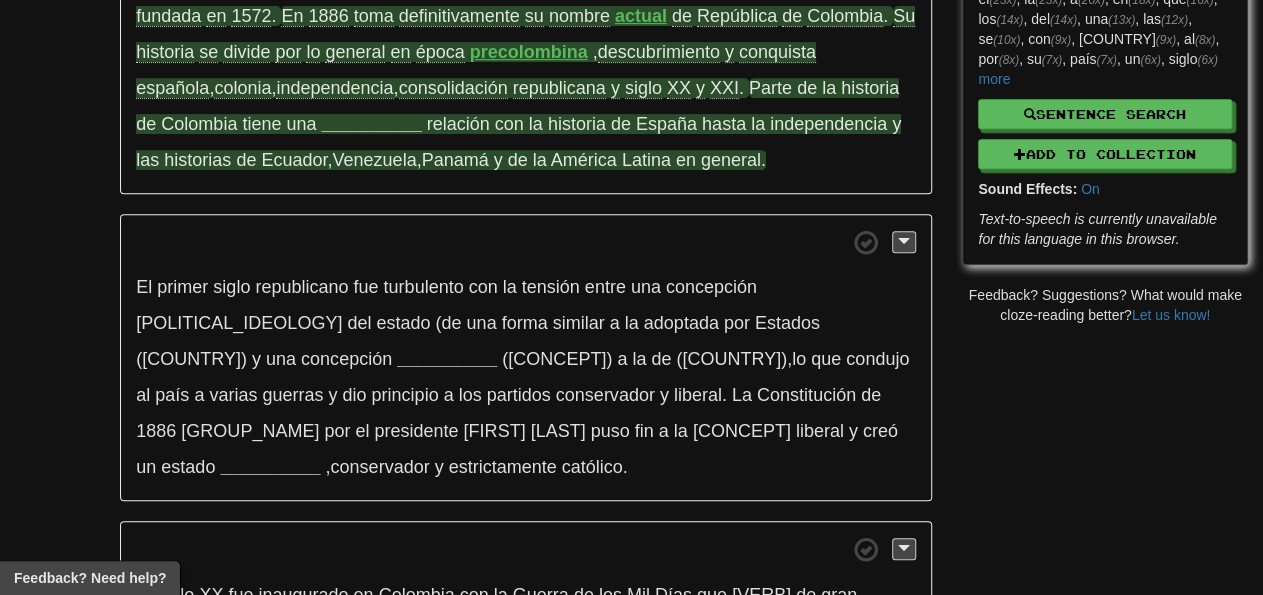 click on "__________" at bounding box center (371, 124) 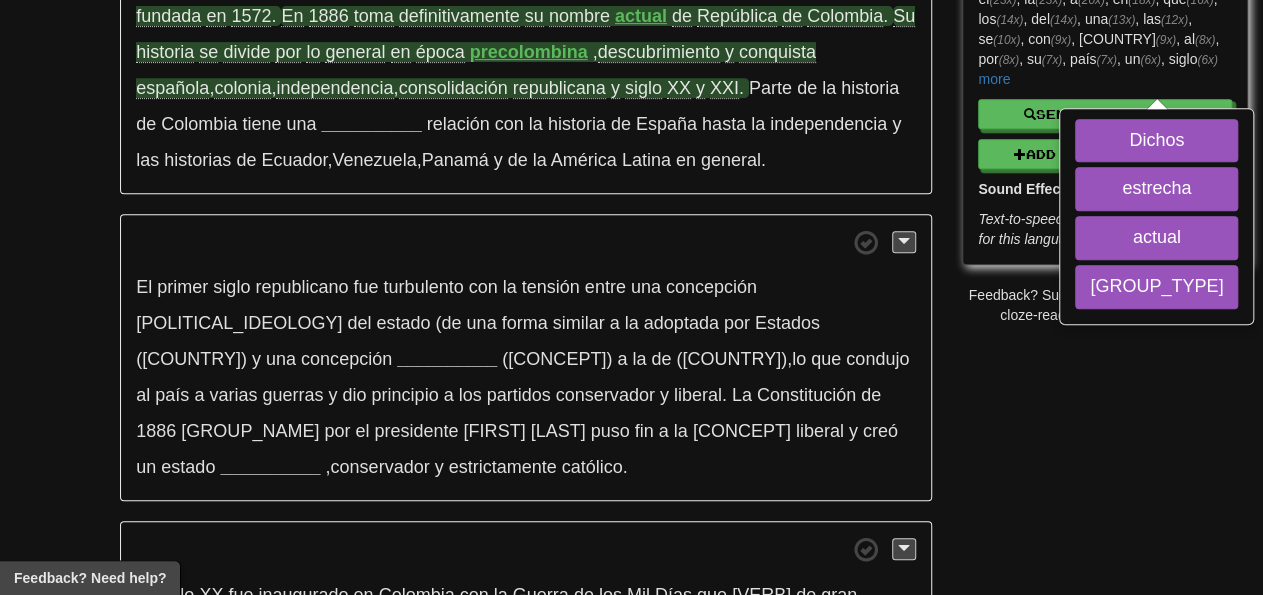 click on "La historia de Colombia hace referencia a los acontecimientos que han marcado el devenir histórico de la actual República de Colombia , un país americano ubicado al
noroccidente
de América del Sur , con una superficie de 2 070 408 km² (1 141 748 km² corresponden a su territorio continental y los restantes 928 660 km² a su extensión marítima) y una población de 48 424 483 . ​ Colombia se conforma como estado en 1810 a partir del Virreinato de la Nueva Granada , colonia del Imperio español que había sido fundada en 1572 .
En 1886 toma definitivamente su nombre
actual
de República de Colombia .
Su" at bounding box center [526, -40] 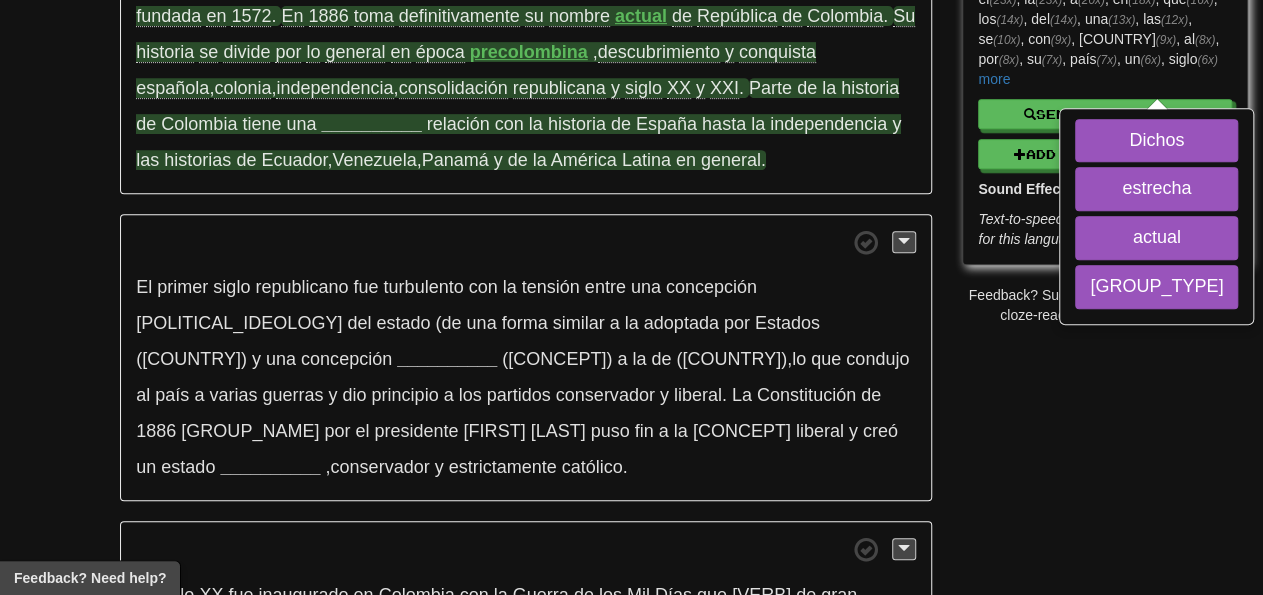 click on "__________" at bounding box center (371, 124) 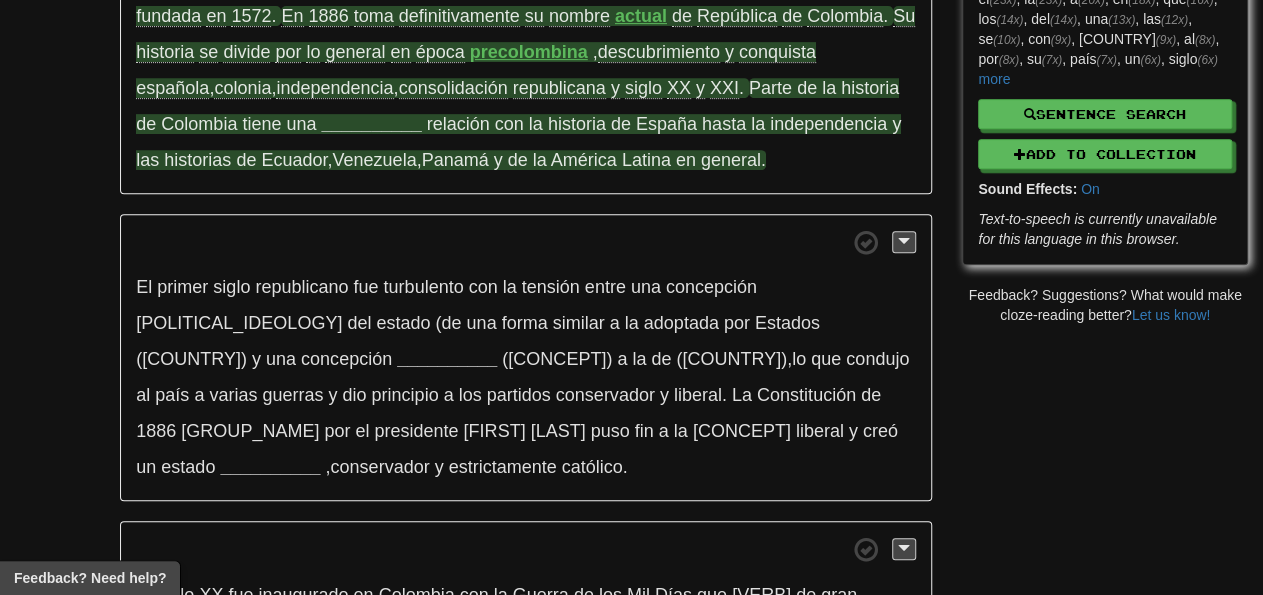 click on "__________" at bounding box center [371, 124] 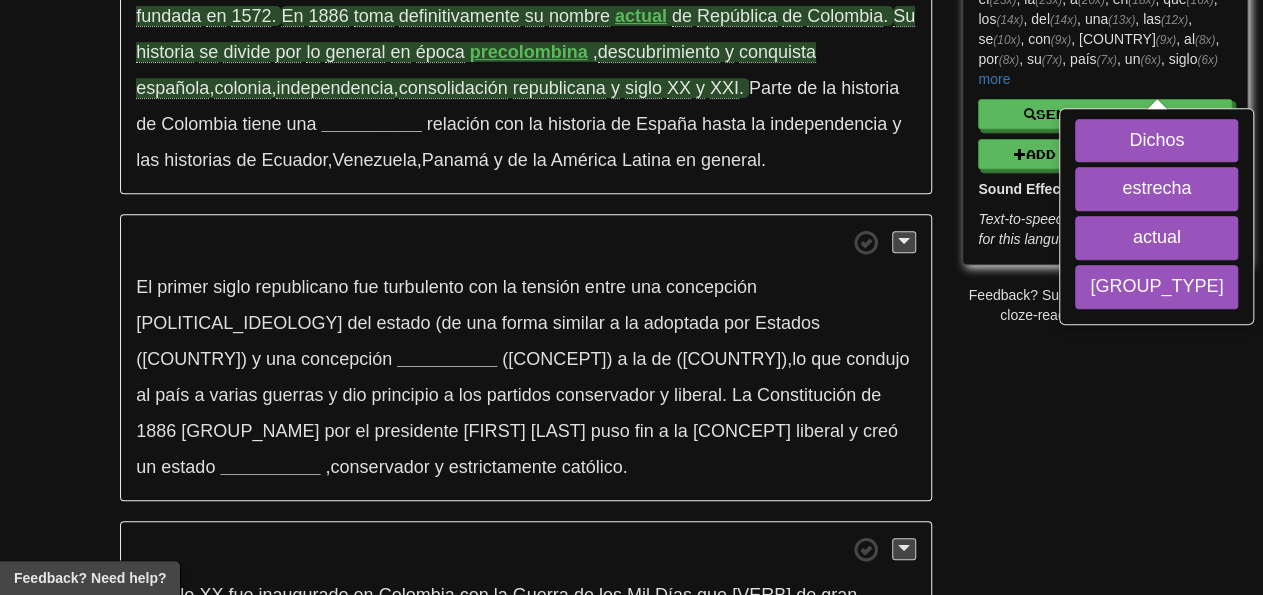 click on "La historia de Colombia hace referencia a los acontecimientos que han marcado el devenir histórico de la actual República de Colombia , un país americano ubicado al
noroccidente
de América del Sur , con una superficie de 2 070 408 km² (1 141 748 km² corresponden a su territorio continental y los restantes 928 660 km² a su extensión marítima) y una población de 48 424 483 . ​ Colombia se conforma como estado en 1810 a partir del Virreinato de la Nueva Granada , colonia del Imperio español que había sido fundada en 1572 .
En 1886 toma definitivamente su nombre
actual
de República de Colombia .
Su" at bounding box center [526, -40] 